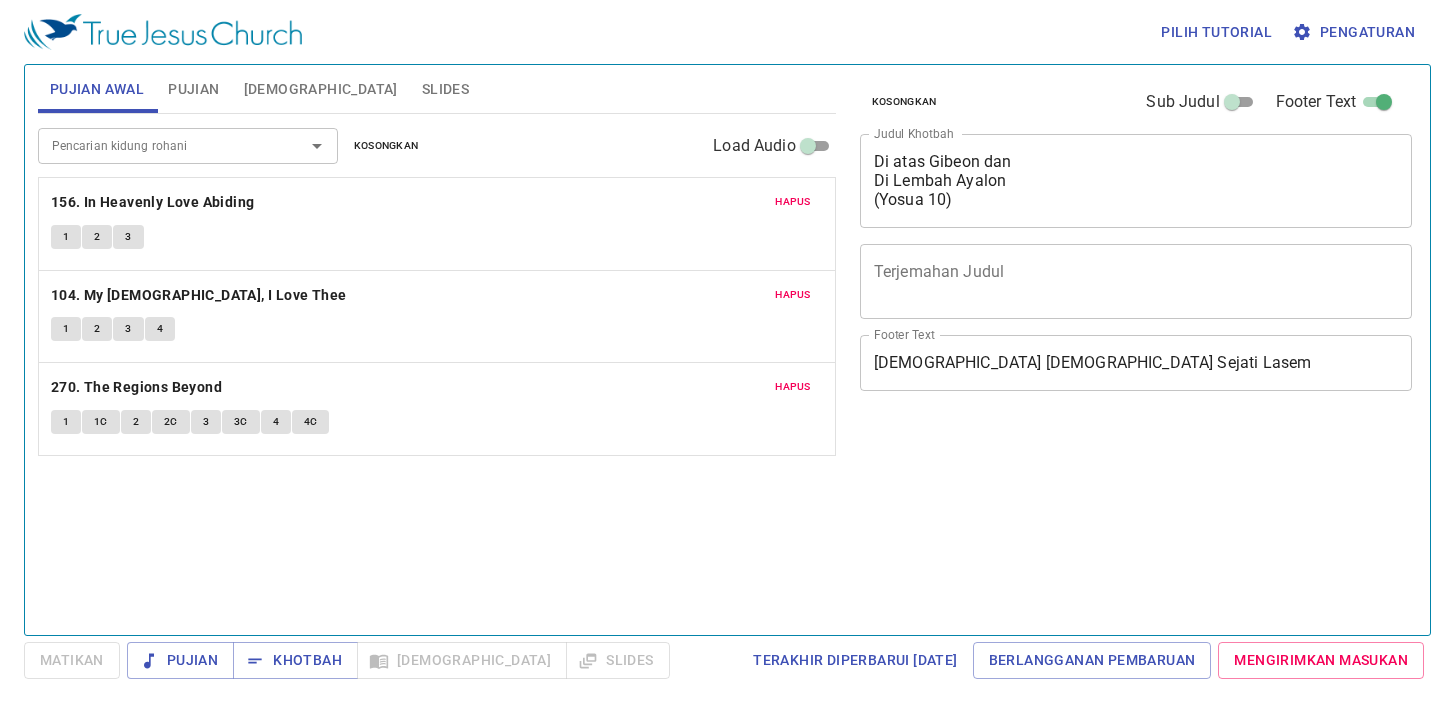 scroll, scrollTop: 0, scrollLeft: 0, axis: both 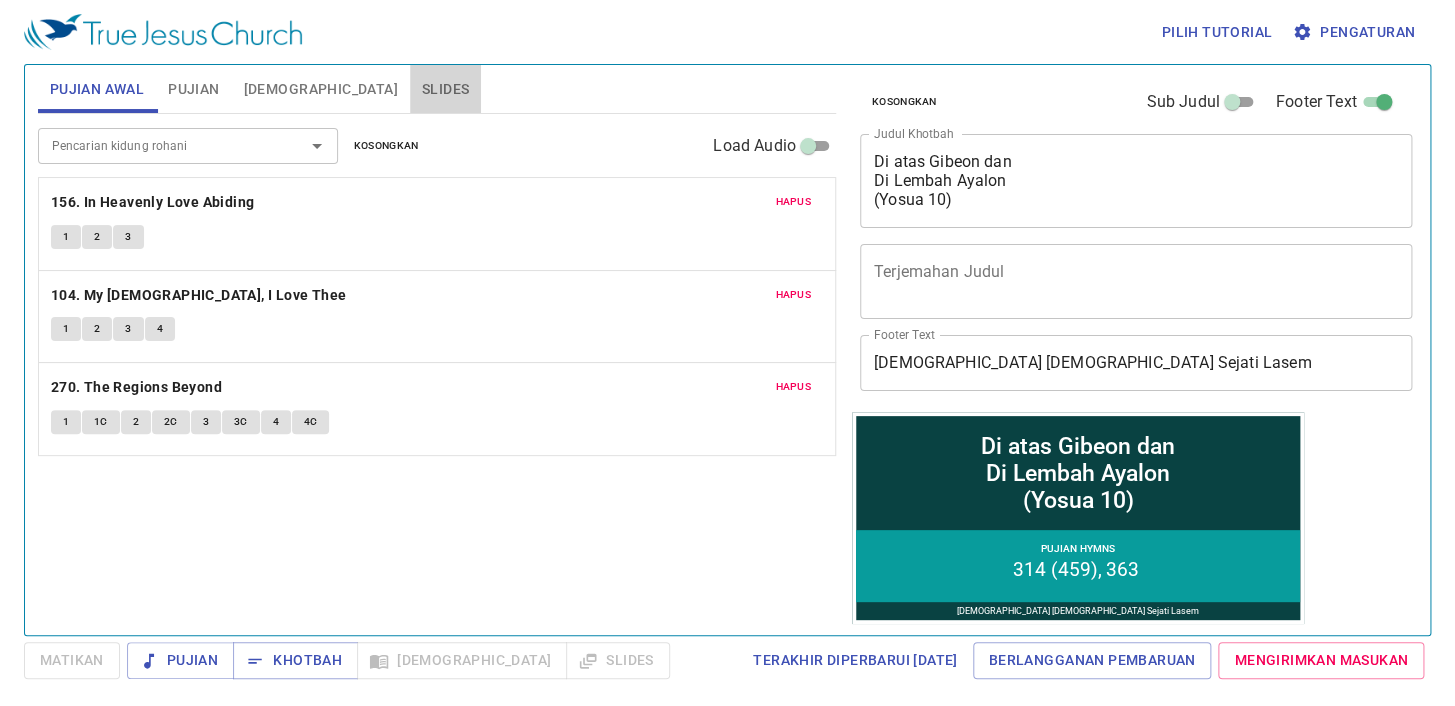 click on "Slides" at bounding box center (445, 89) 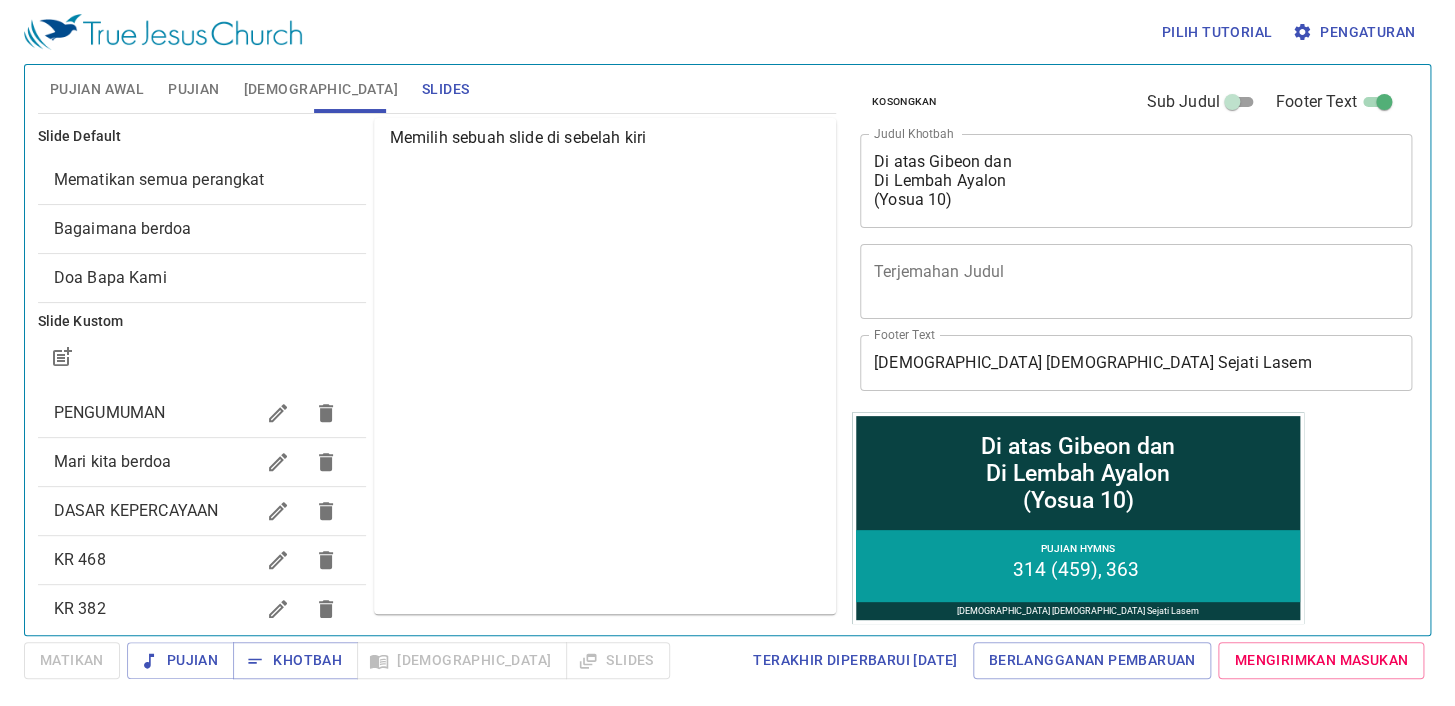 click on "Pujian Awal" at bounding box center (97, 89) 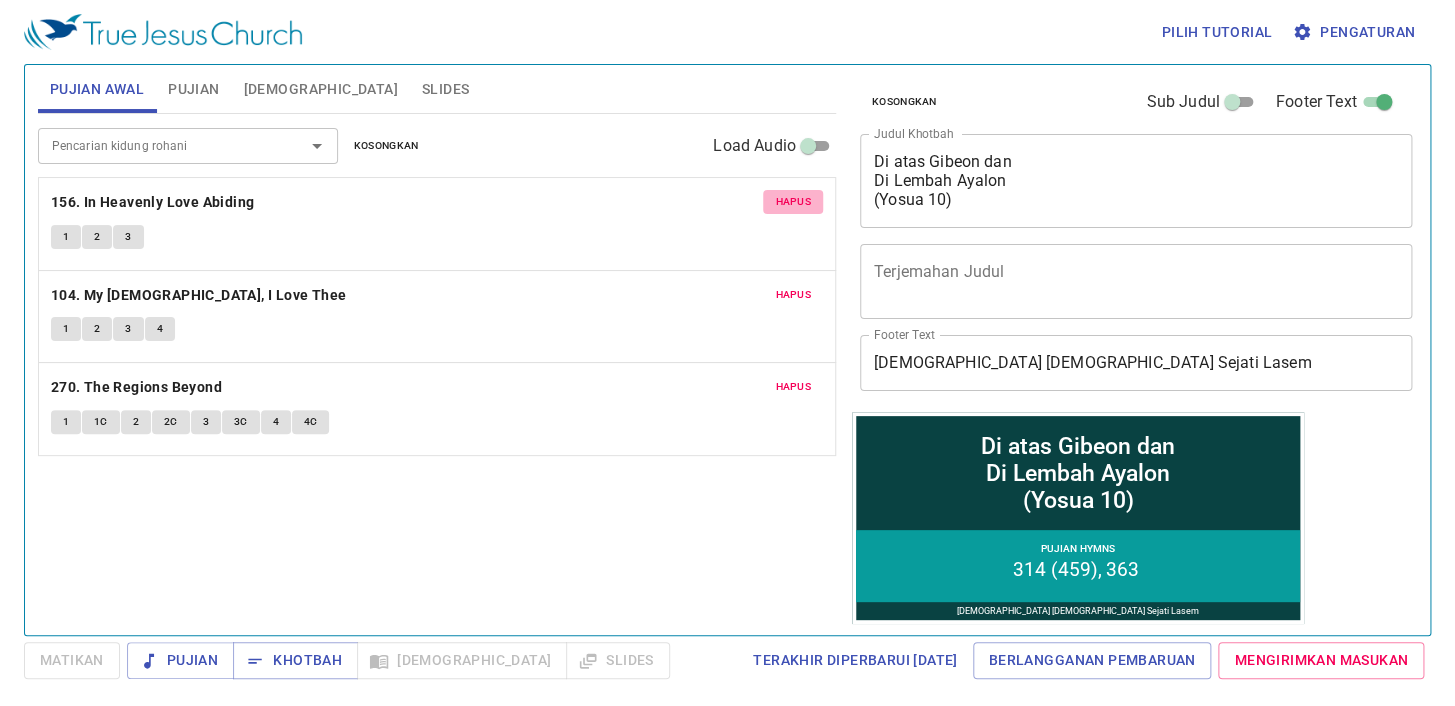 click on "Hapus" at bounding box center [793, 202] 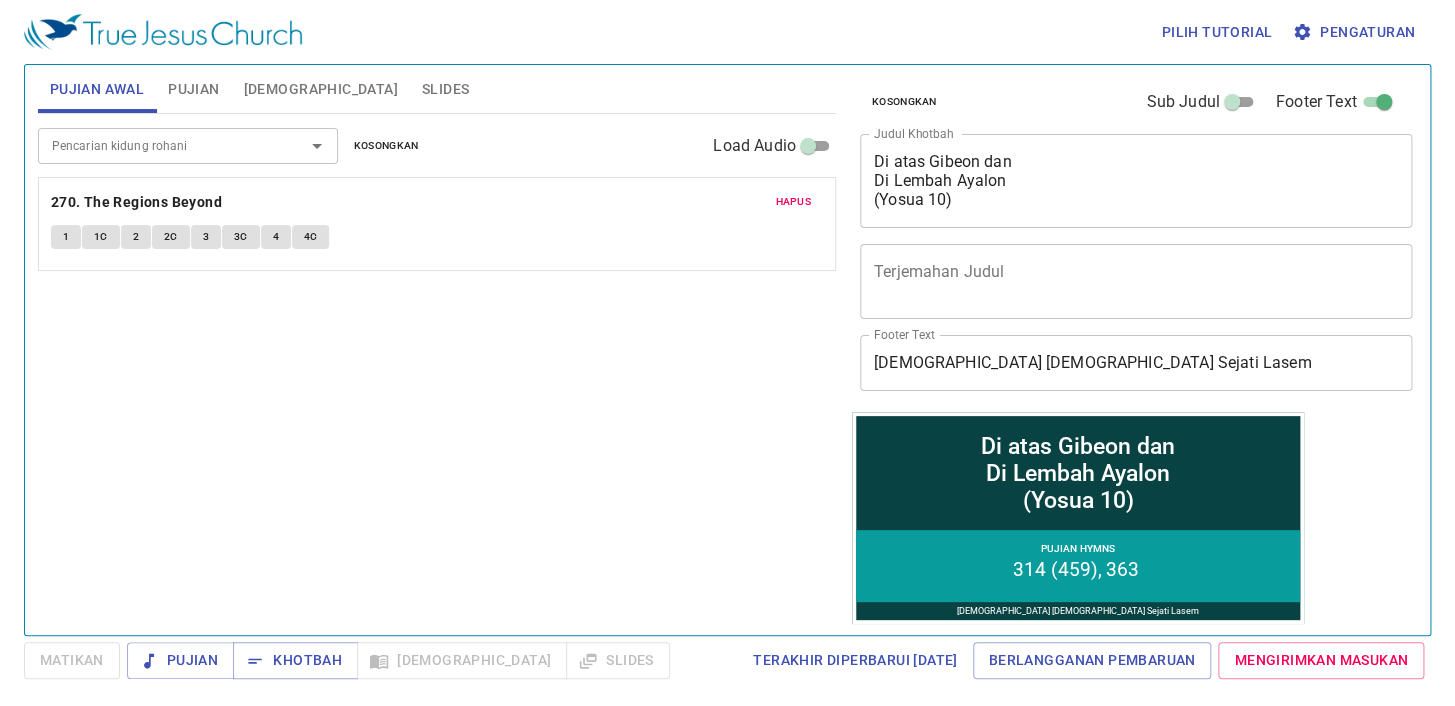 click on "Hapus" at bounding box center [793, 202] 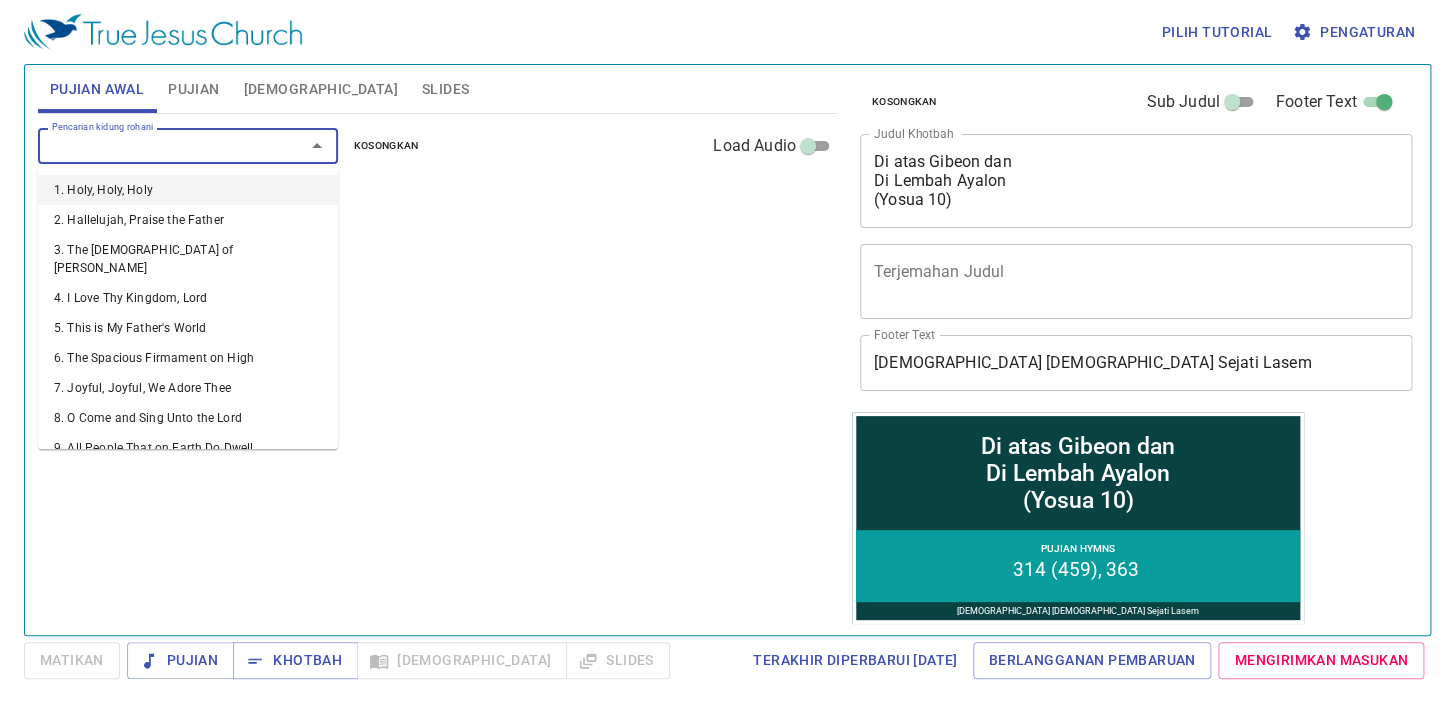 click on "Pencarian kidung rohani" at bounding box center (158, 145) 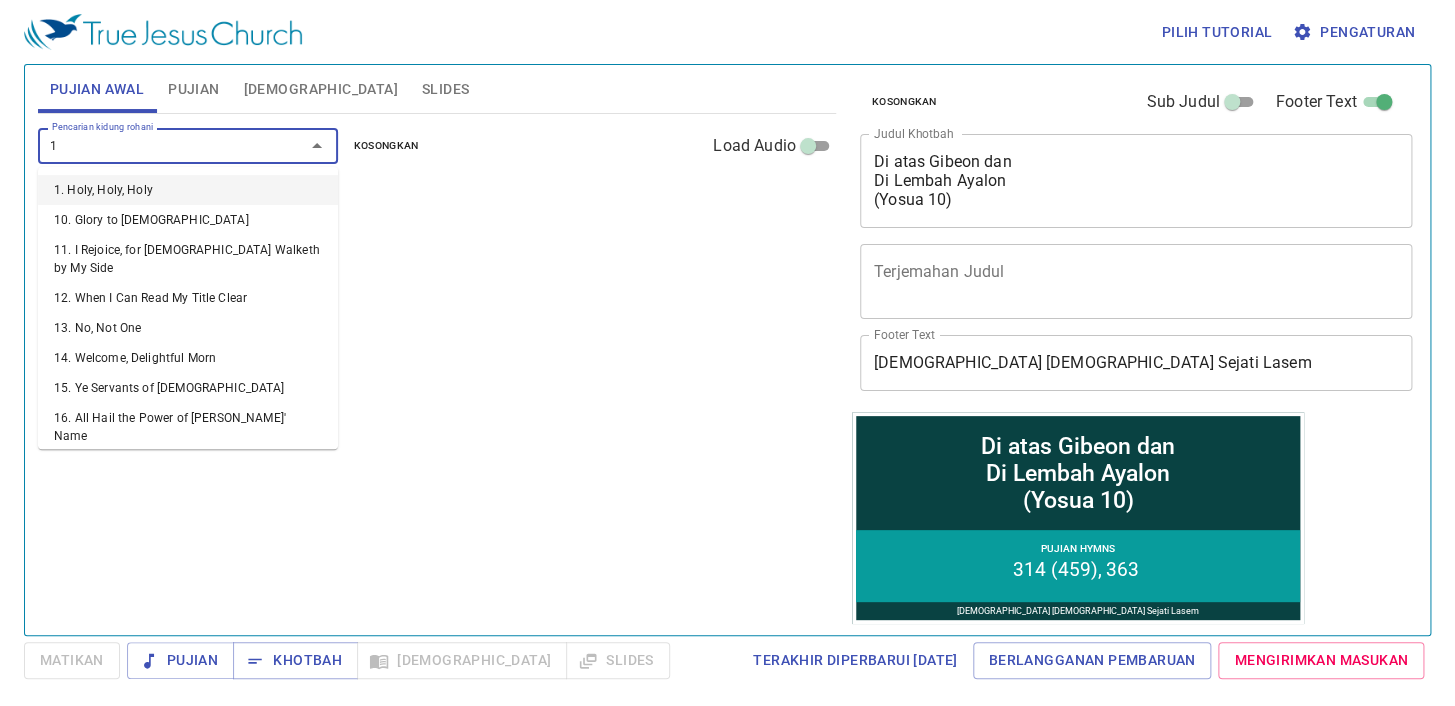 type on "10" 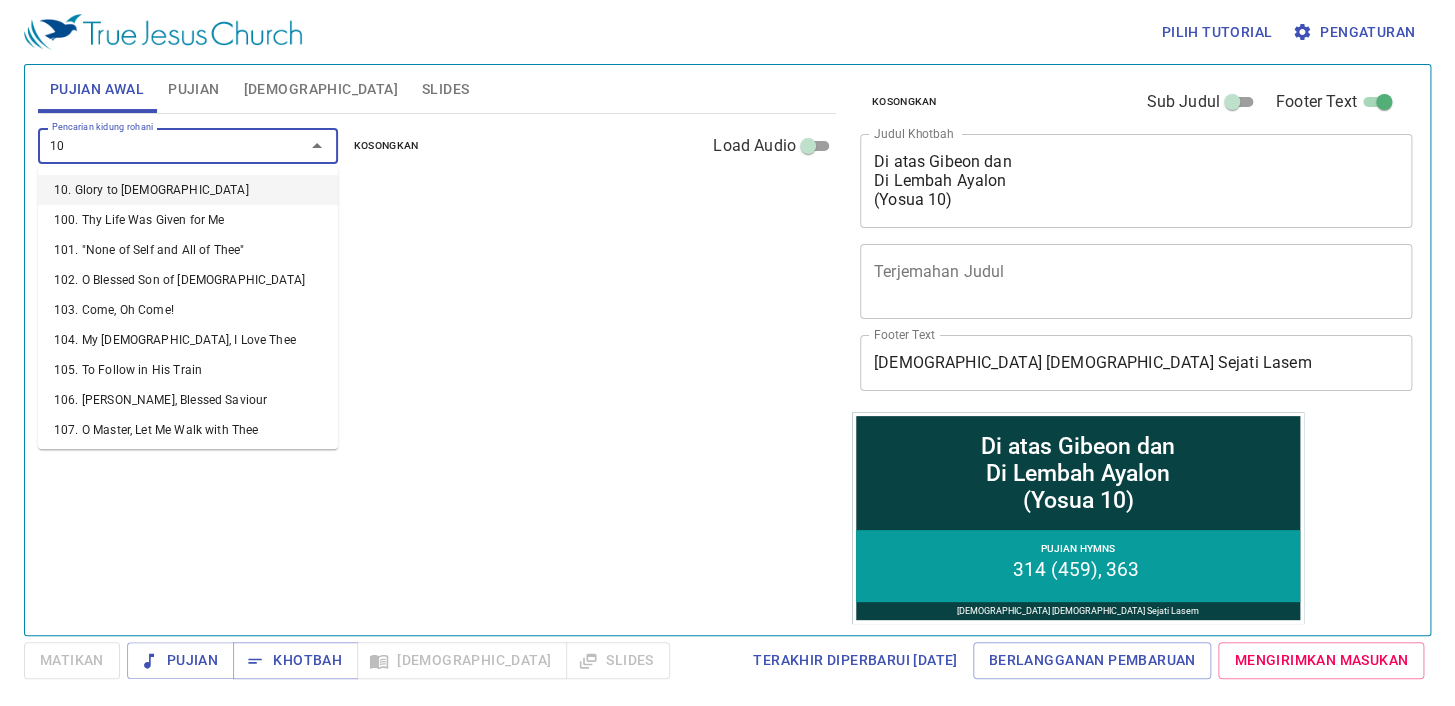 click on "10. Glory to [DEMOGRAPHIC_DATA]" at bounding box center (188, 190) 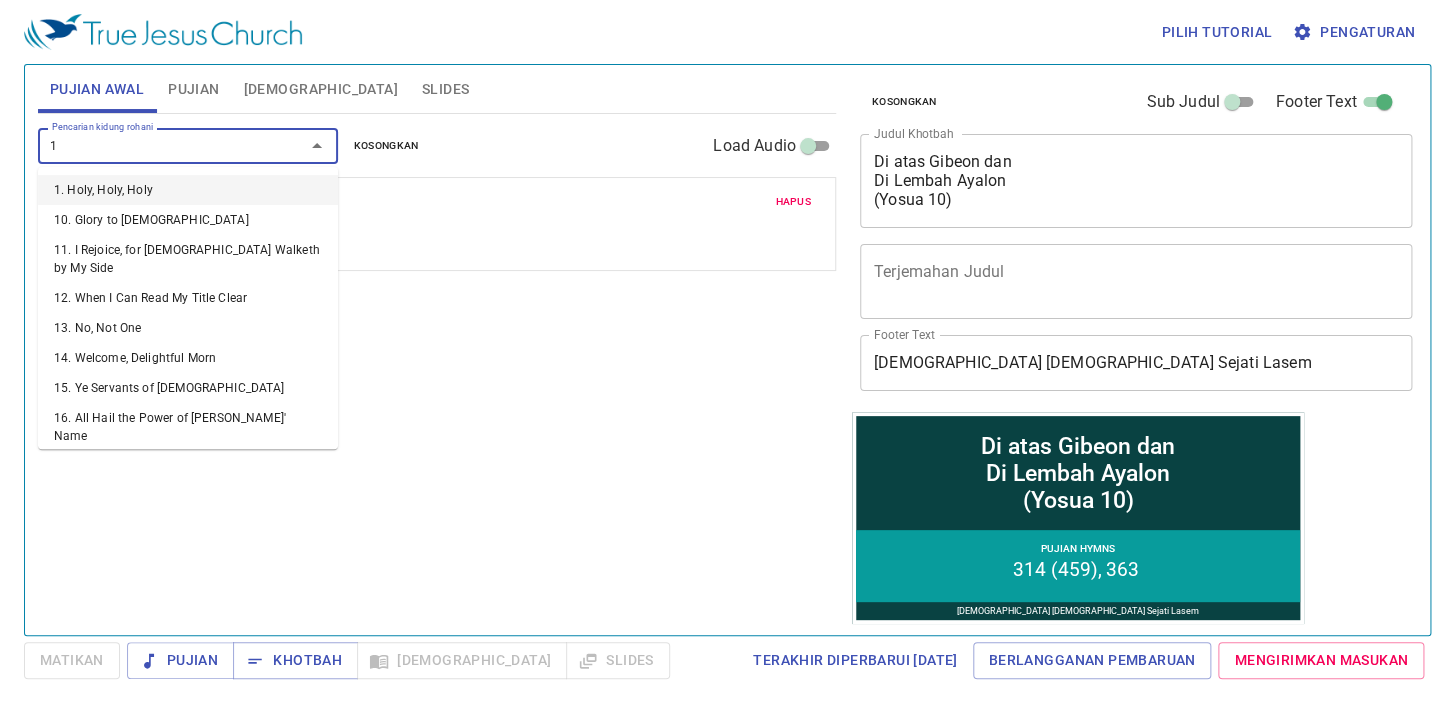 type on "18" 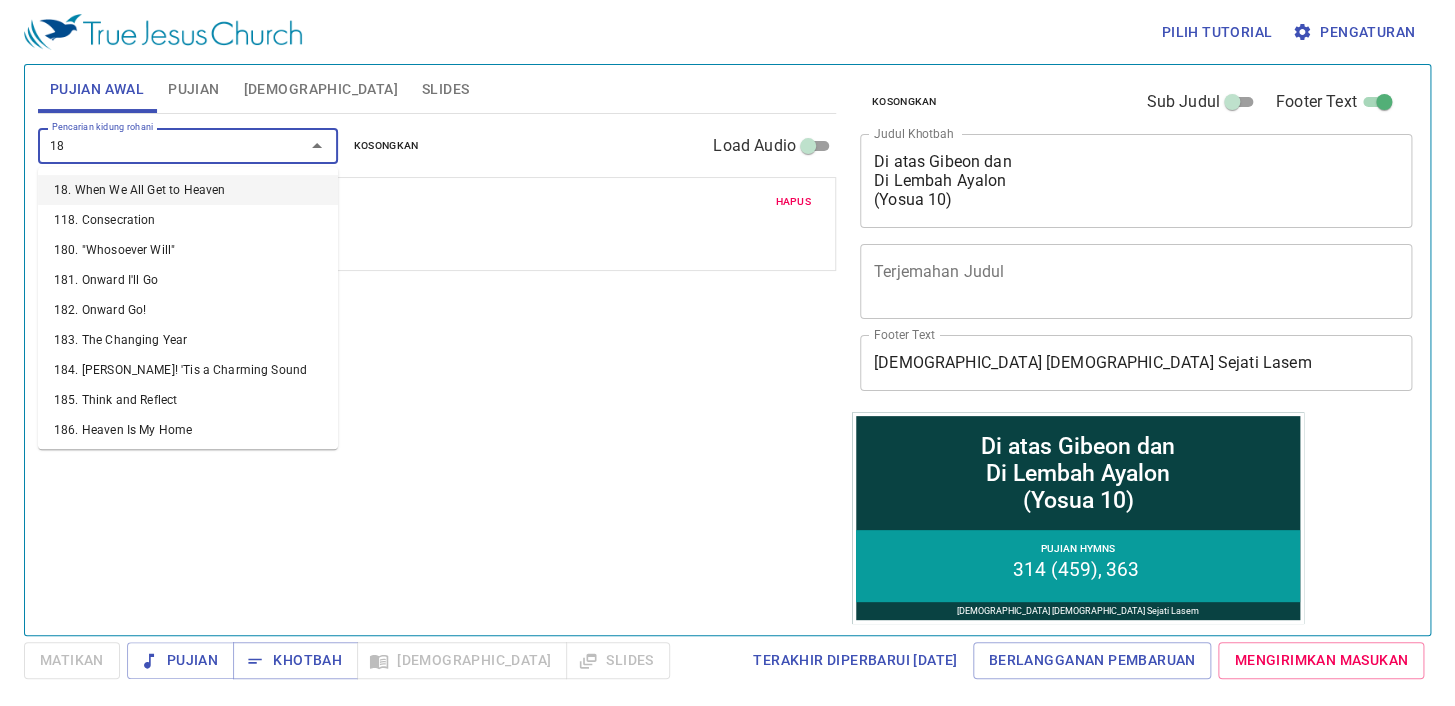 click on "18. When We All Get to Heaven" at bounding box center [188, 190] 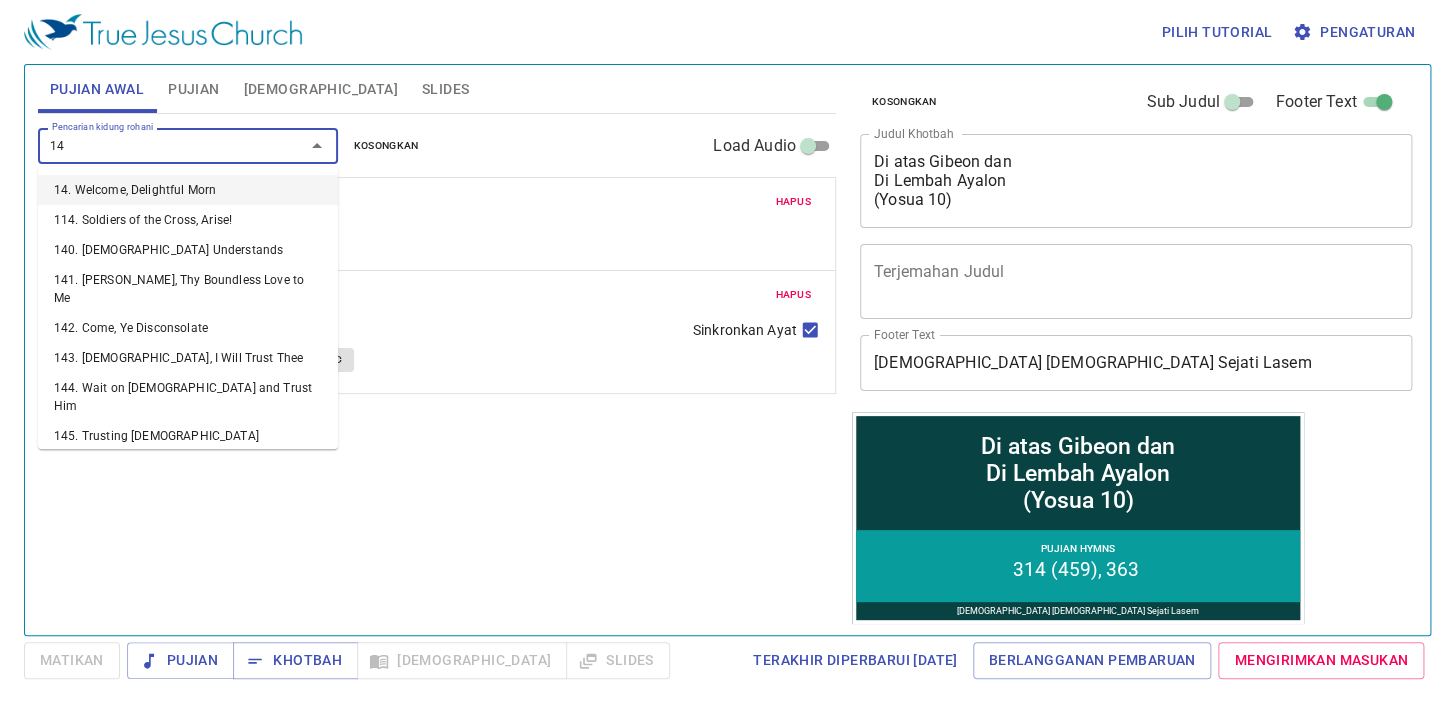 type on "146" 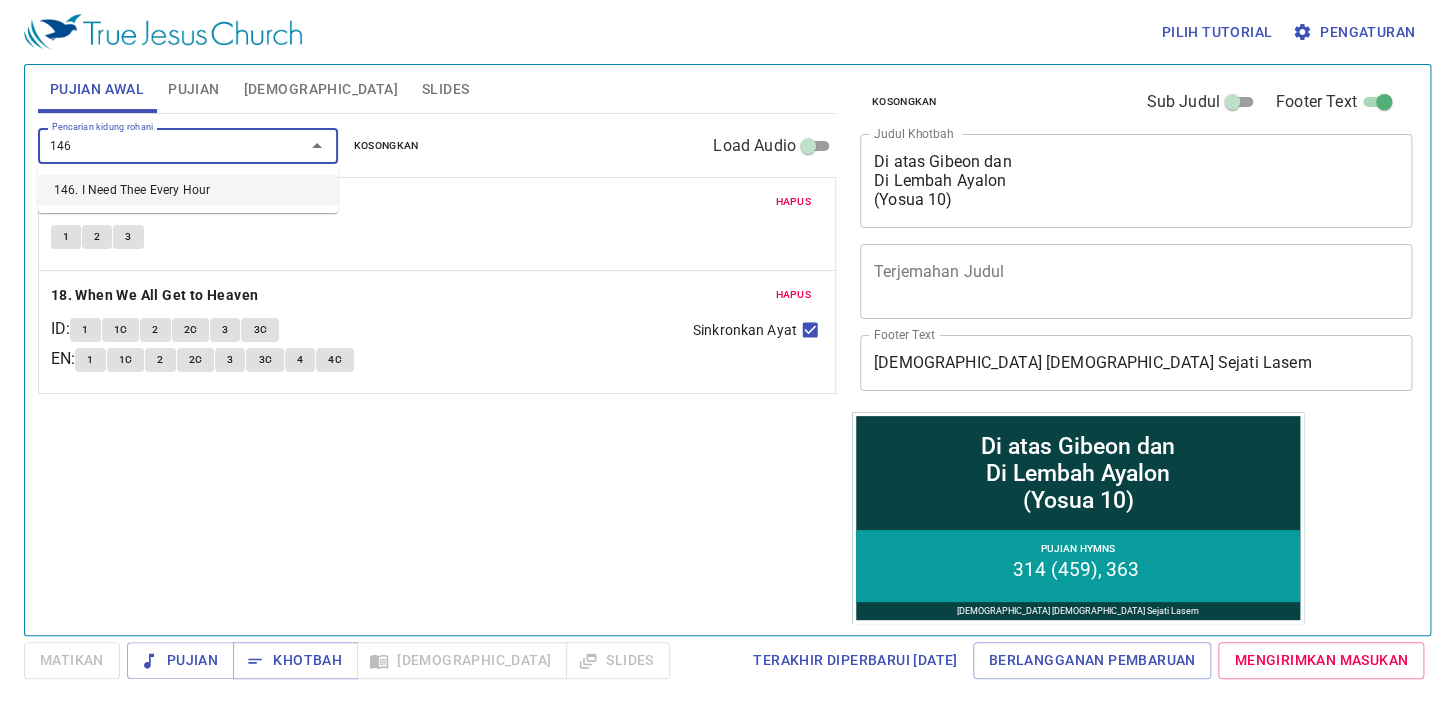 click on "146. I Need Thee Every Hour" at bounding box center [188, 190] 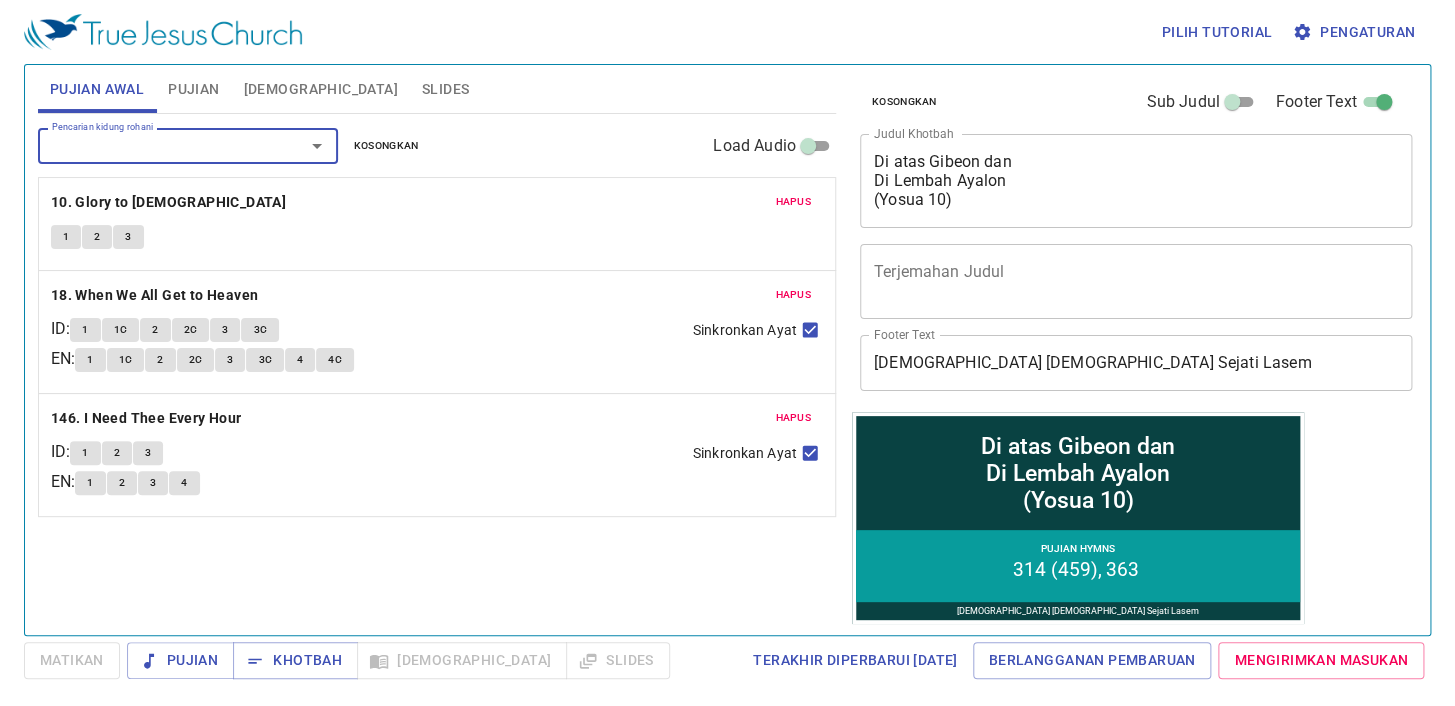 click on "Pengaturan" at bounding box center (1355, 32) 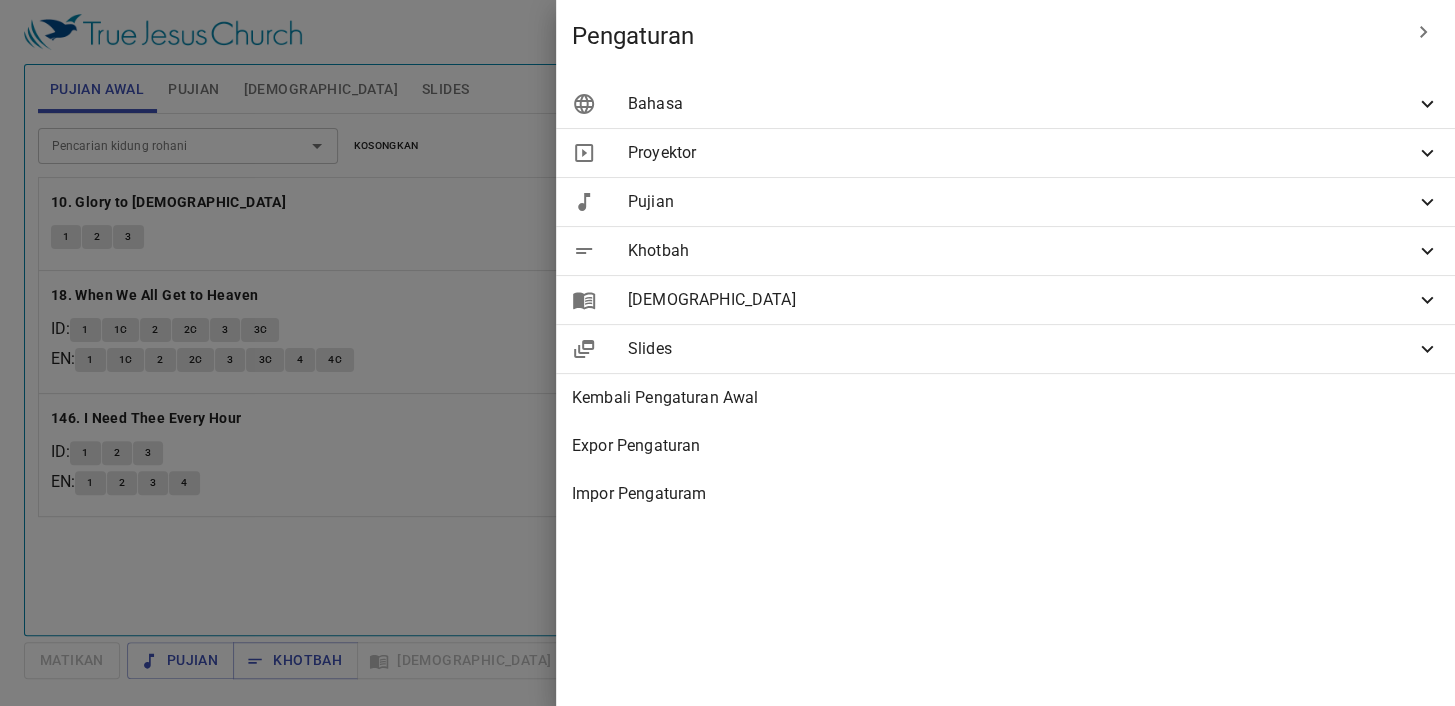click on "Bahasa" at bounding box center (1021, 104) 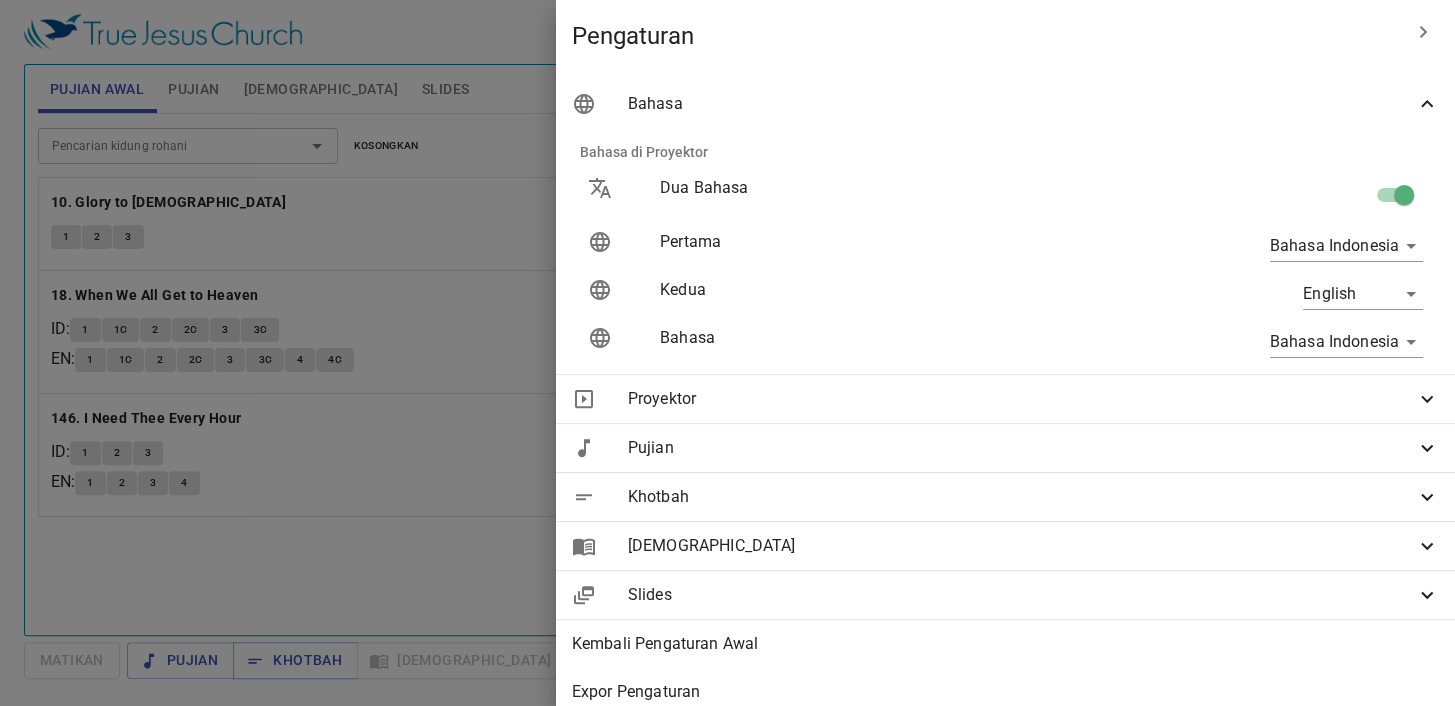 click at bounding box center (1404, 199) 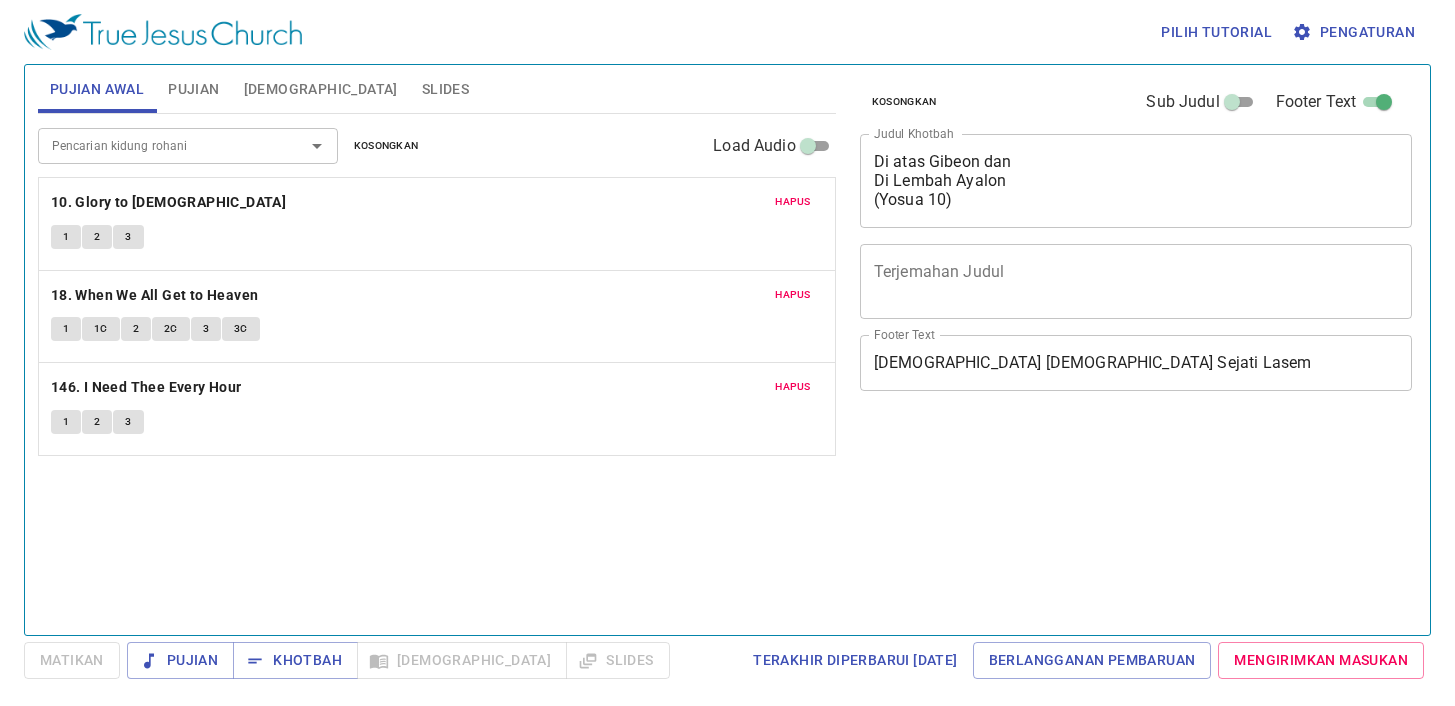 scroll, scrollTop: 0, scrollLeft: 0, axis: both 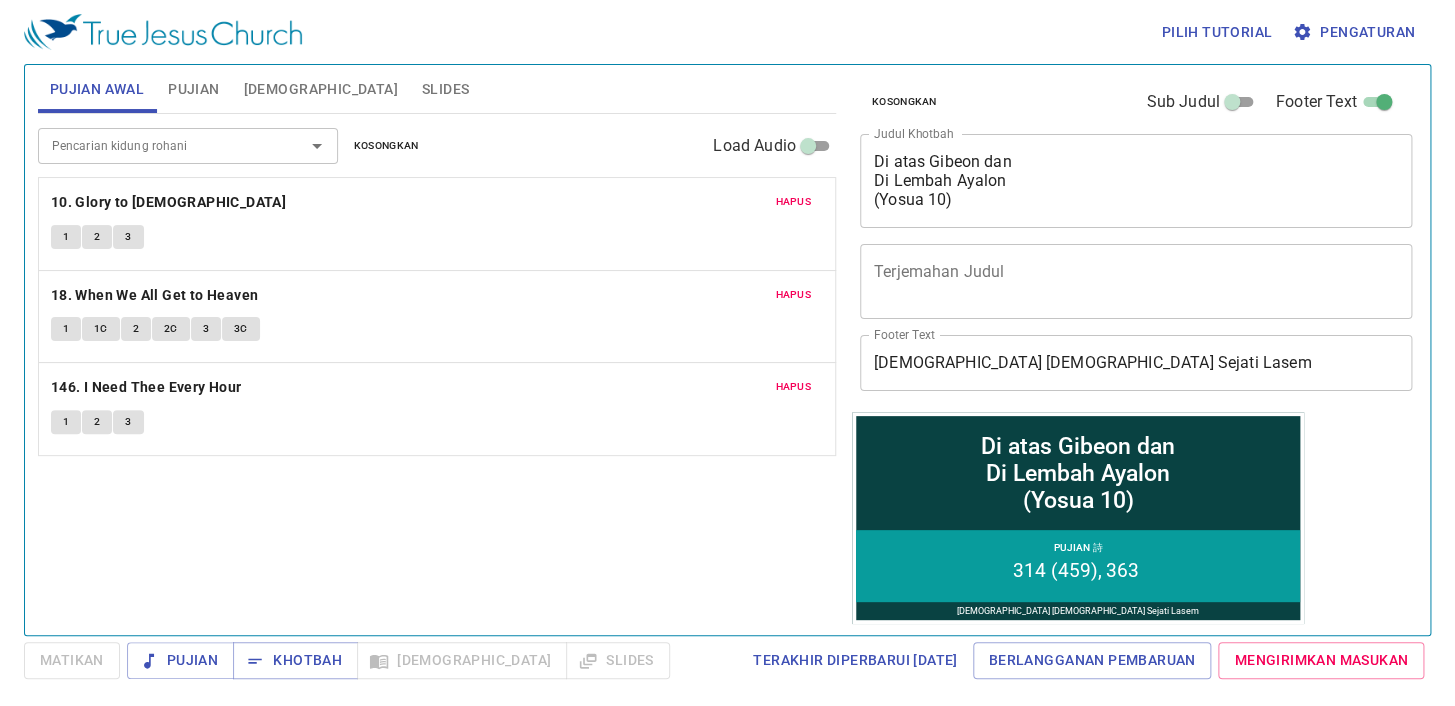 click on "Pengaturan" at bounding box center [1355, 32] 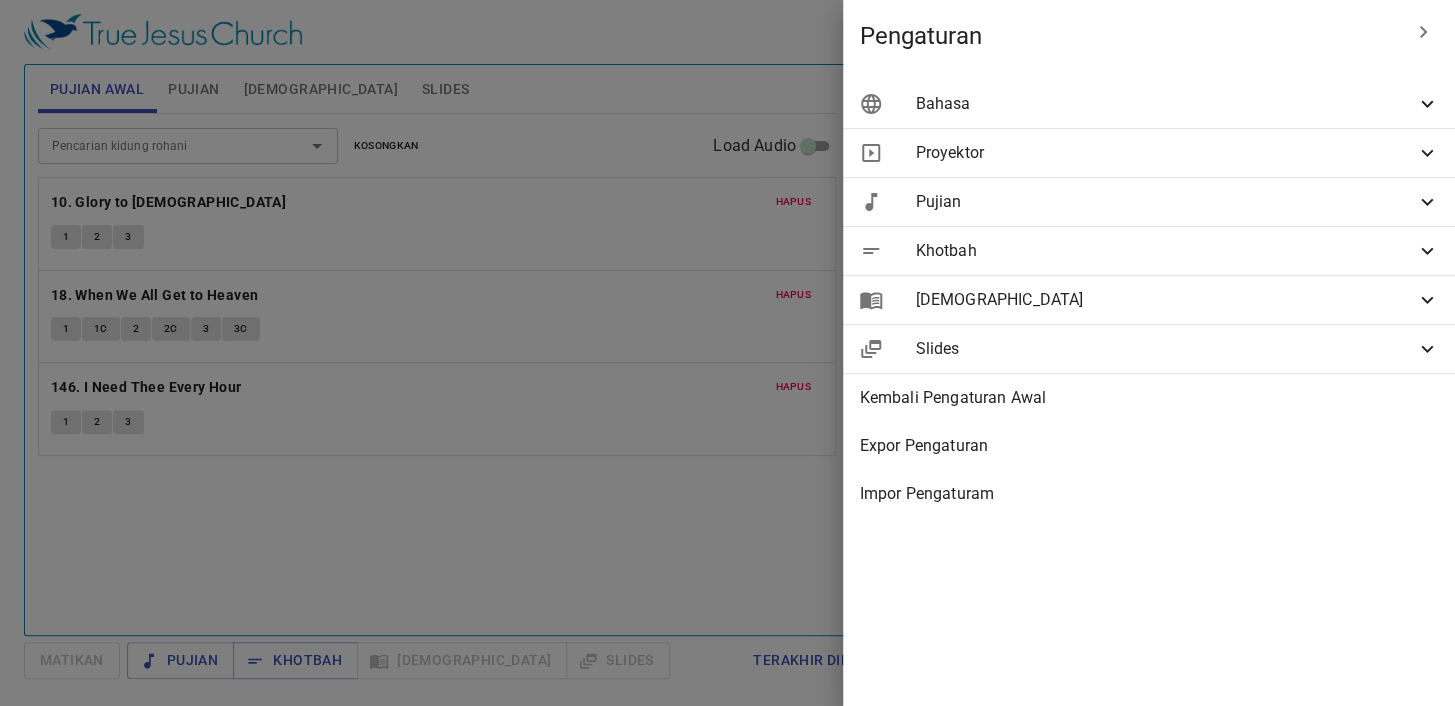 click on "Bahasa" at bounding box center (1149, 104) 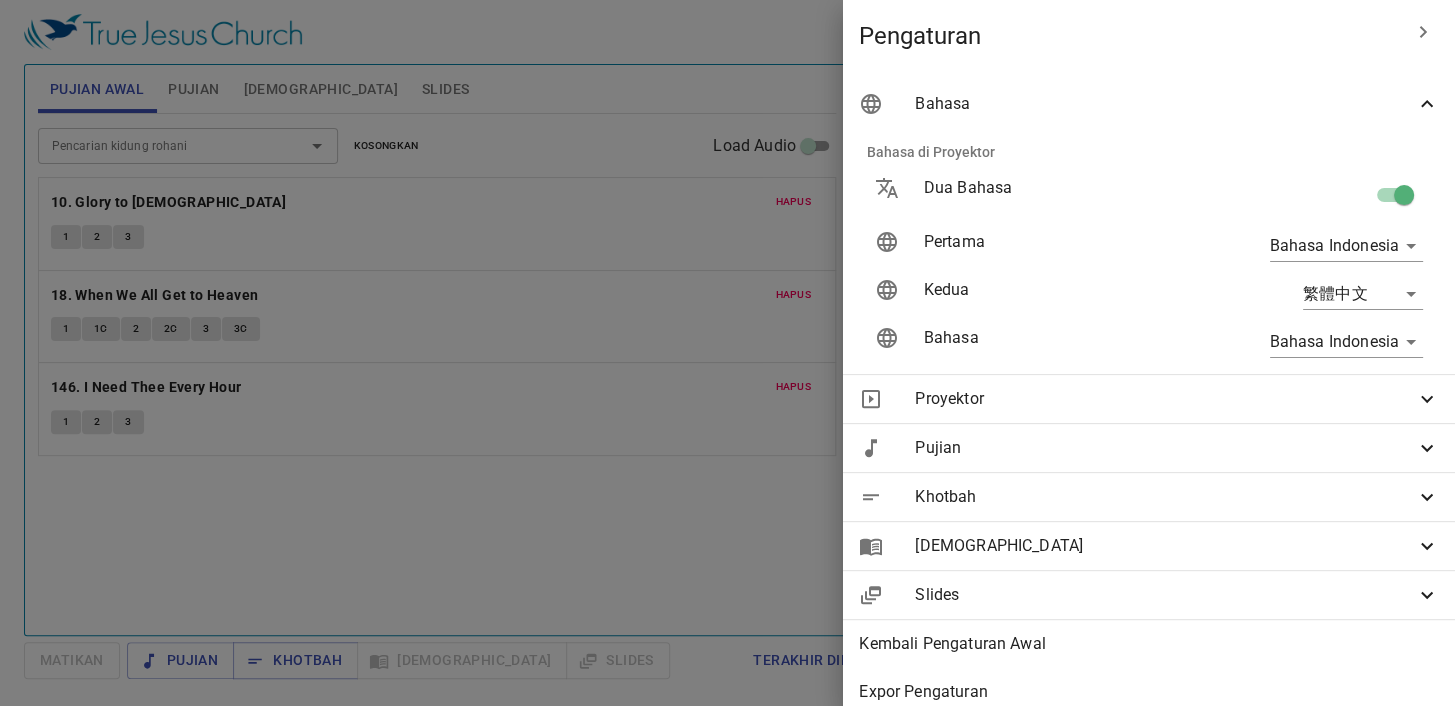 click on "Pilih tutorial Pengaturan Pujian Awal Pujian Alkitab Slides Pencarian kidung rohani Pencarian kidung rohani   Kosongkan Load Audio Hapus 10. Glory to Jesus   1 2 3 Hapus 18. When We All Get to Heaven   1 1C 2 2C 3 3C Hapus 146. I Need Thee Every Hour   1 2 3 Pencarian kidung rohani Pencarian kidung rohani   Kosongkan Load Audio Hapus 314. Jesus Calls Us O'er the Tumult (459)   1 2 3 4 Hapus 363. Standing on the Promises   1 1C 2 2C 3 3C 4 4C Kejadian 1 Referensi Alkitab (Ctrl +/) Referensi Alkitab (Ctrl +/)   Sejarah Ayat   Sebelumnya  (←, ↑)     Selanjutnya  (→, ↓) 1 Pada mulanya  Allah  menciptakan  langit  dan bumi .    In the beginning God created the heavens and the earth. 2 Bumi  belum berbentuk  dan kosong ; gelap gulita  menutupi  samudera raya , dan Roh  Allah  melayang-layang  di atas  permukaan  air .    The earth was without form, and void; and darkness was on the face of the deep. And the Spirit of God was hovering over the face of the waters. 3 Berfirmanlah  Allah ." at bounding box center [727, 353] 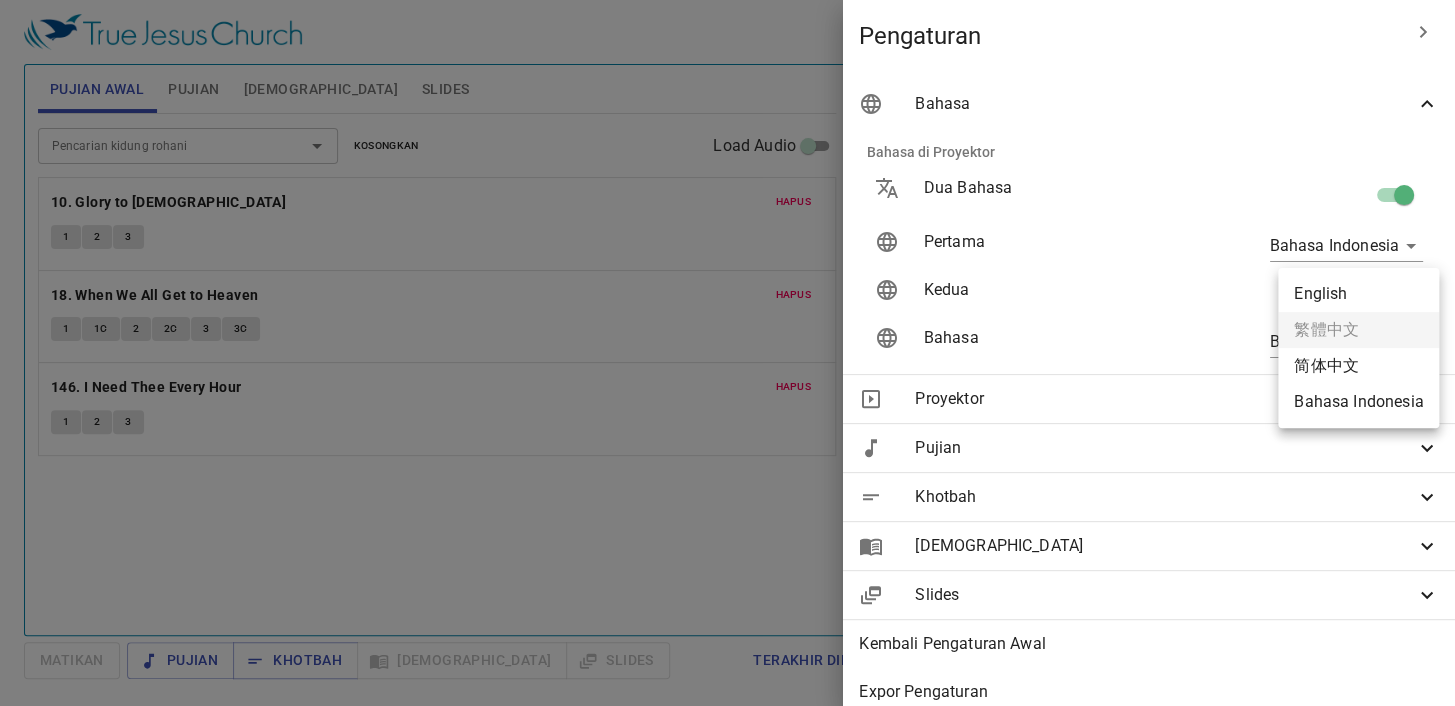 click on "Bahasa Indonesia" at bounding box center [1358, 402] 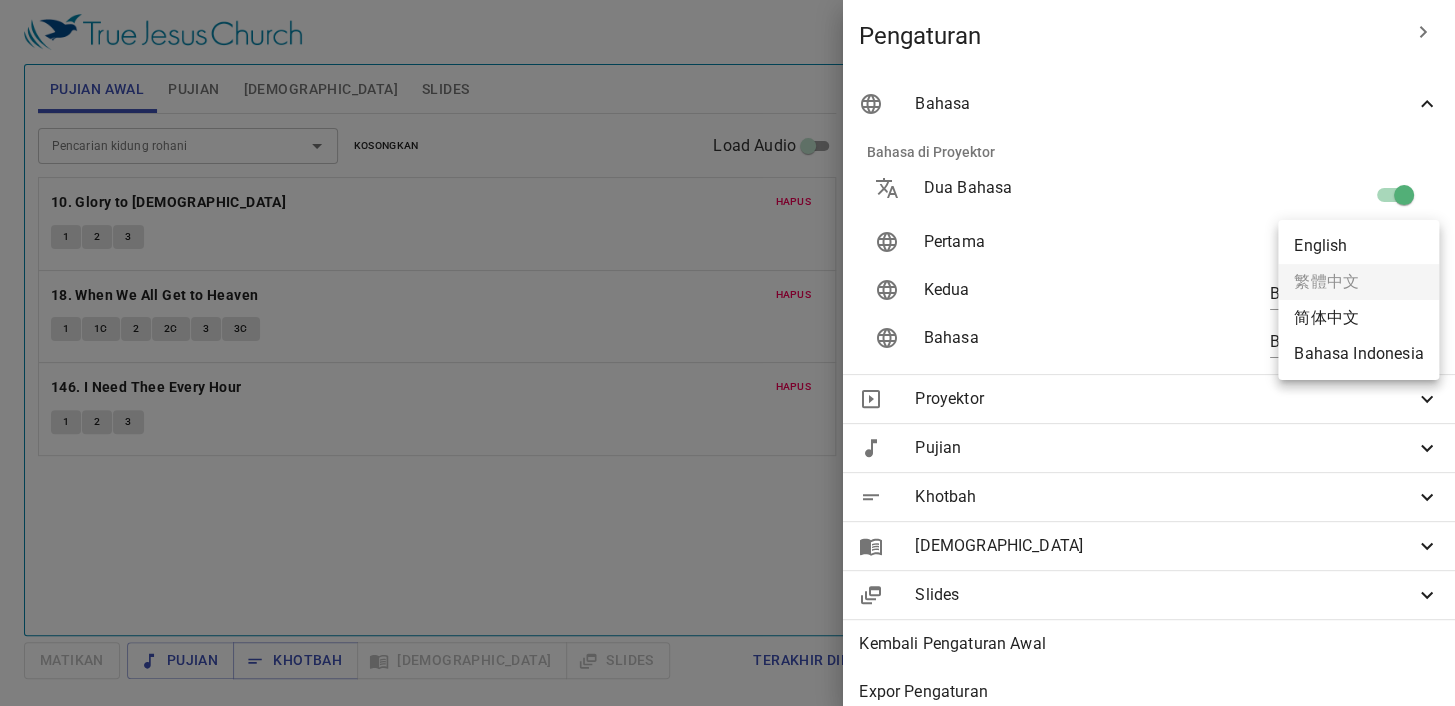 click on "Pilih tutorial Pengaturan Pujian Awal Pujian Alkitab Slides Pencarian kidung rohani Pencarian kidung rohani   Kosongkan Load Audio Hapus 10. Glory to Jesus   1 2 3 Hapus 18. When We All Get to Heaven   1 1C 2 2C 3 3C Hapus 146. I Need Thee Every Hour   1 2 3 Pencarian kidung rohani Pencarian kidung rohani   Kosongkan Load Audio Hapus 314. Jesus Calls Us O'er the Tumult (459)   1 2 3 4 Hapus 363. Standing on the Promises   1 1C 2 2C 3 3C 4 4C Kejadian 1 Referensi Alkitab (Ctrl +/) Referensi Alkitab (Ctrl +/)   Sejarah Ayat   Sebelumnya  (←, ↑)     Selanjutnya  (→, ↓) 1 ﻿起初 ，　神 創造 天 地 。   Pada mulanya  Allah  menciptakan  langit  dan bumi .  2 地 是 空虛 混沌 ，淵 面 黑暗 ；　神 的靈 運行 在水 面 上 。   Bumi  belum berbentuk  dan kosong ; gelap gulita  menutupi  samudera raya , dan Roh  Allah  melayang-layang  di atas  permukaan  air .  3 神 說 ：要有 光 ，就有了光 。   Berfirmanlah  Allah : "Jadilah  terang ." Lalu terang  ." at bounding box center [727, 353] 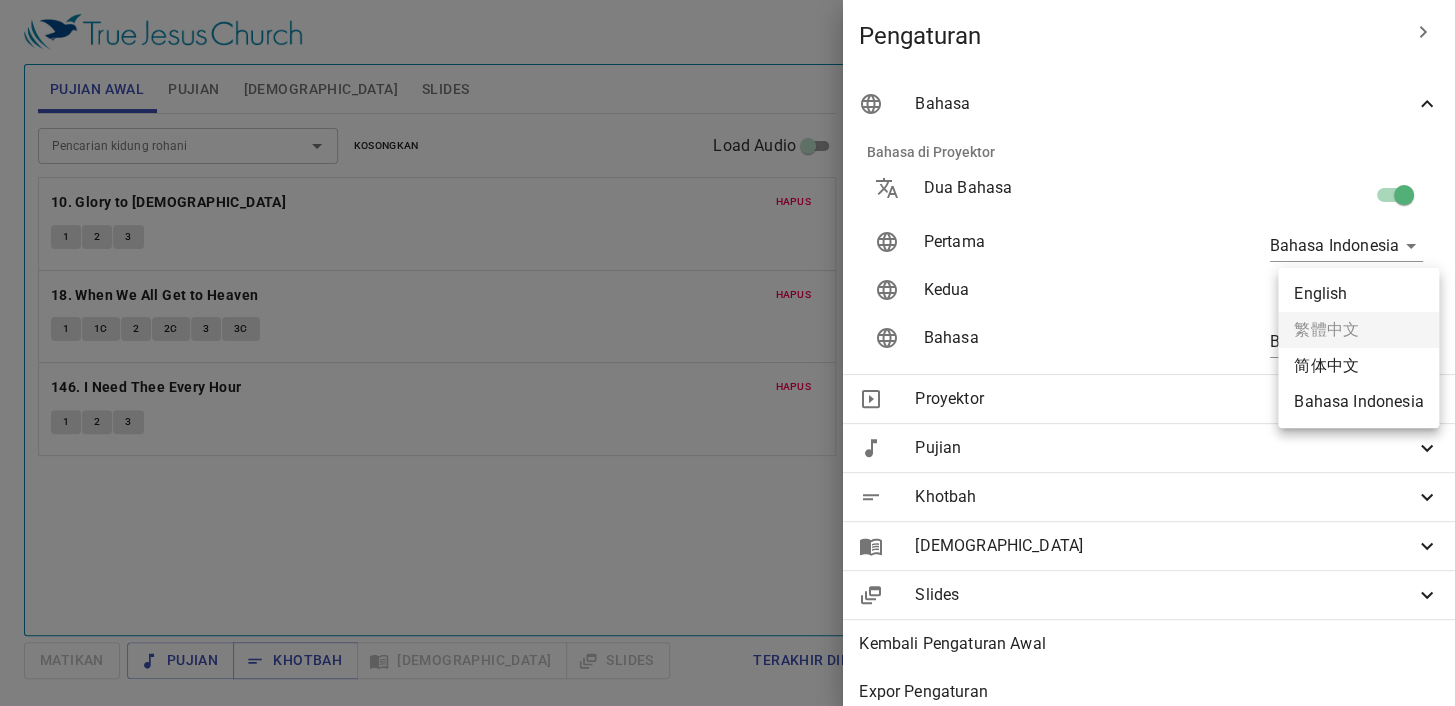 click on "Pilih tutorial Pengaturan Pujian Awal Pujian Alkitab Slides Pencarian kidung rohani Pencarian kidung rohani   Kosongkan Load Audio Hapus 10. Glory to Jesus   1 2 3 Hapus 18. When We All Get to Heaven   1 1C 2 2C 3 3C Hapus 146. I Need Thee Every Hour   1 2 3 Pencarian kidung rohani Pencarian kidung rohani   Kosongkan Load Audio Hapus 314. Jesus Calls Us O'er the Tumult (459)   1 2 3 4 Hapus 363. Standing on the Promises   1 1C 2 2C 3 3C 4 4C Kejadian 1 Referensi Alkitab (Ctrl +/) Referensi Alkitab (Ctrl +/)   Sejarah Ayat   Sebelumnya  (←, ↑)     Selanjutnya  (→, ↓) 1 Pada mulanya  Allah  menciptakan  langit  dan bumi .    ﻿起初 ，　神 創造 天 地 。 2 Bumi  belum berbentuk  dan kosong ; gelap gulita  menutupi  samudera raya , dan Roh  Allah  melayang-layang  di atas  permukaan  air .    地 是 空虛 混沌 ，淵 面 黑暗 ；　神 的靈 運行 在水 面 上 。 3 Berfirmanlah  Allah : "Jadilah  terang ." Lalu terang  itu jadi .    神 說 ：要有 光 。 4 gelap" at bounding box center [727, 353] 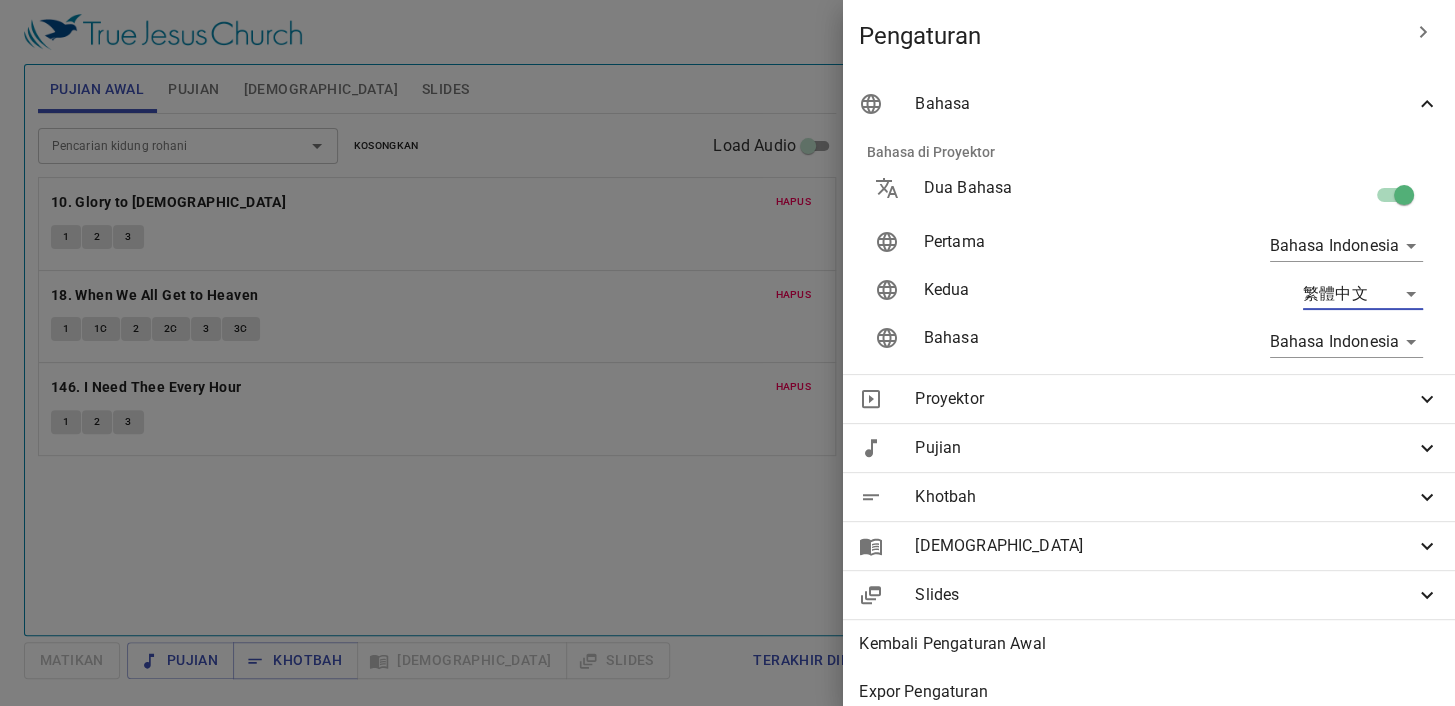 click at bounding box center (1404, 199) 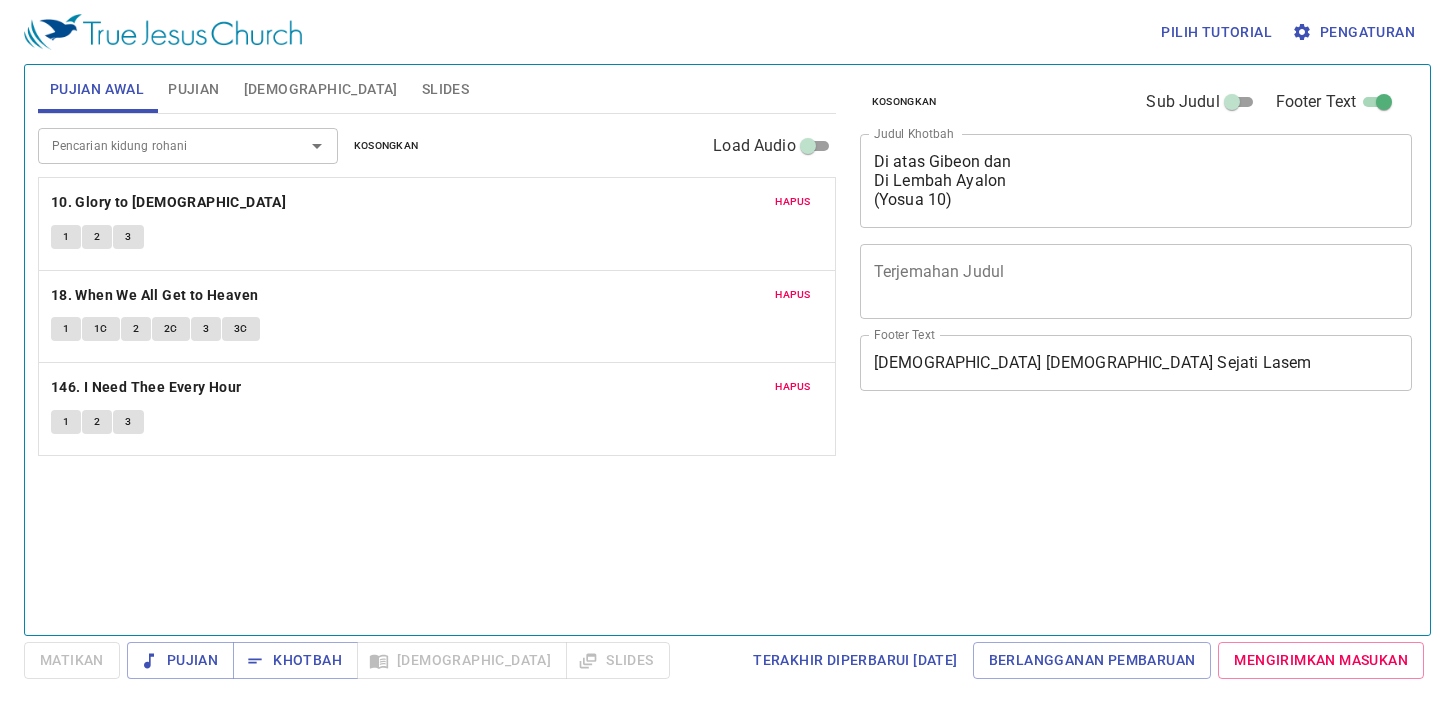 scroll, scrollTop: 0, scrollLeft: 0, axis: both 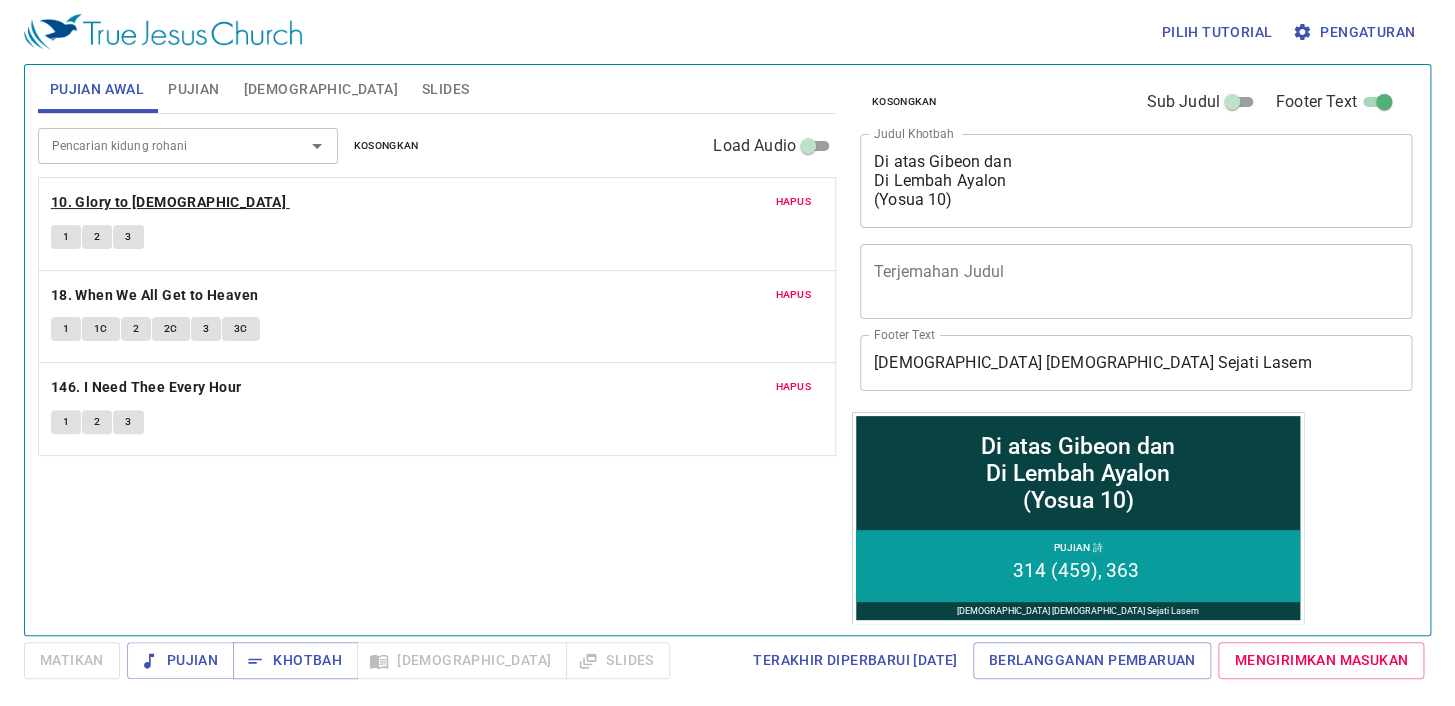 click on "10. Glory to Jesus" at bounding box center (168, 202) 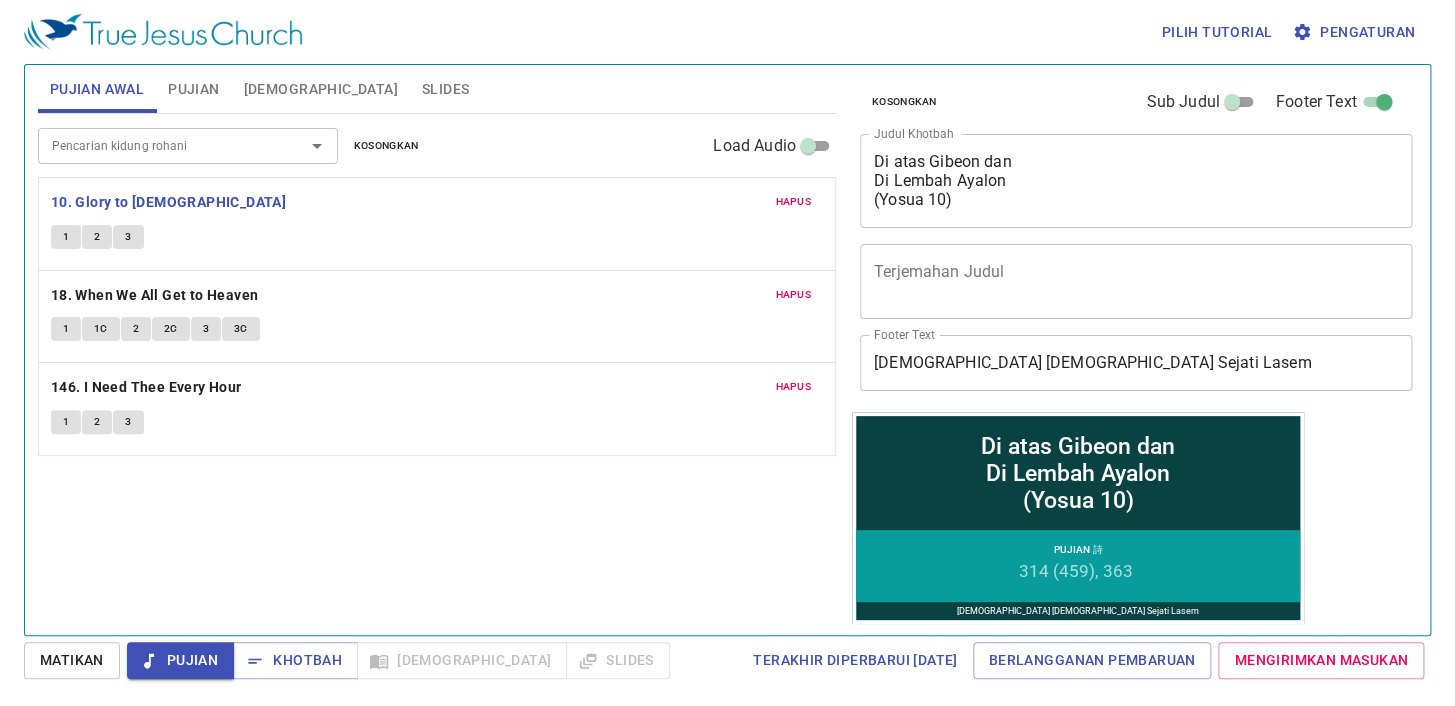 click on "Pengaturan" at bounding box center (1355, 32) 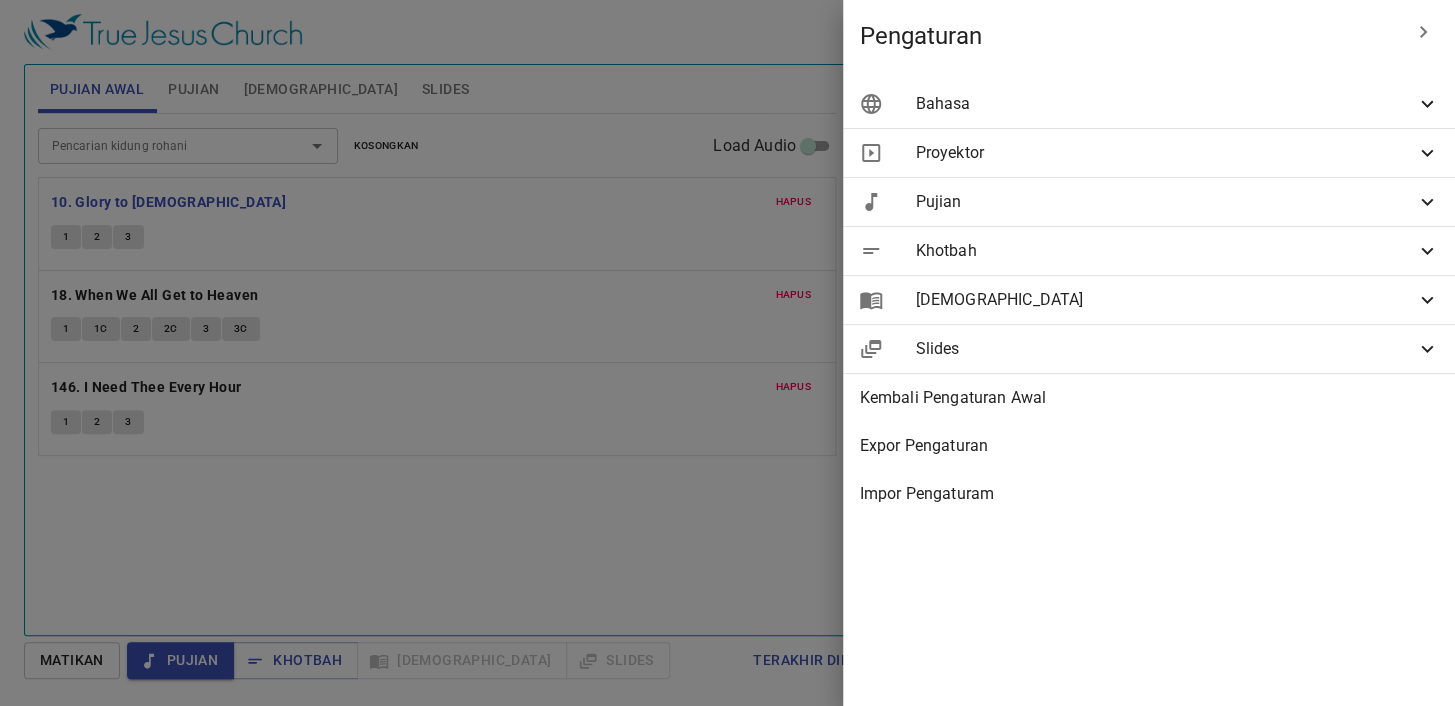 click on "Pengaturan" at bounding box center (1129, 36) 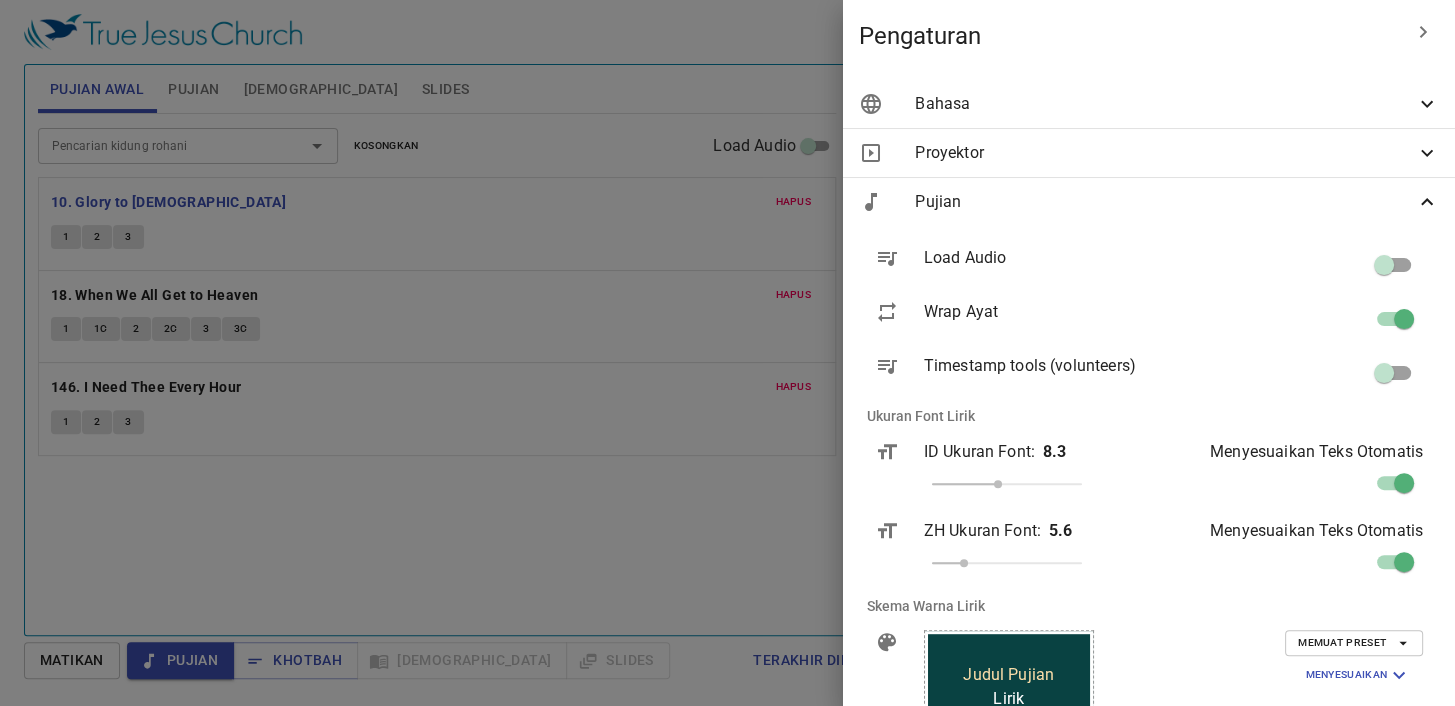 click on "Pujian" at bounding box center [1165, 202] 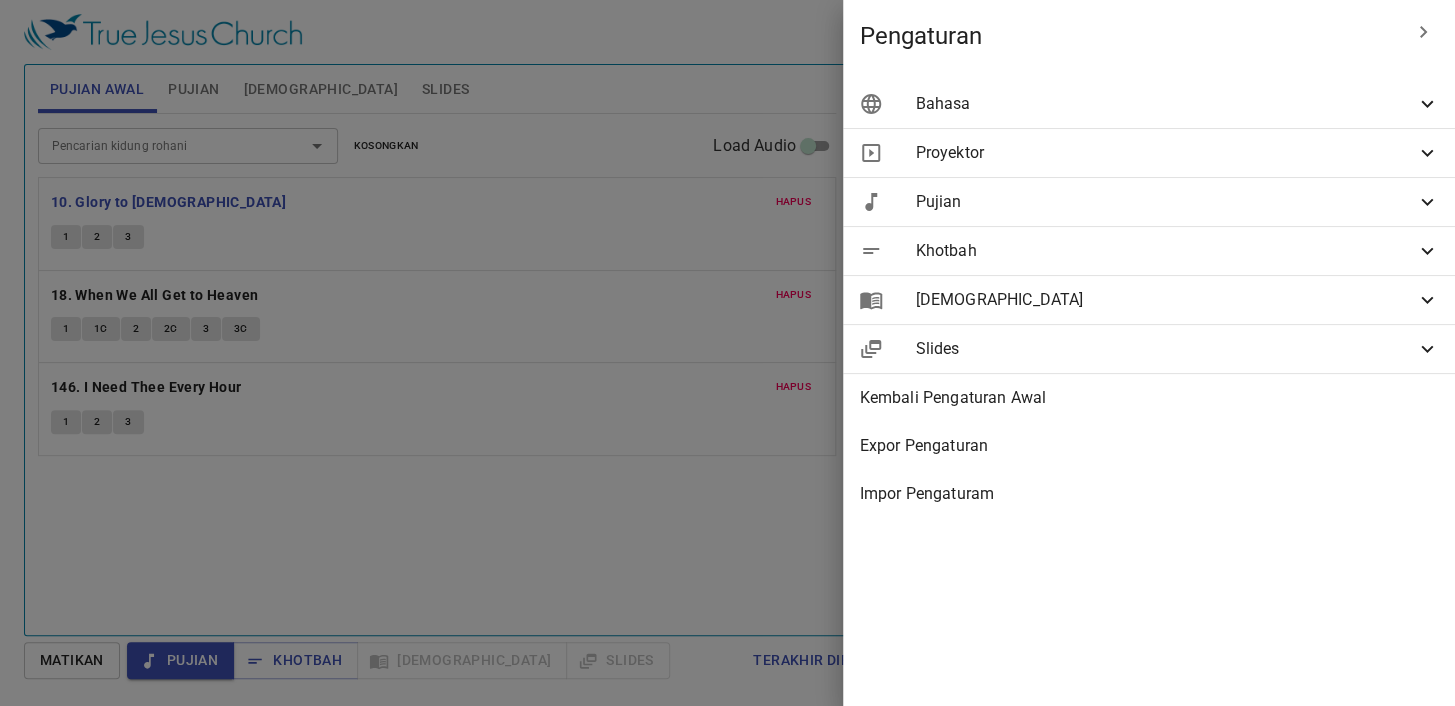 click at bounding box center [727, 353] 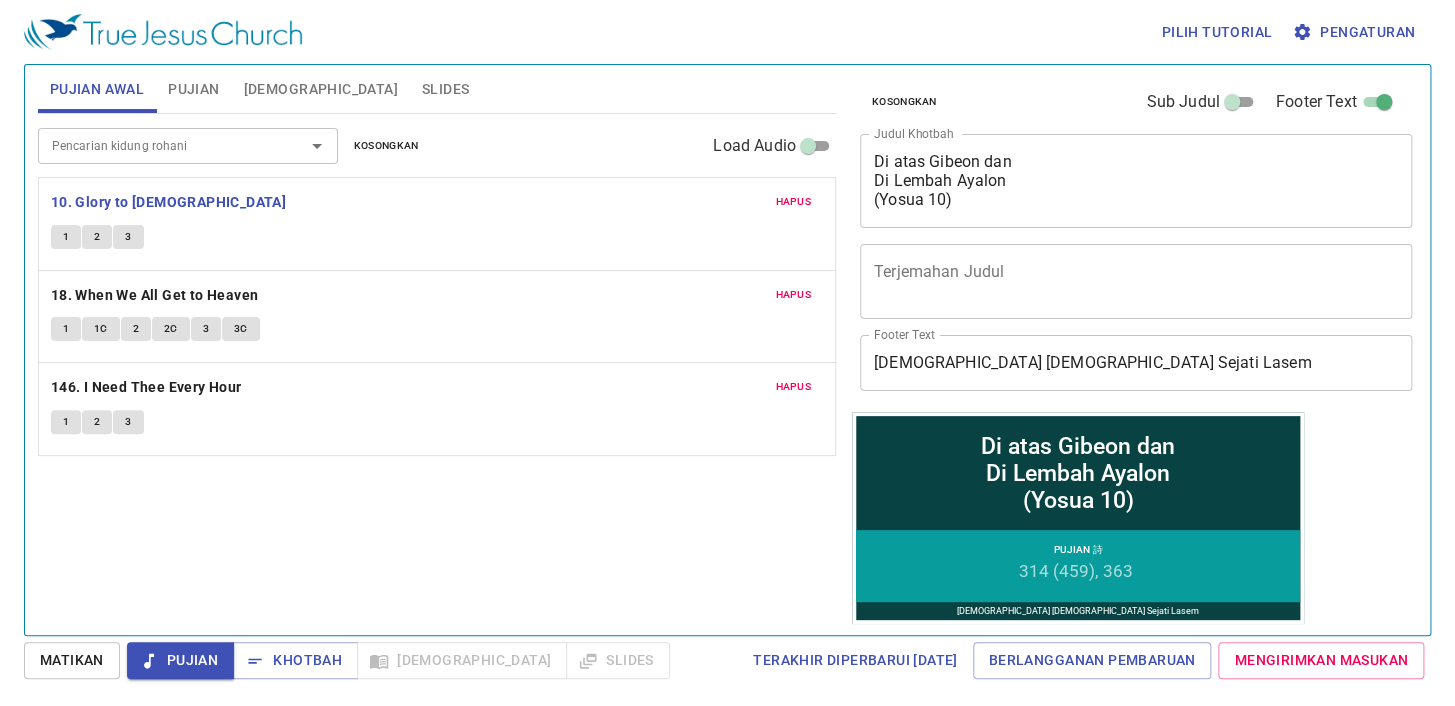 click on "Slides" at bounding box center (445, 89) 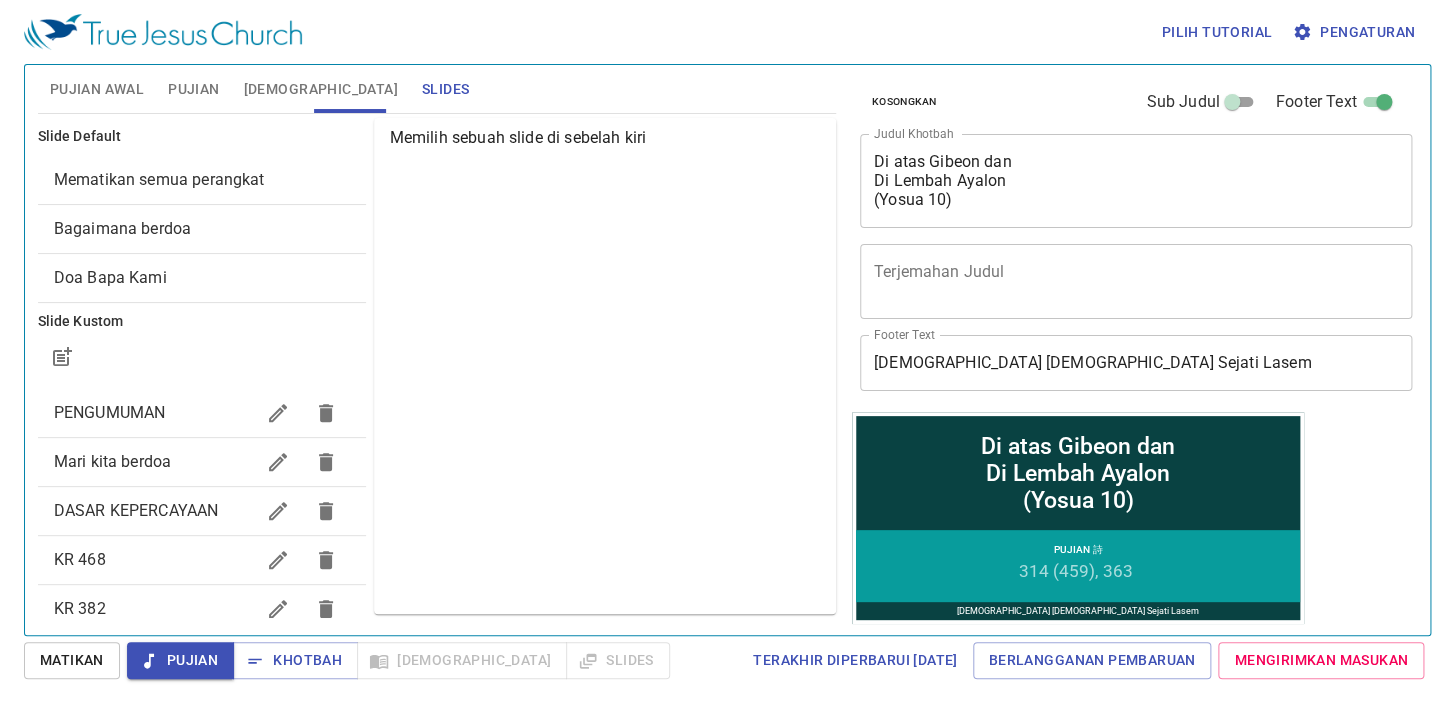 type 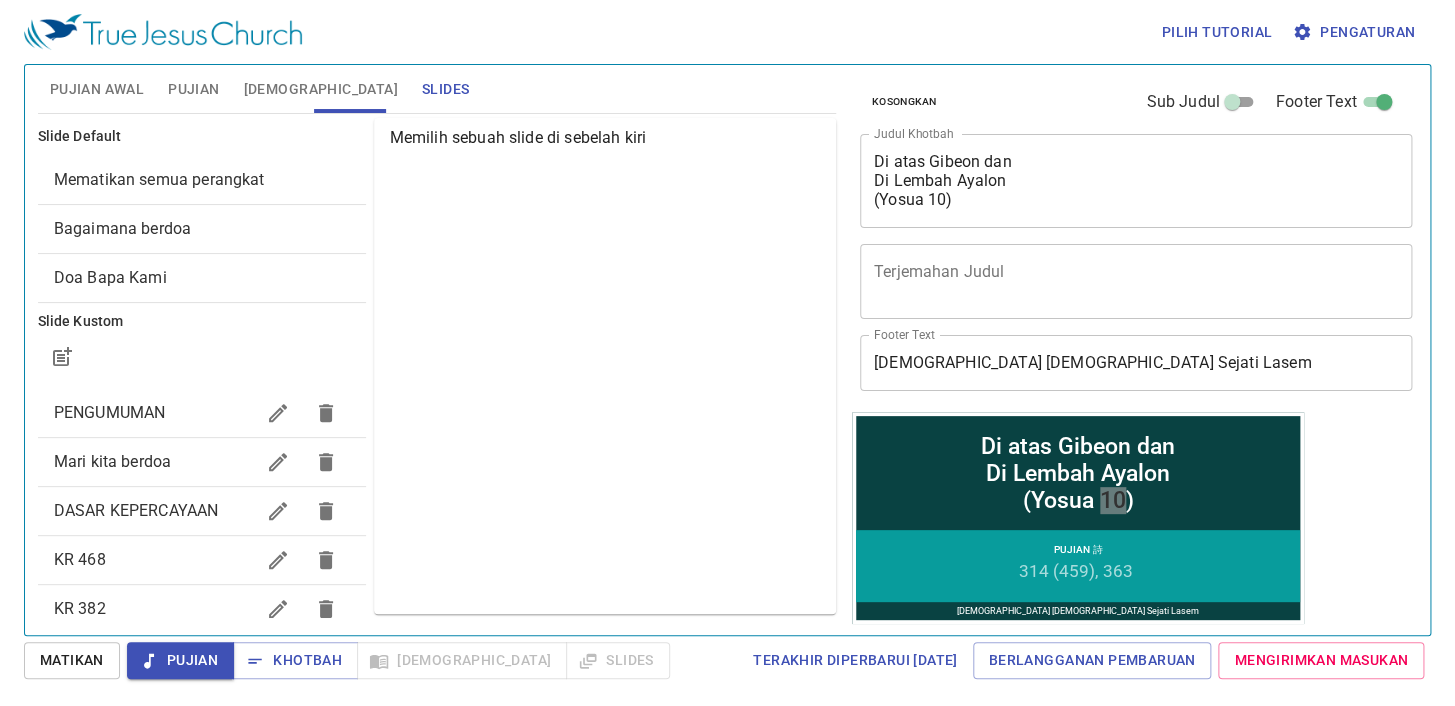 click on "Mari kita berdoa" at bounding box center [154, 462] 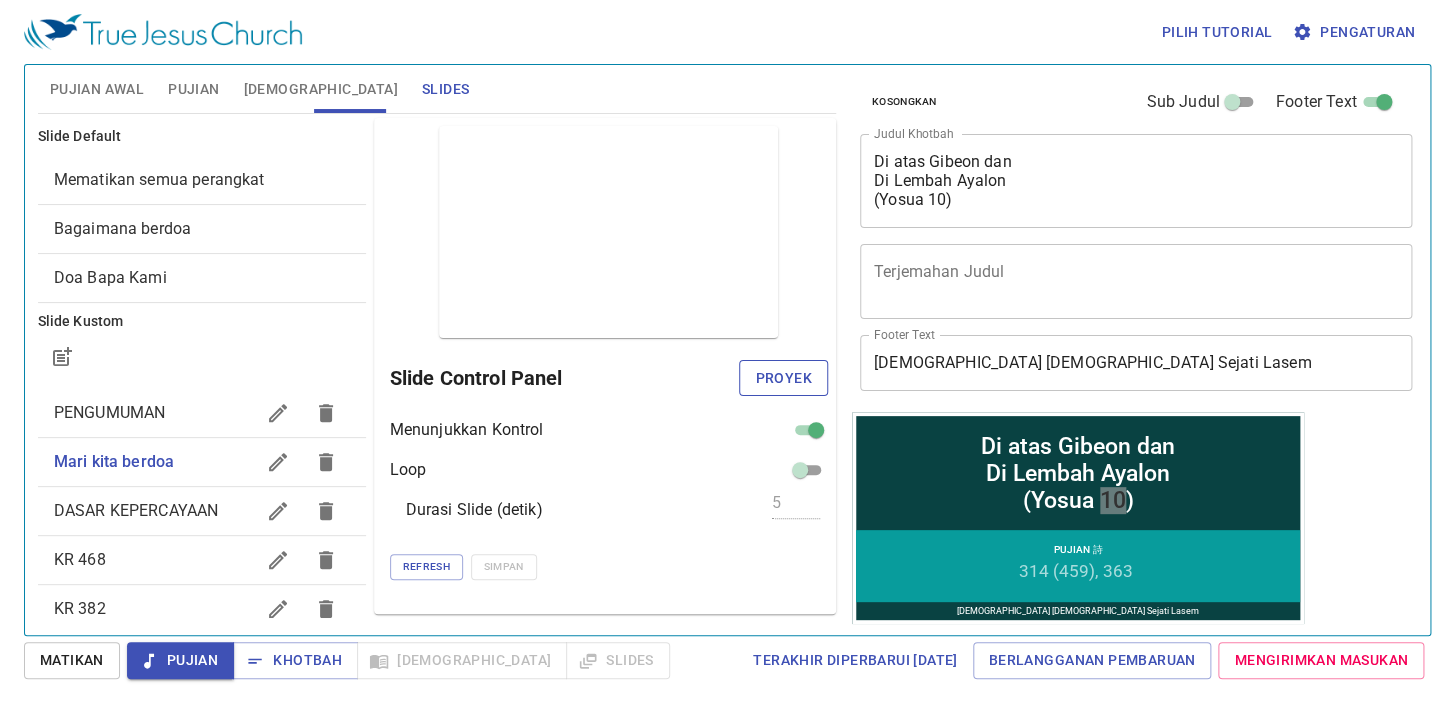 click on "Proyek" at bounding box center [783, 378] 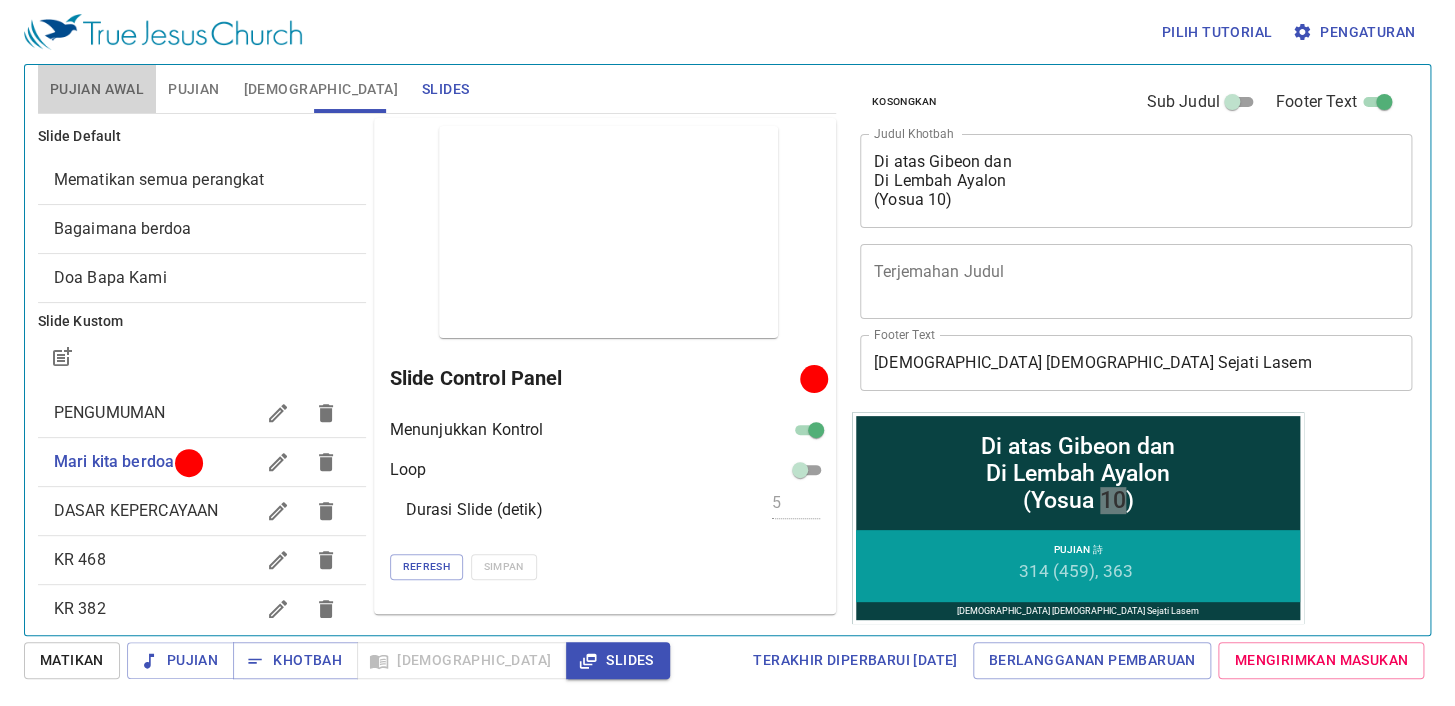 click on "Pujian Awal" at bounding box center (97, 89) 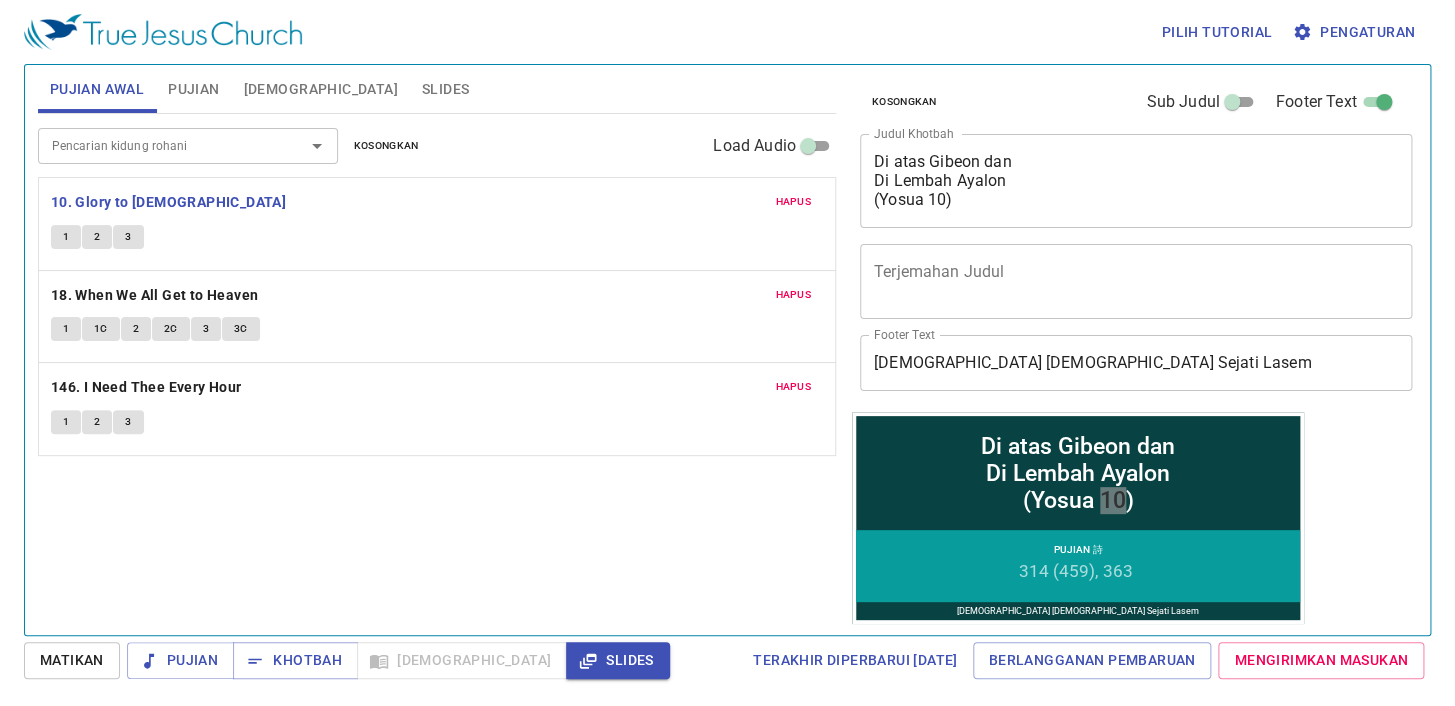 click on "Pujian" at bounding box center (193, 89) 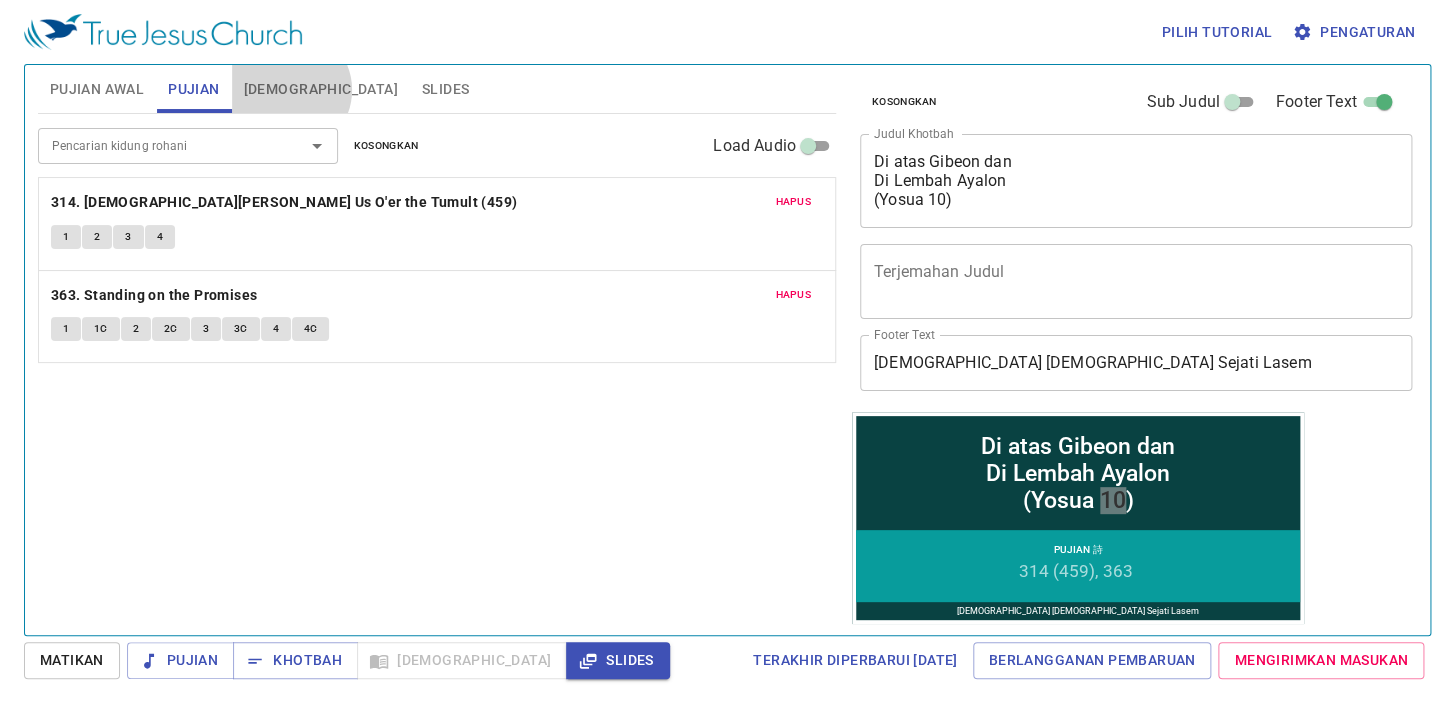 click on "[DEMOGRAPHIC_DATA]" at bounding box center [321, 89] 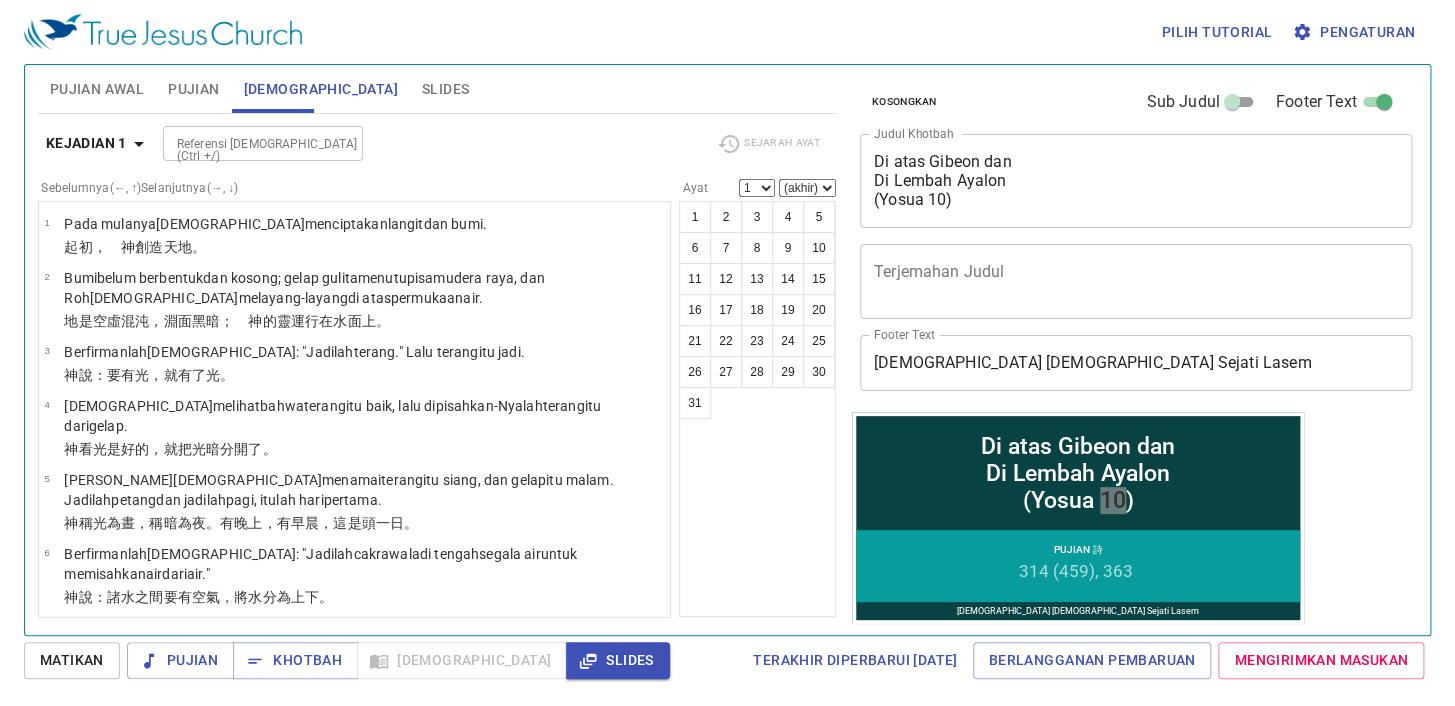click on "Slides" at bounding box center [445, 89] 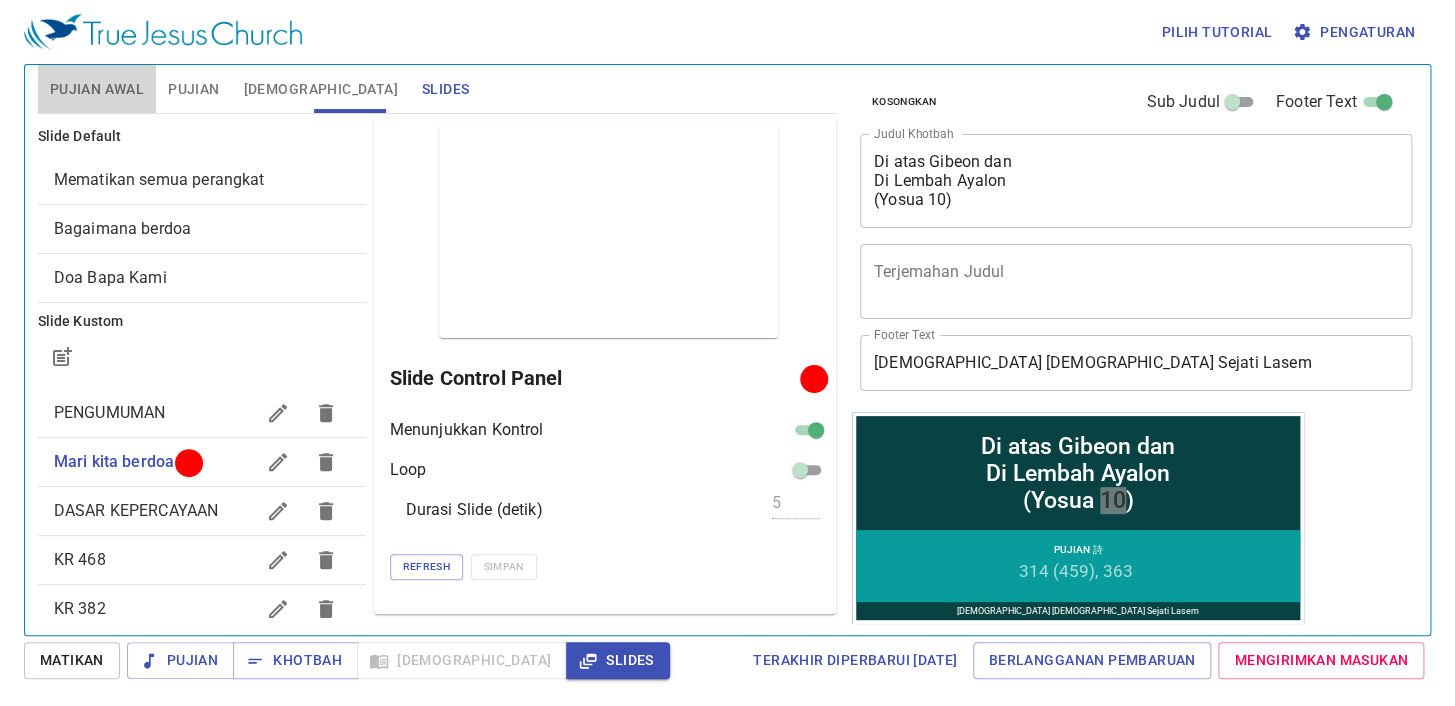 click on "Pujian Awal" at bounding box center (97, 89) 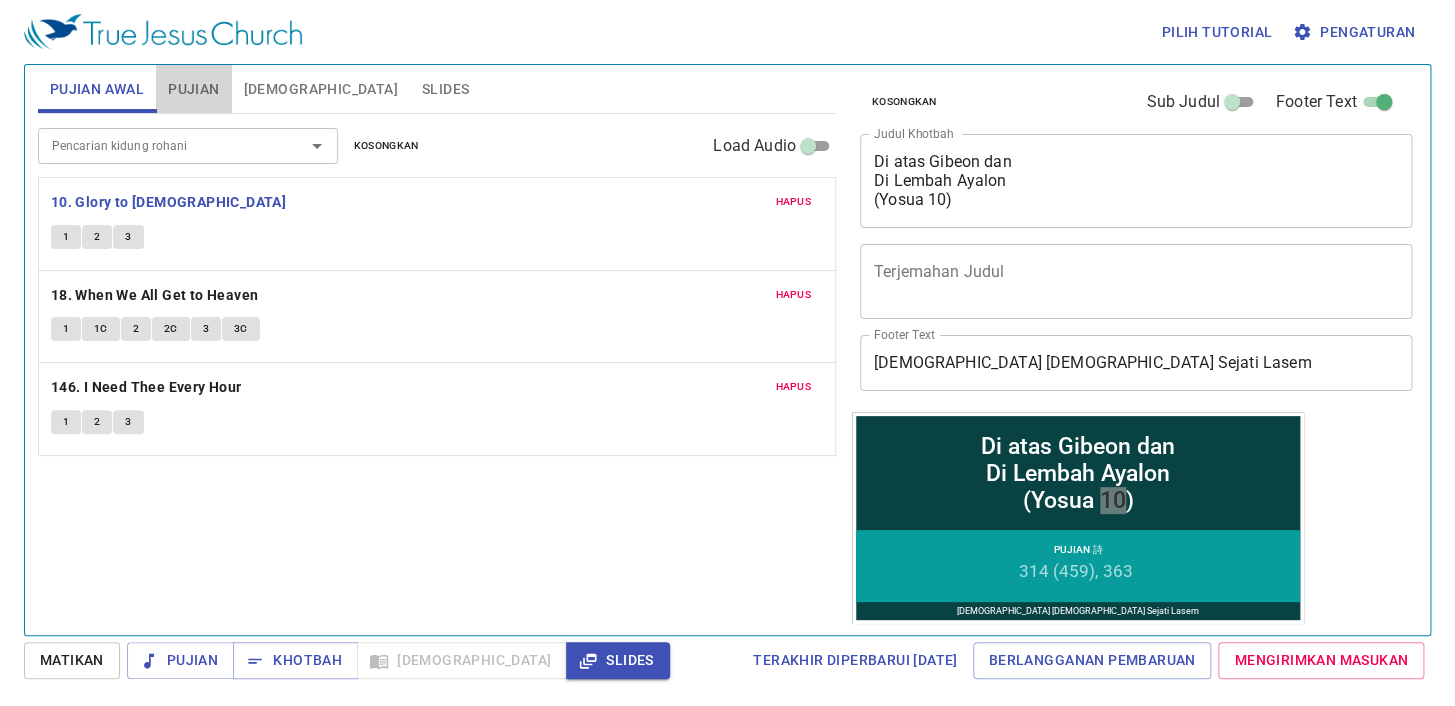 click on "Pujian" at bounding box center (193, 89) 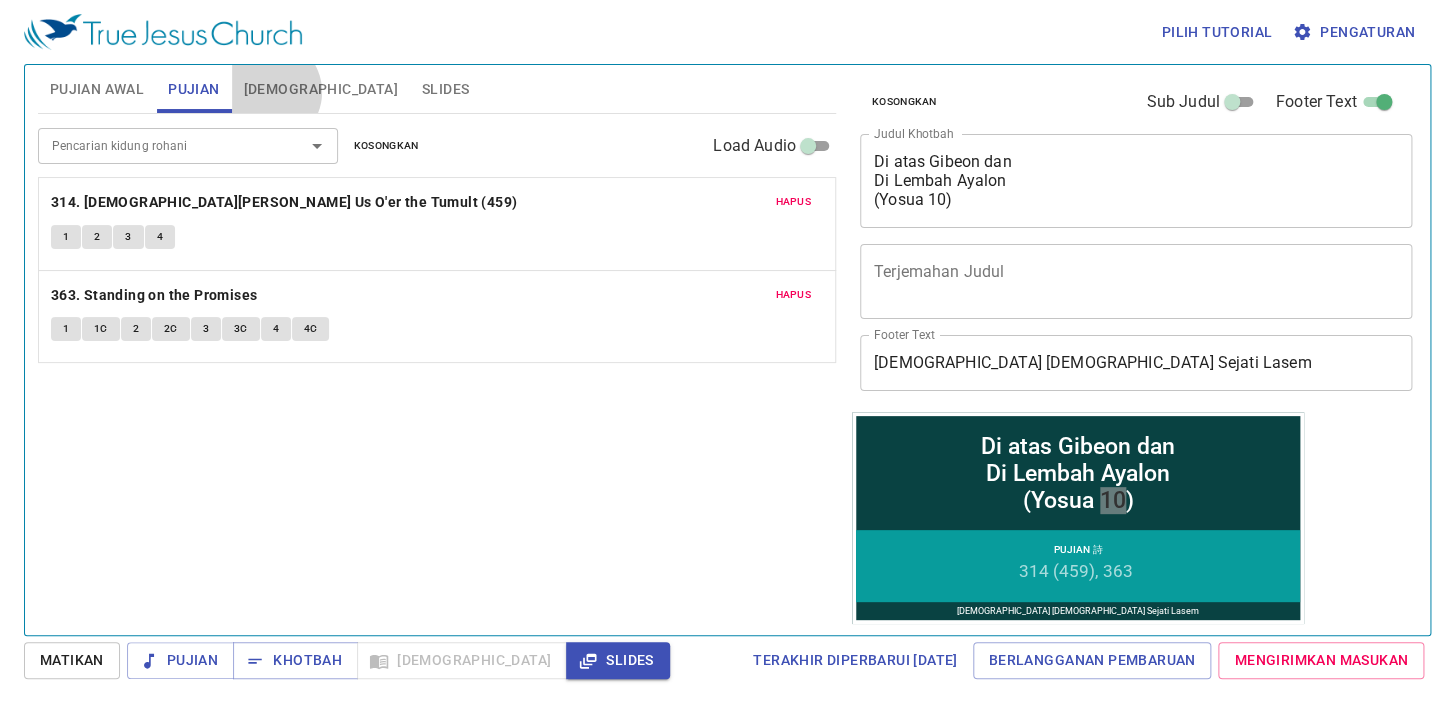 click on "[DEMOGRAPHIC_DATA]" at bounding box center [321, 89] 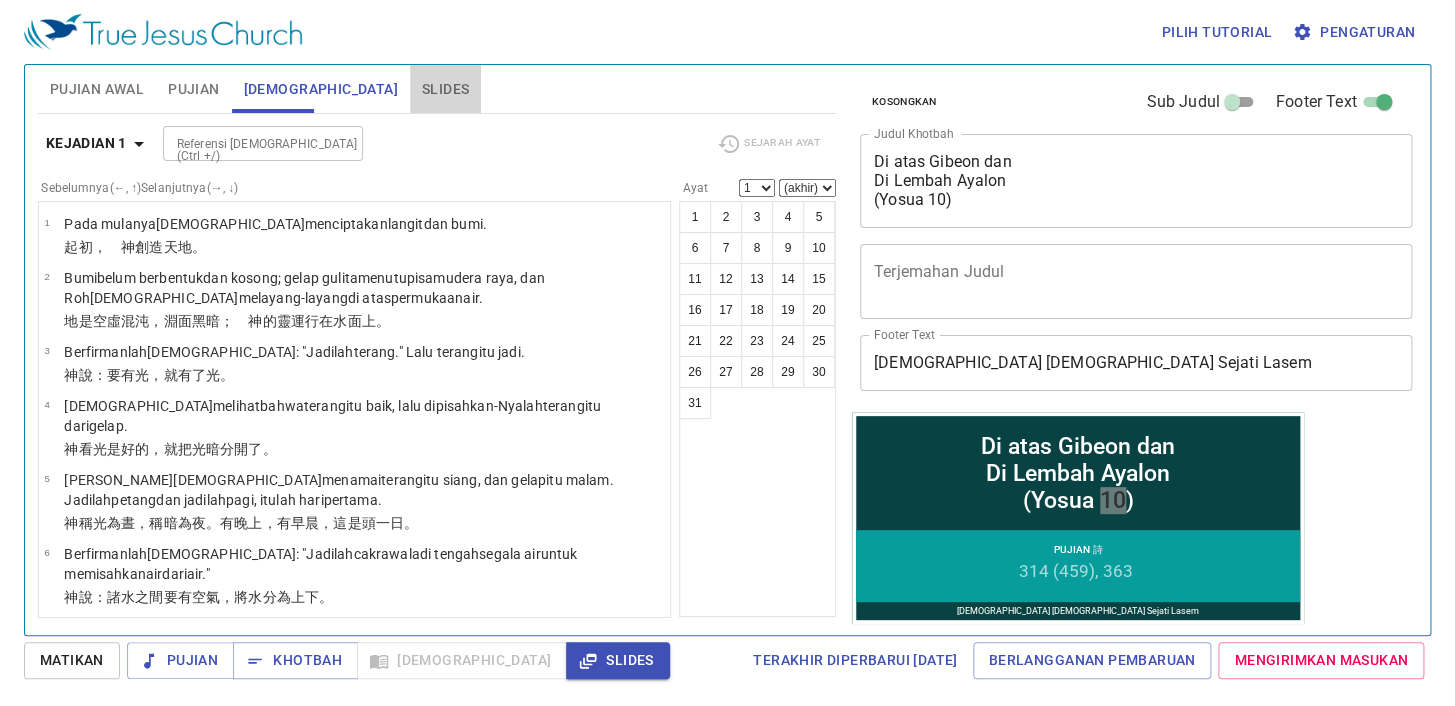 click on "Slides" at bounding box center (445, 89) 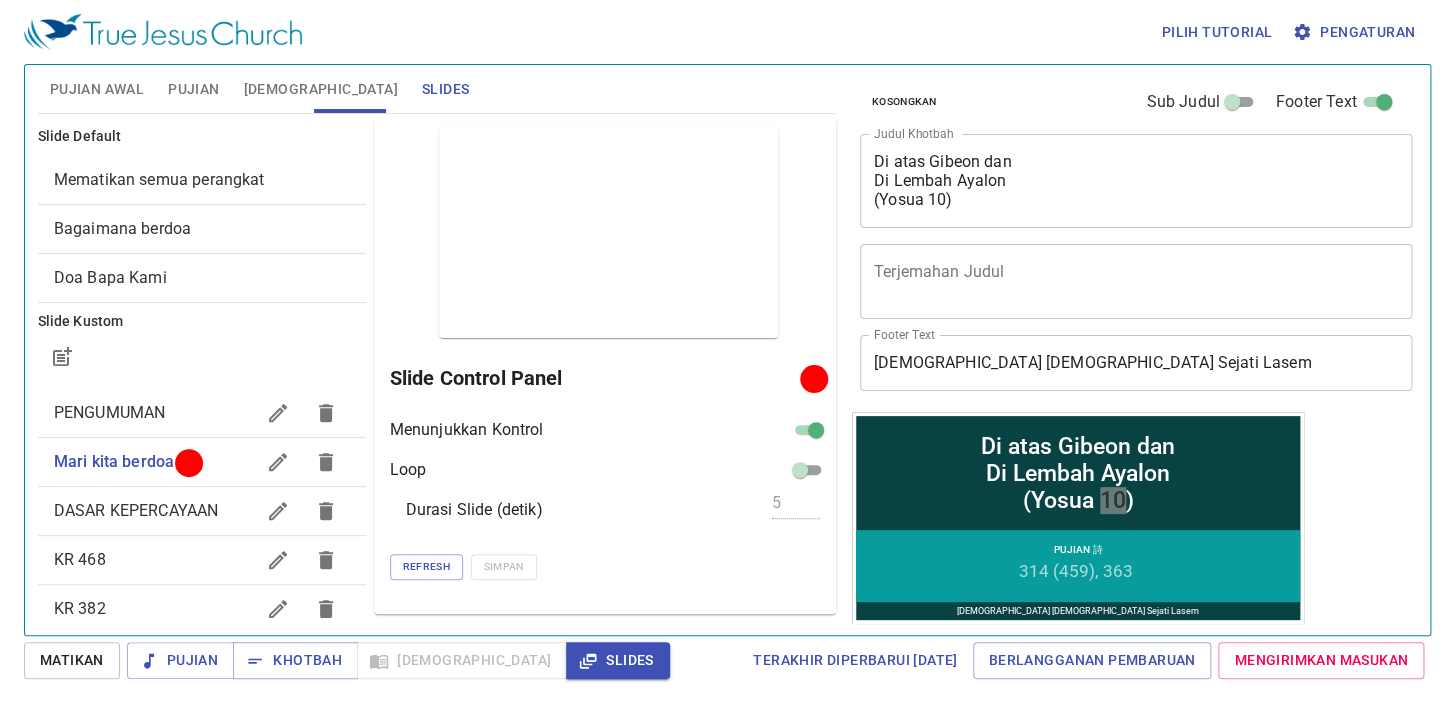 click on "Pujian Awal" at bounding box center (97, 89) 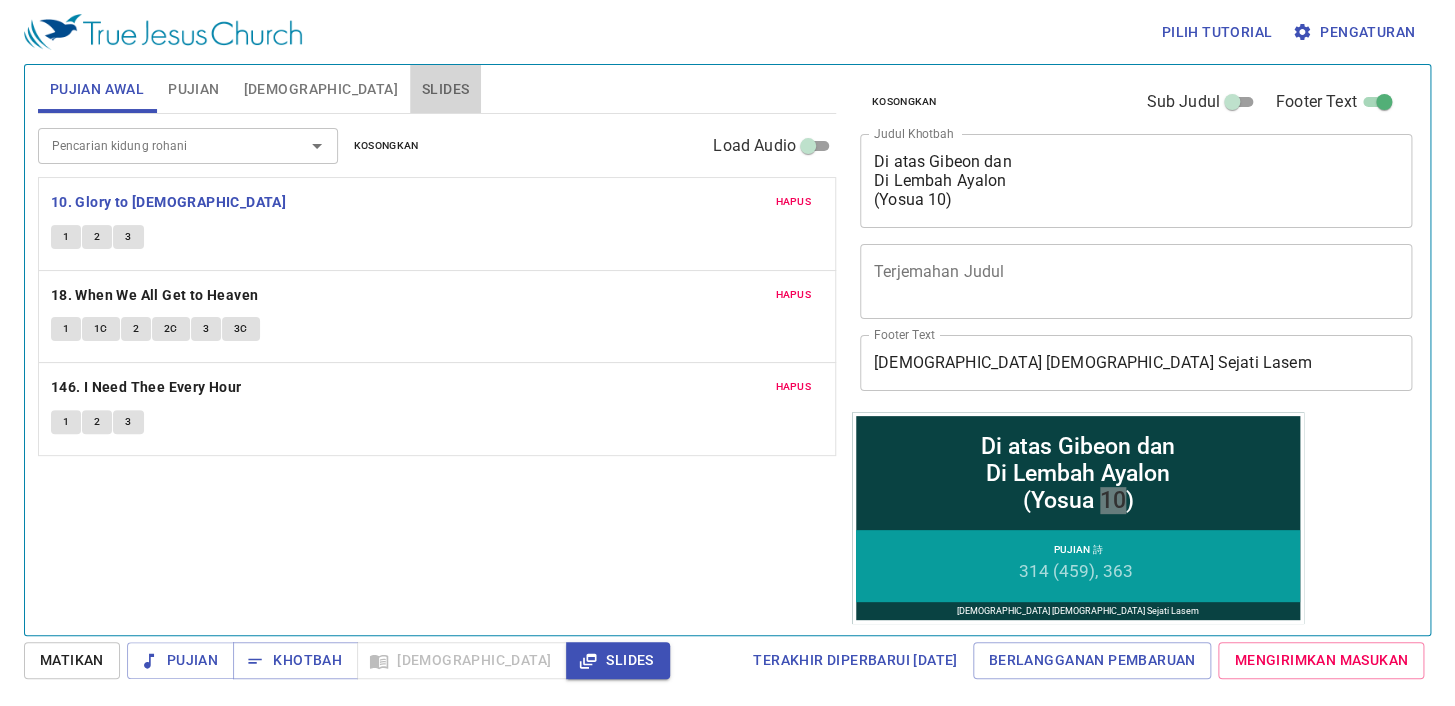 click on "Slides" at bounding box center (445, 89) 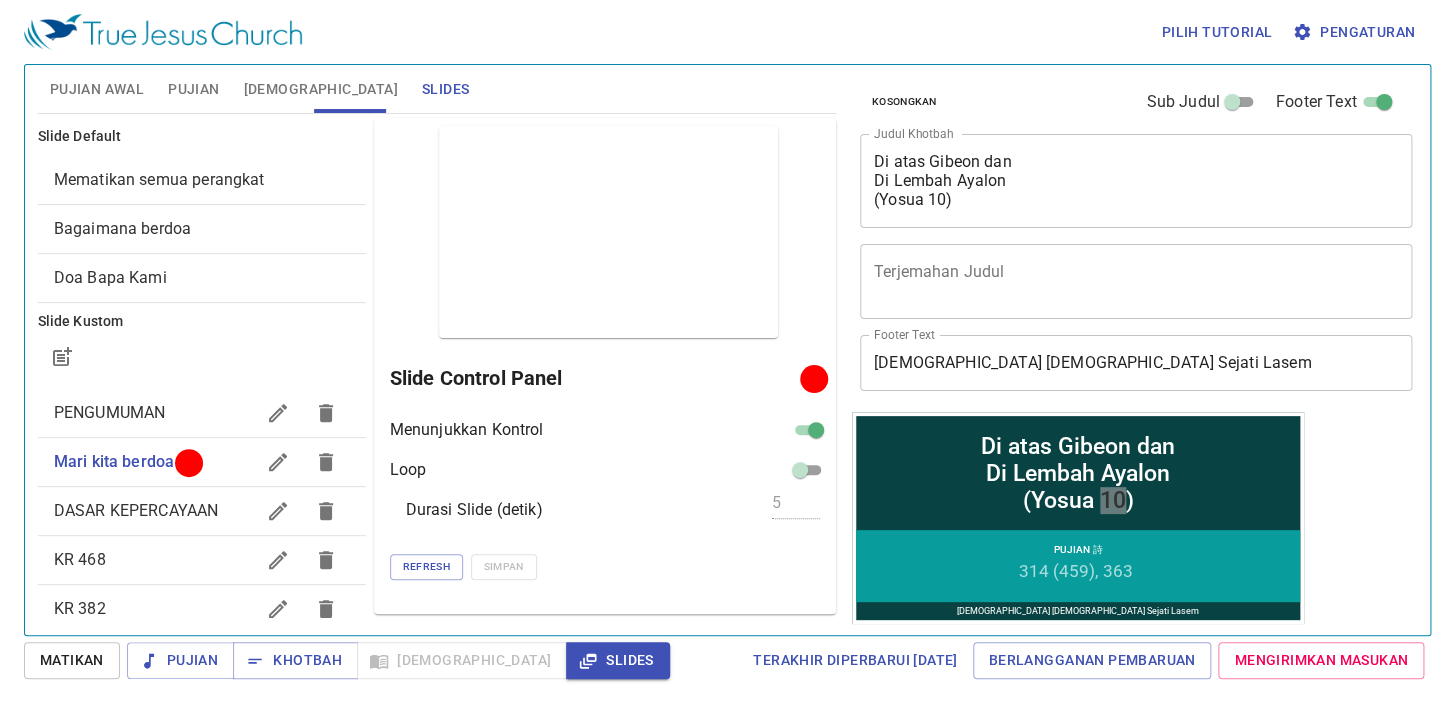 click on "PENGUMUMAN" at bounding box center (202, 413) 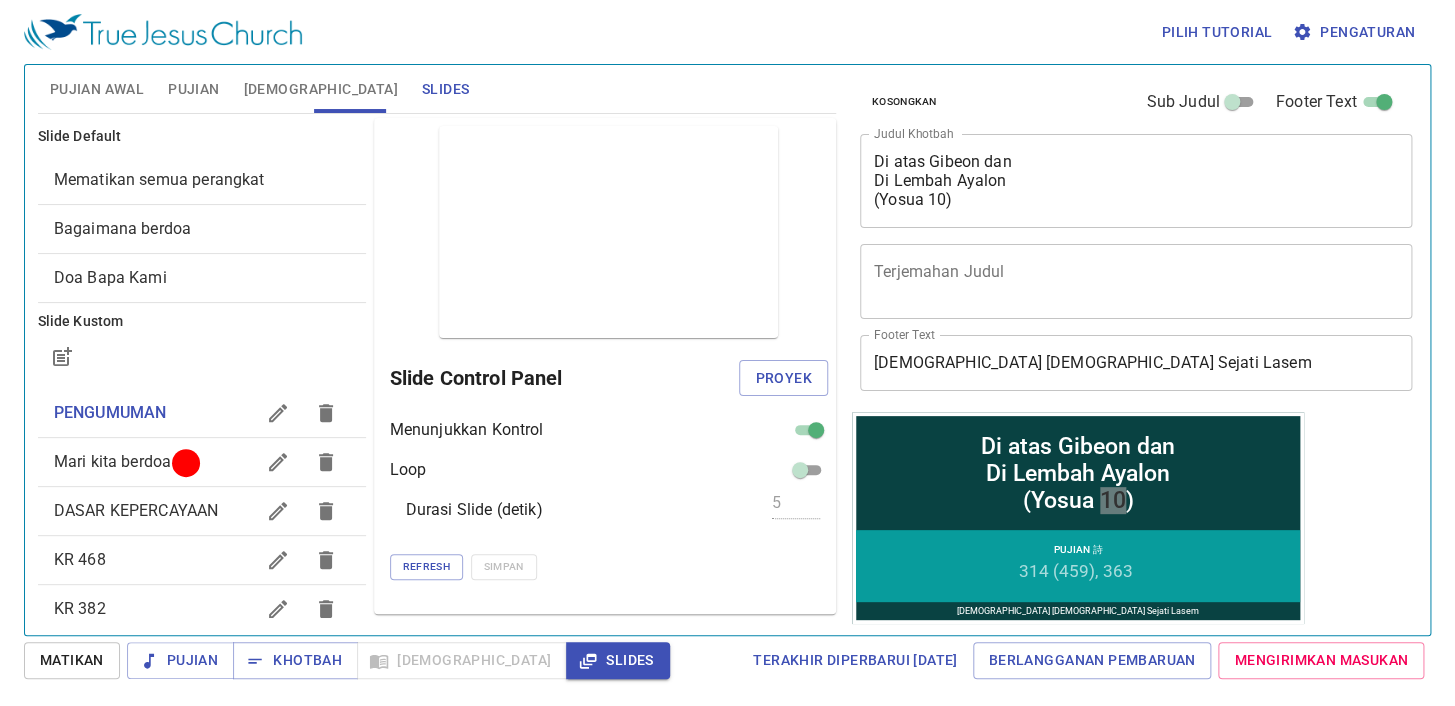 click at bounding box center [186, 462] 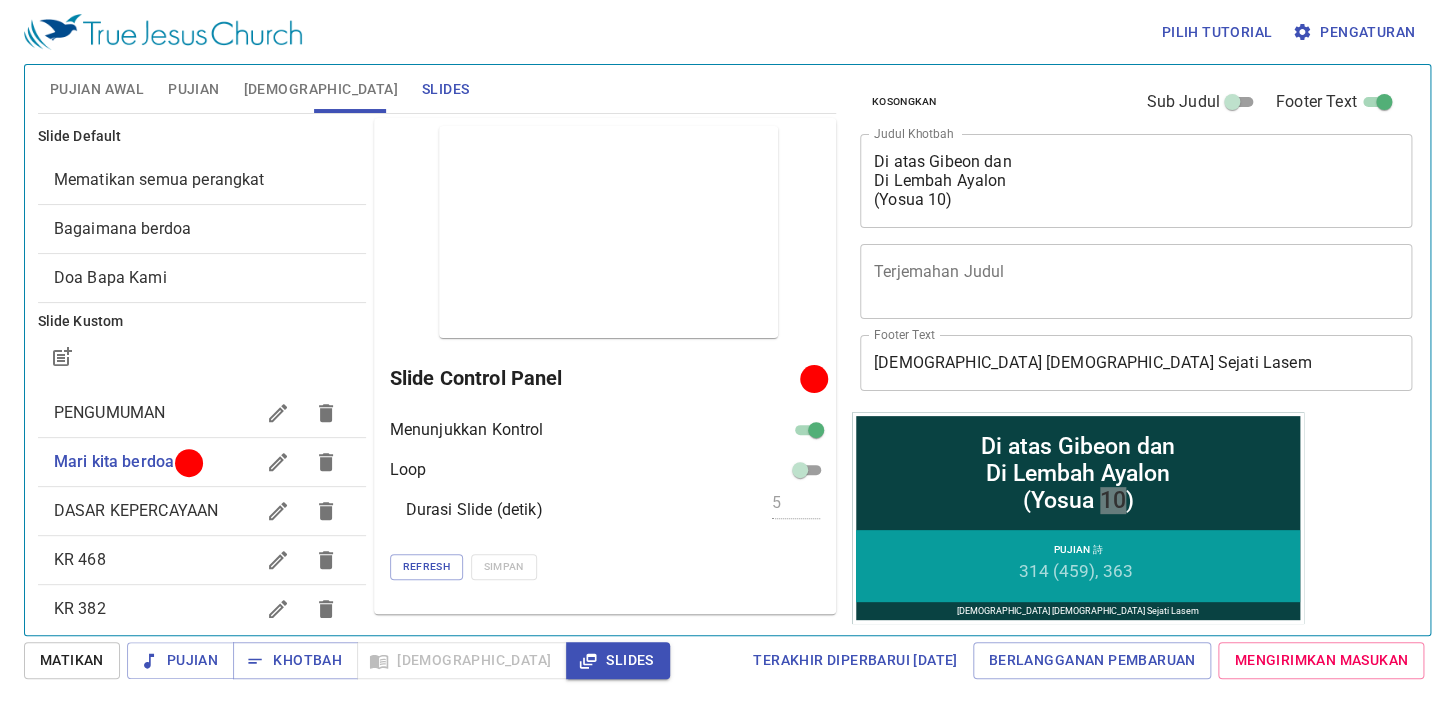 click at bounding box center [817, 378] 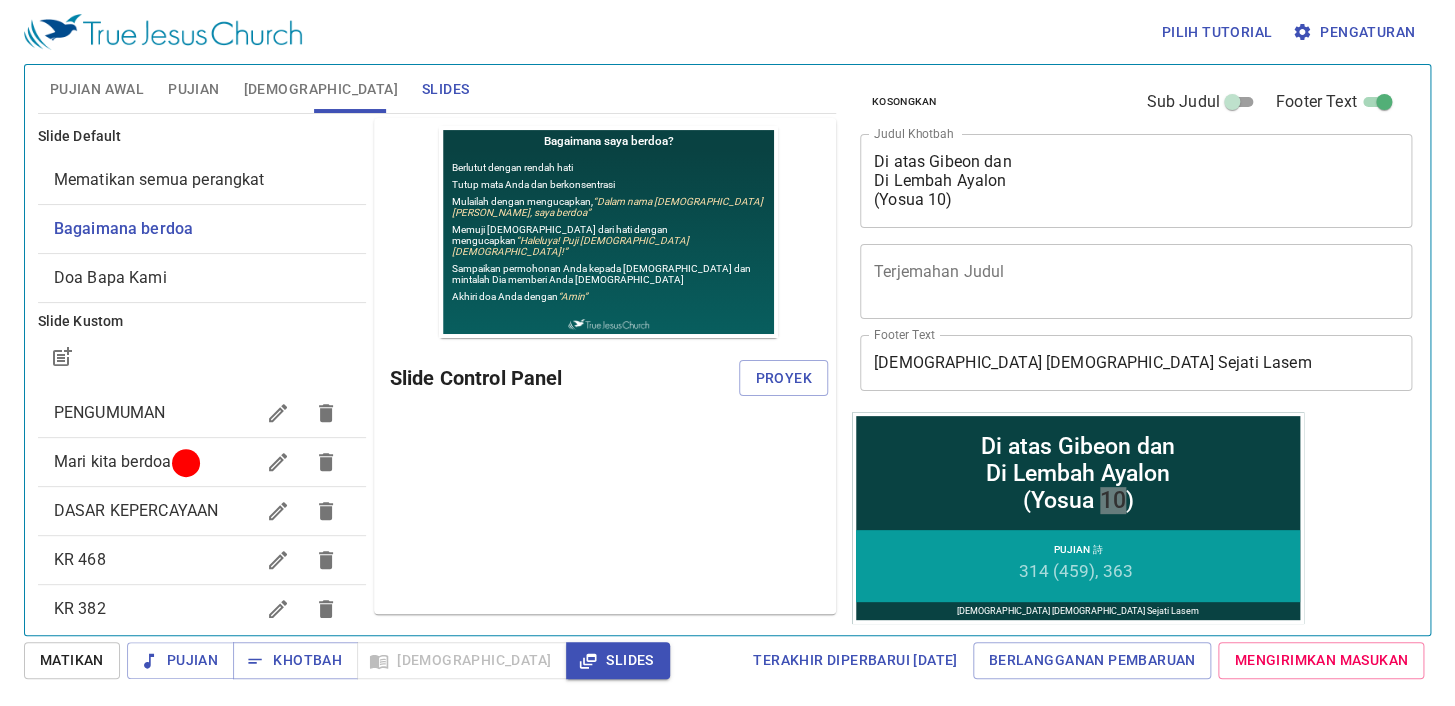 scroll, scrollTop: 0, scrollLeft: 0, axis: both 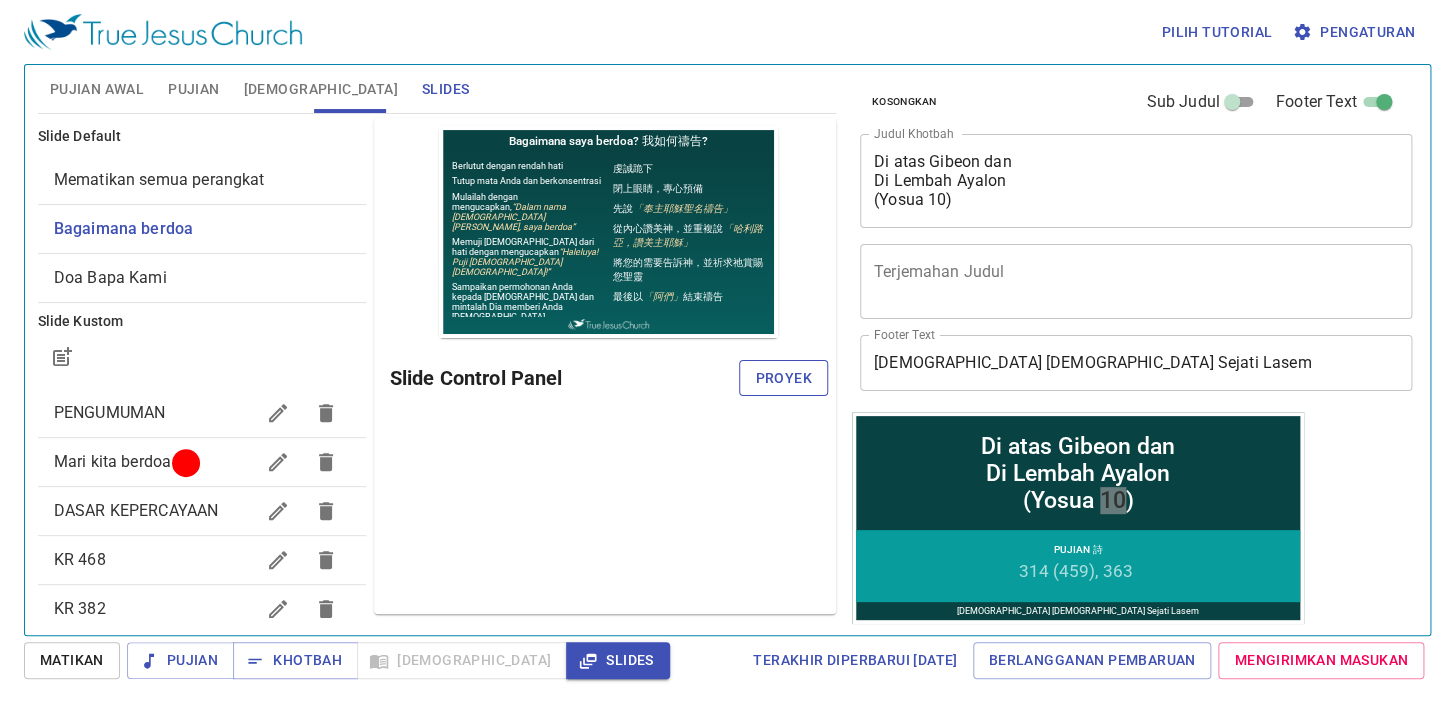 click on "Proyek" at bounding box center (783, 378) 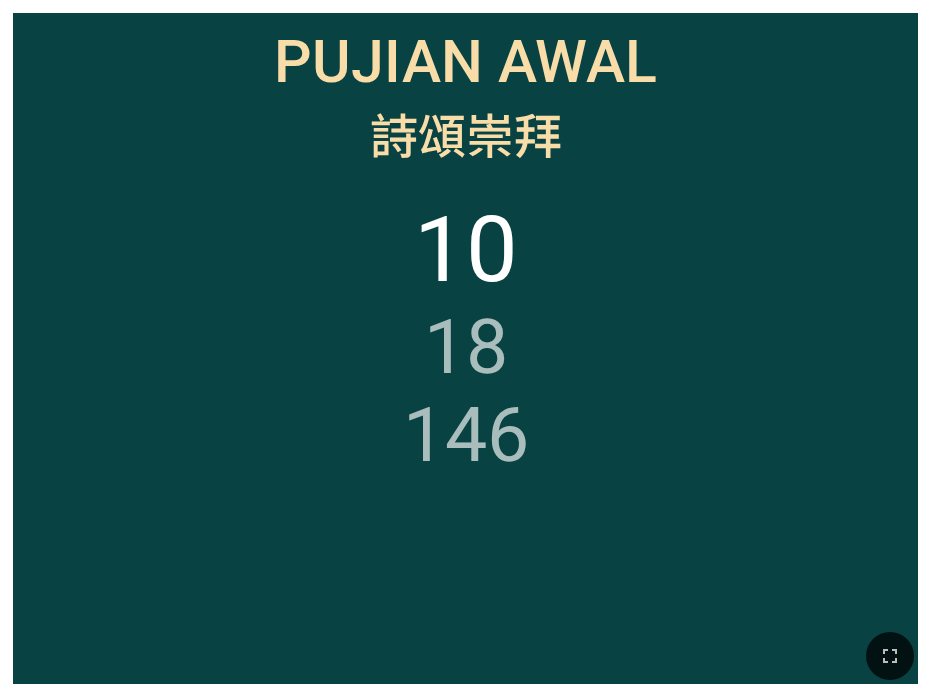 scroll, scrollTop: 0, scrollLeft: 0, axis: both 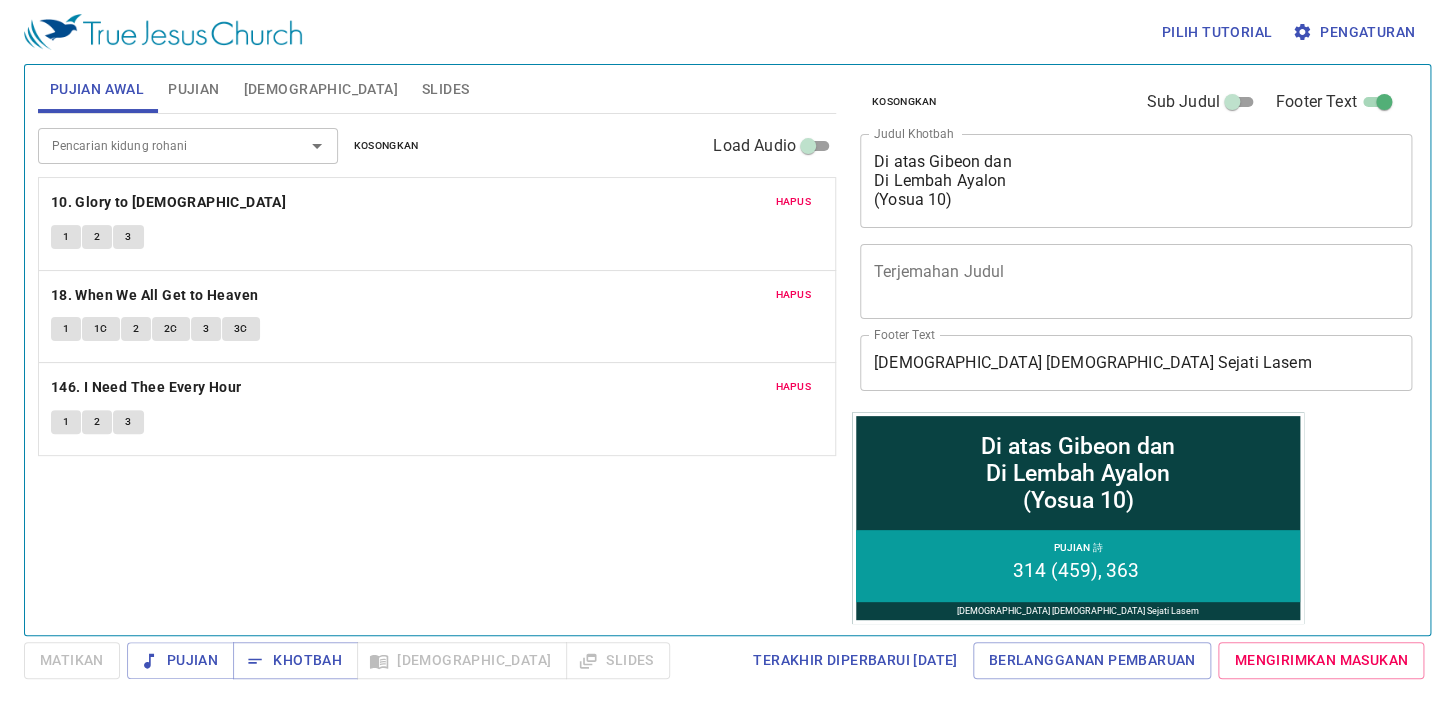 click on "Slides" at bounding box center (445, 89) 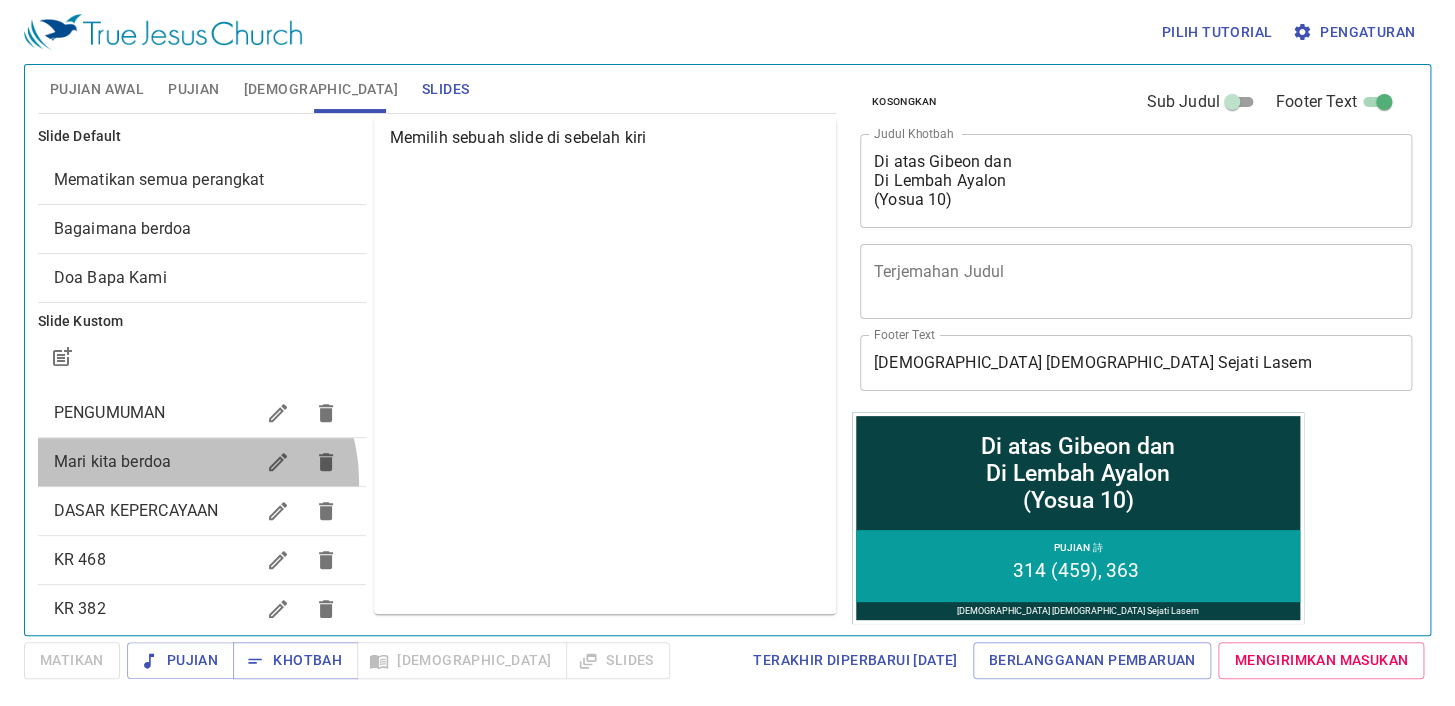 click on "Mari kita berdoa" at bounding box center [202, 462] 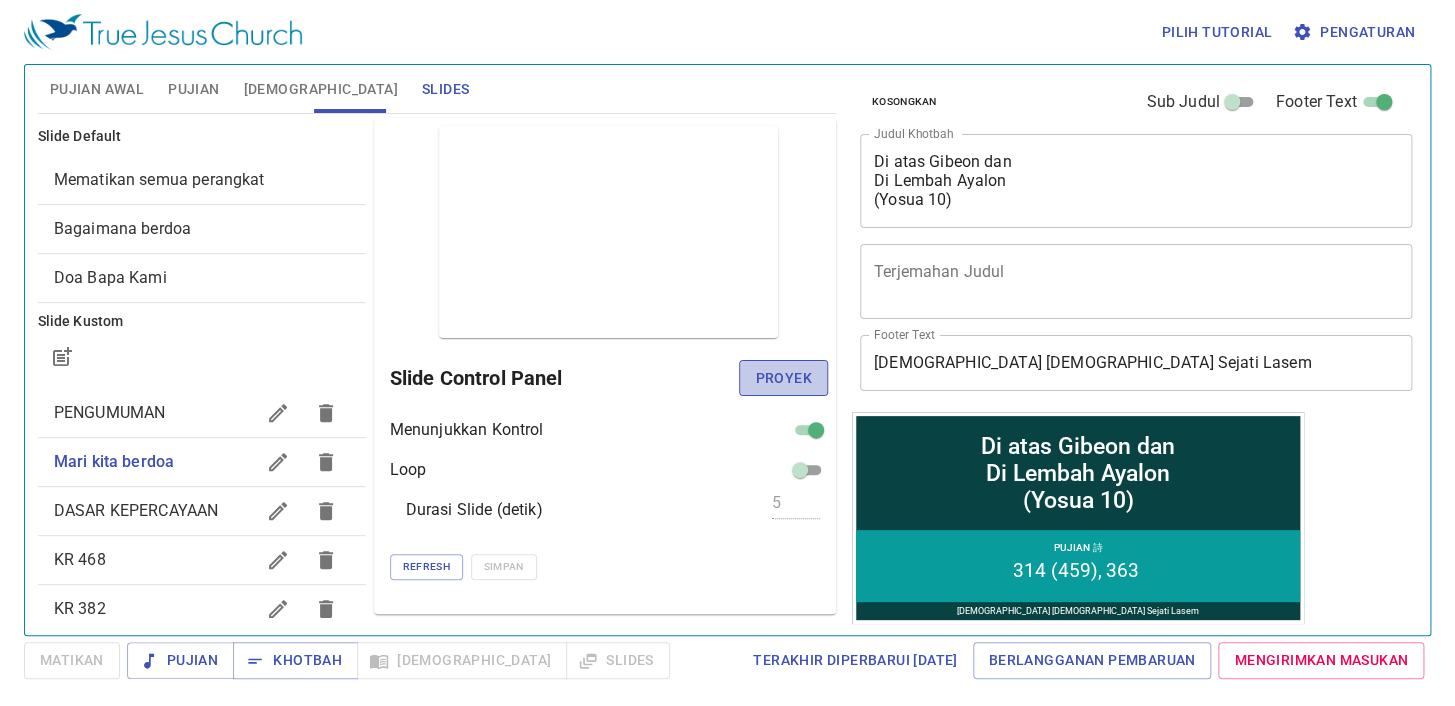 click on "Proyek" at bounding box center (783, 378) 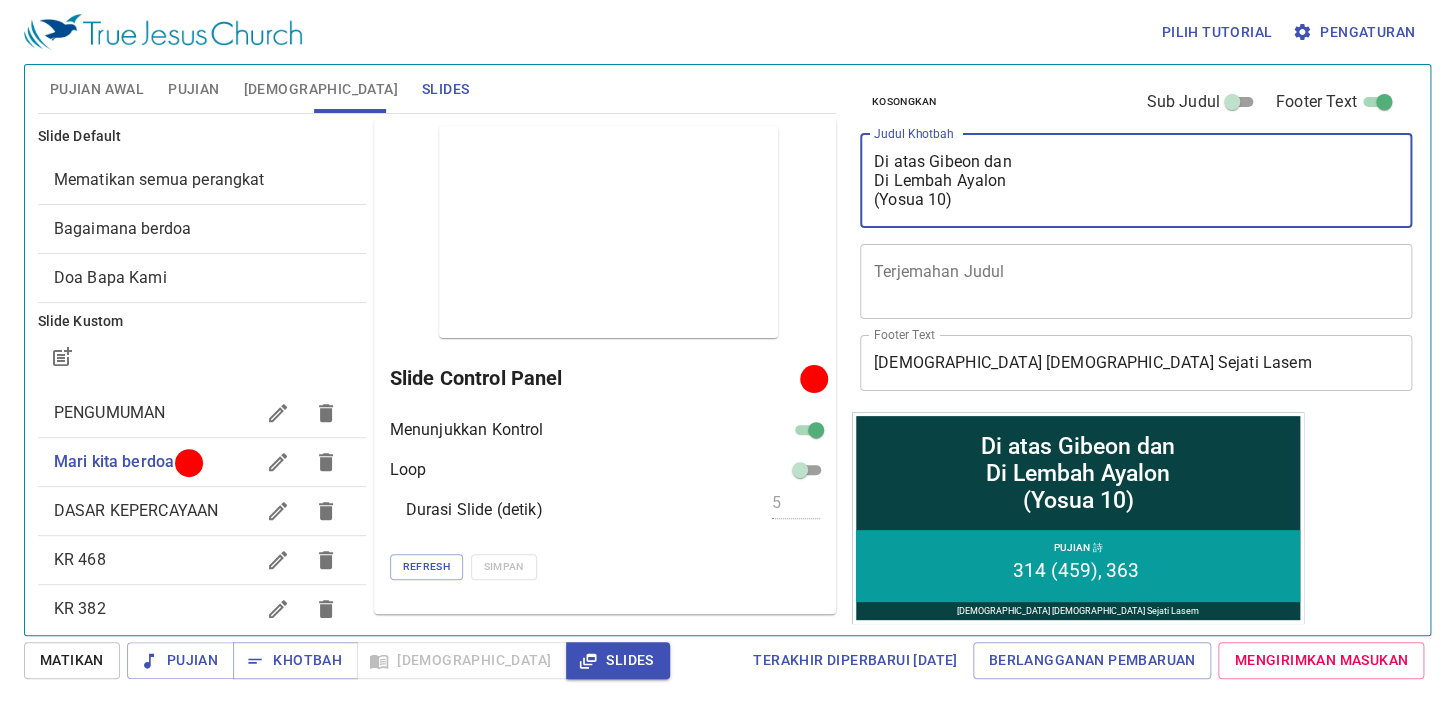 drag, startPoint x: 999, startPoint y: 204, endPoint x: 830, endPoint y: 127, distance: 185.71483 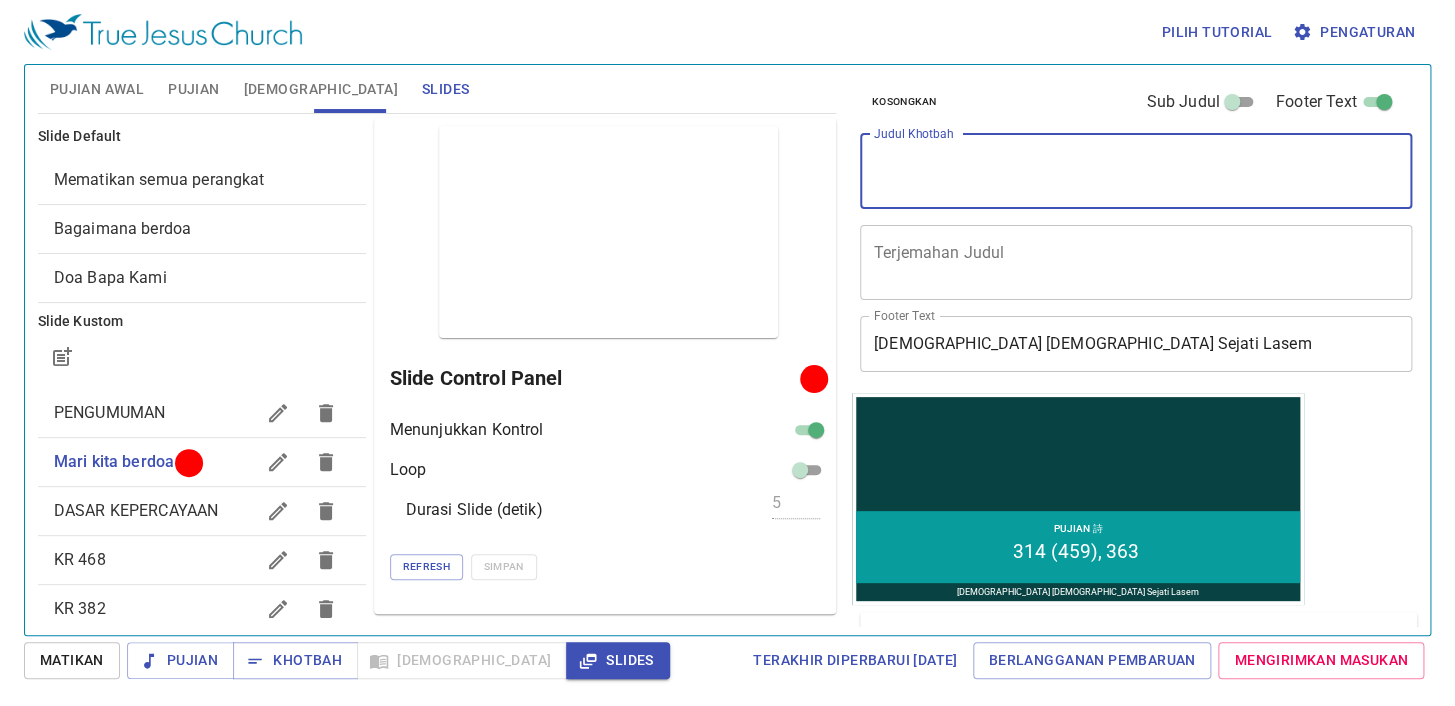type 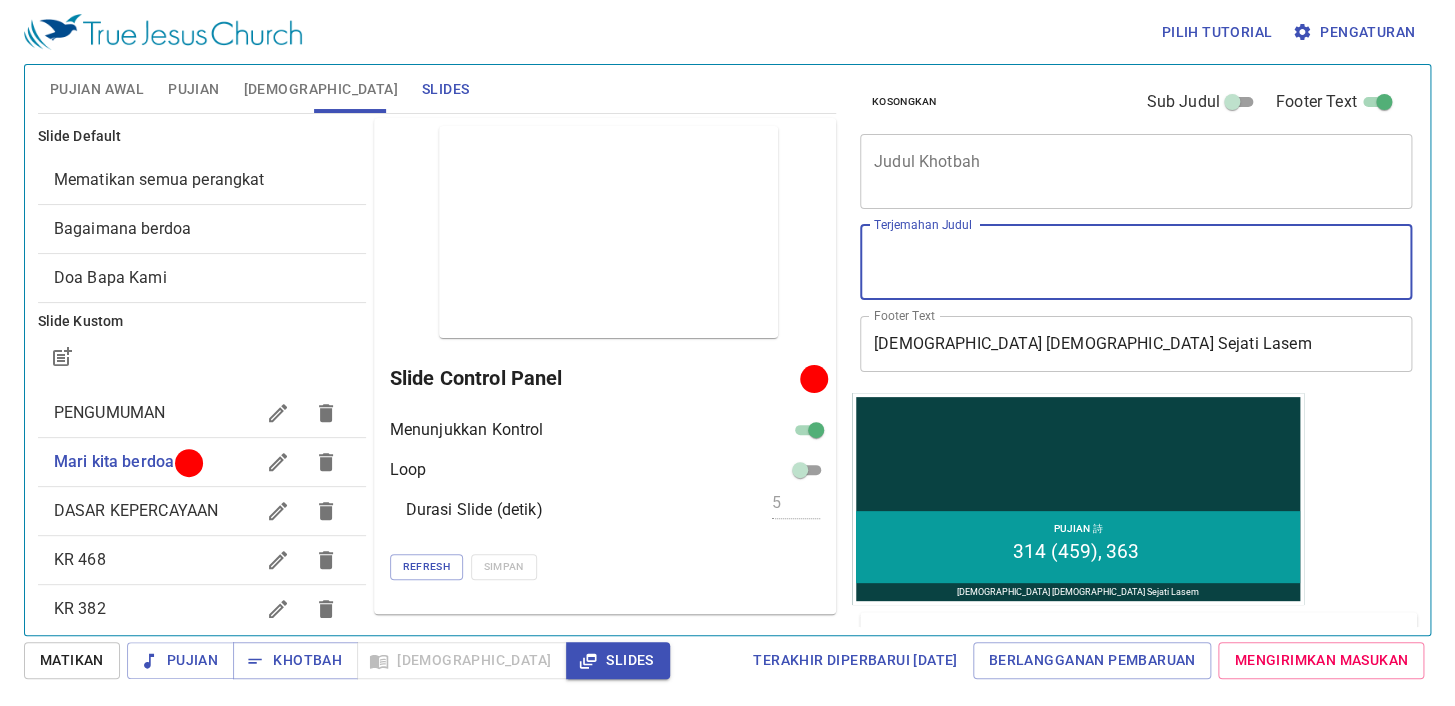 click on "Terjemahan Judul" at bounding box center [1136, 262] 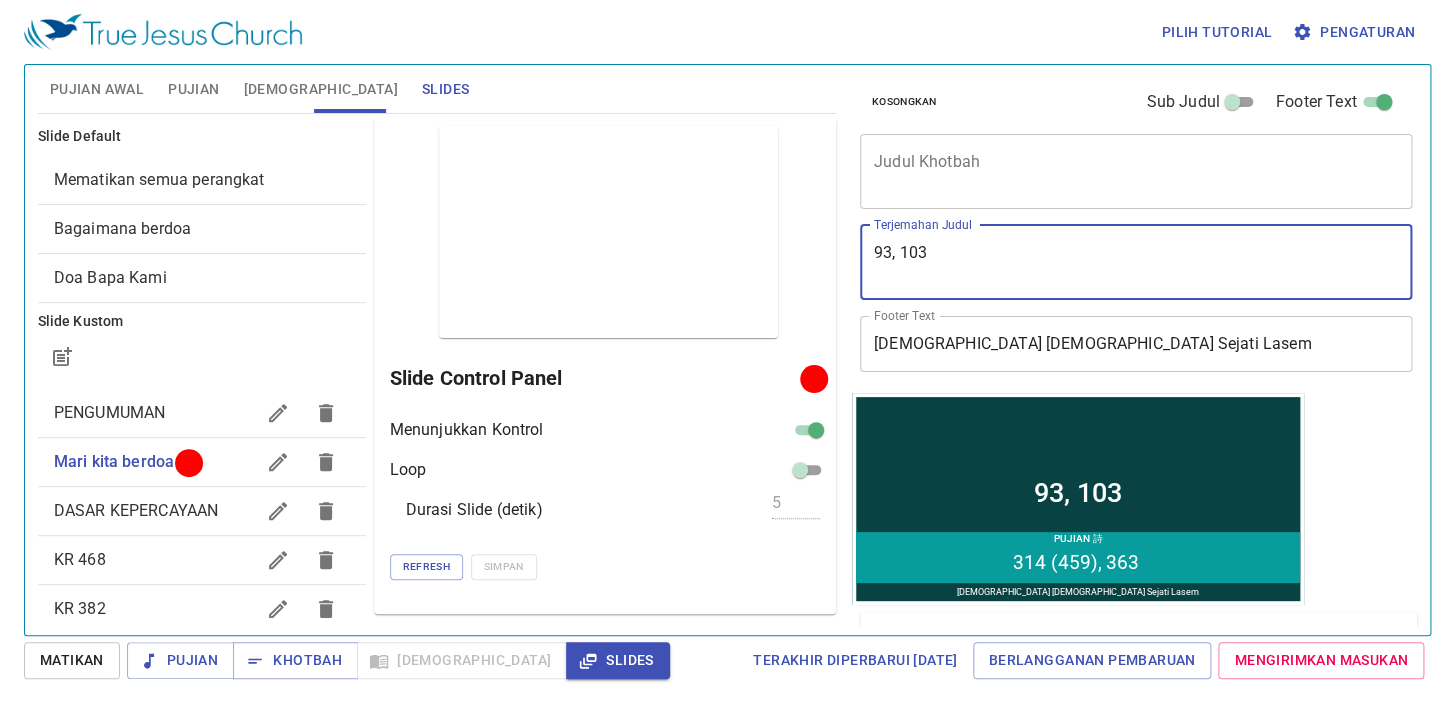 type on "93, 103" 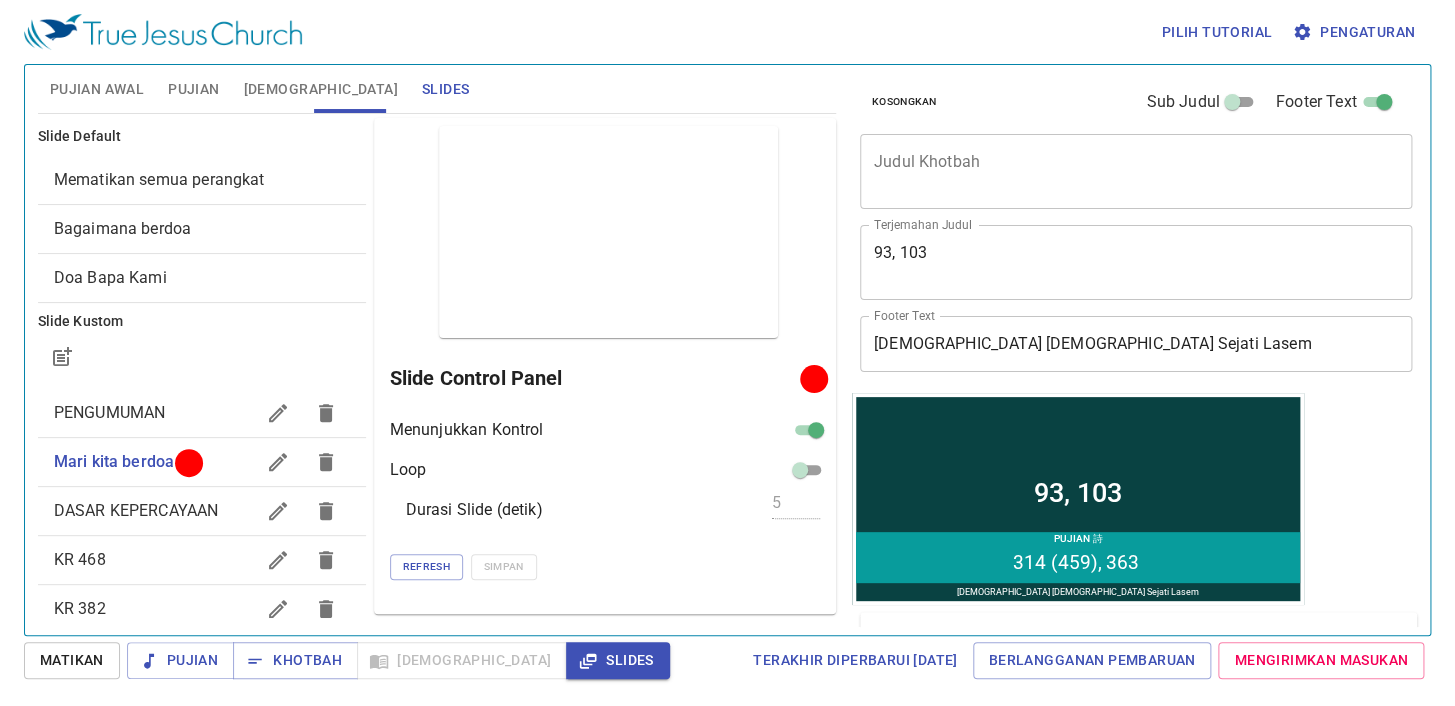 click on "Pujian" at bounding box center [193, 89] 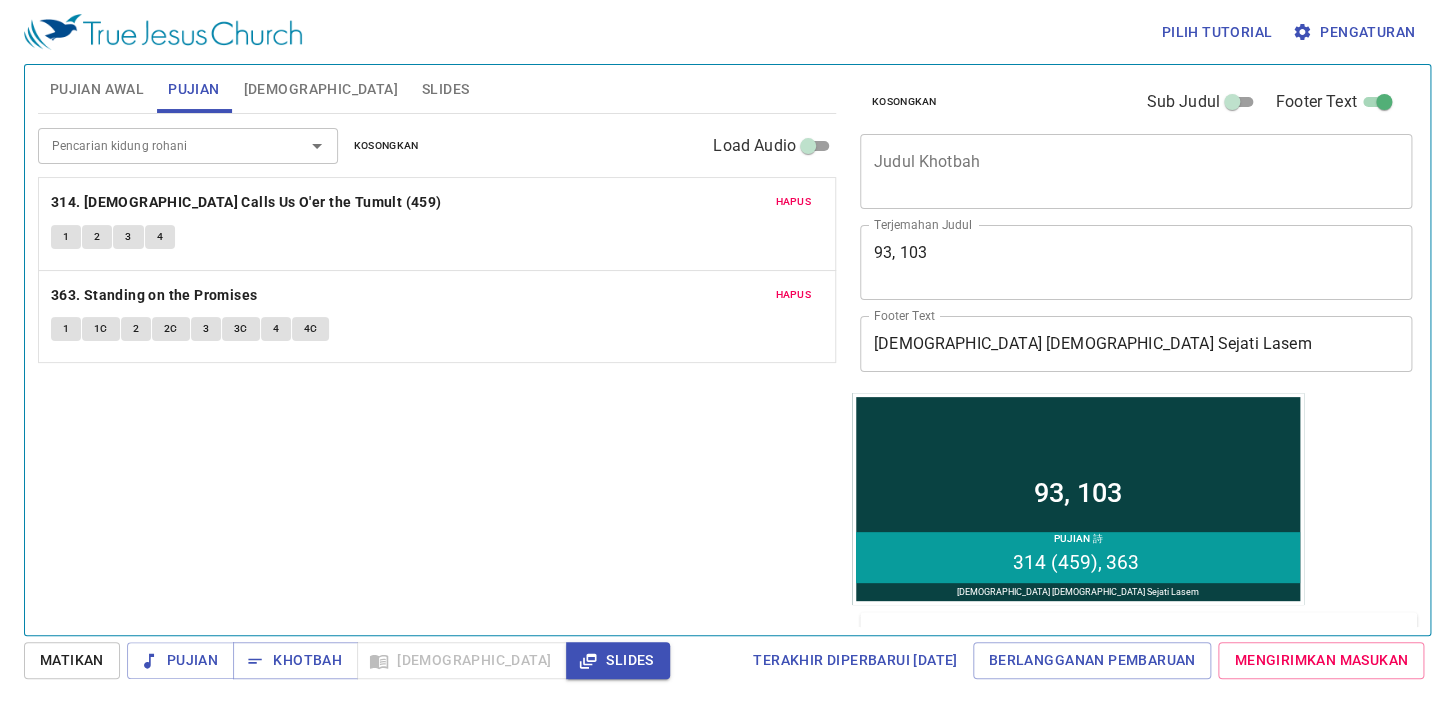 click on "Pujian Awal" at bounding box center (97, 89) 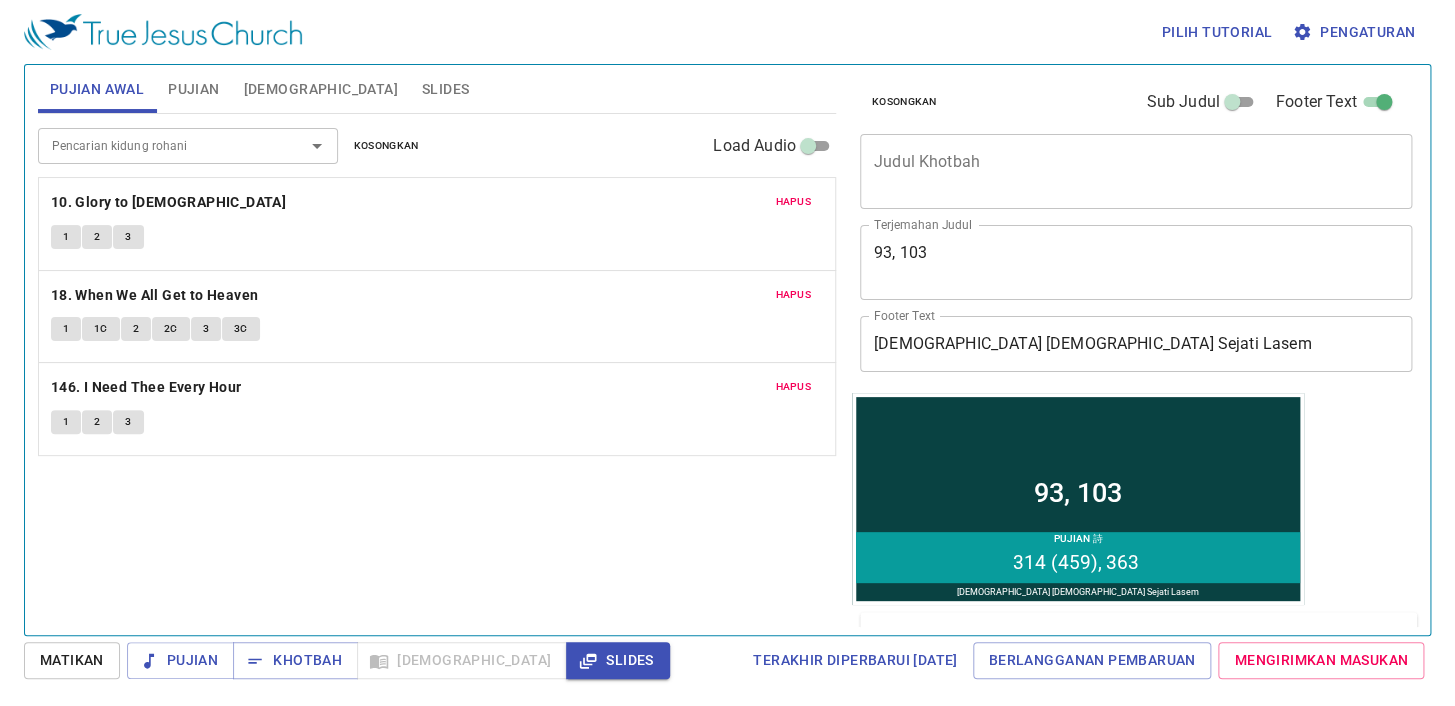 click on "[DEMOGRAPHIC_DATA]" at bounding box center [321, 89] 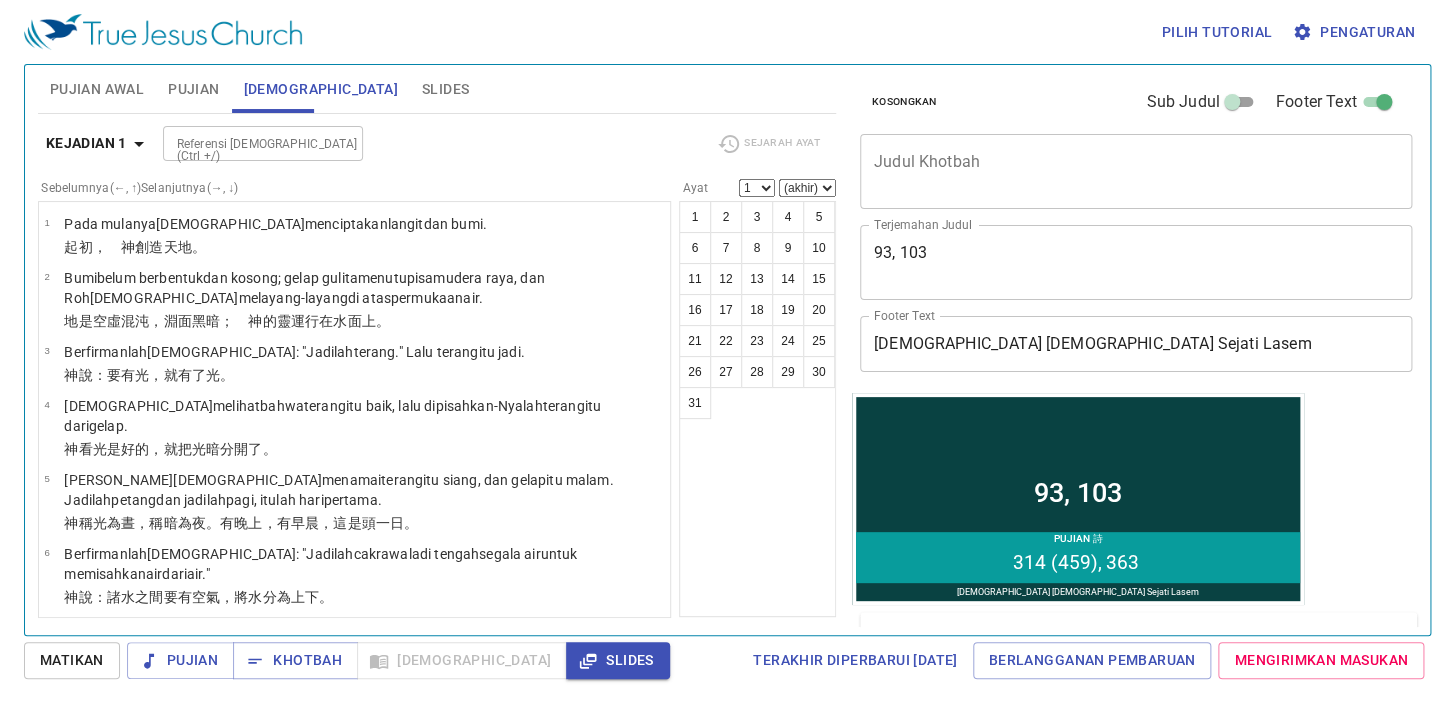 click on "Pujian" at bounding box center [193, 89] 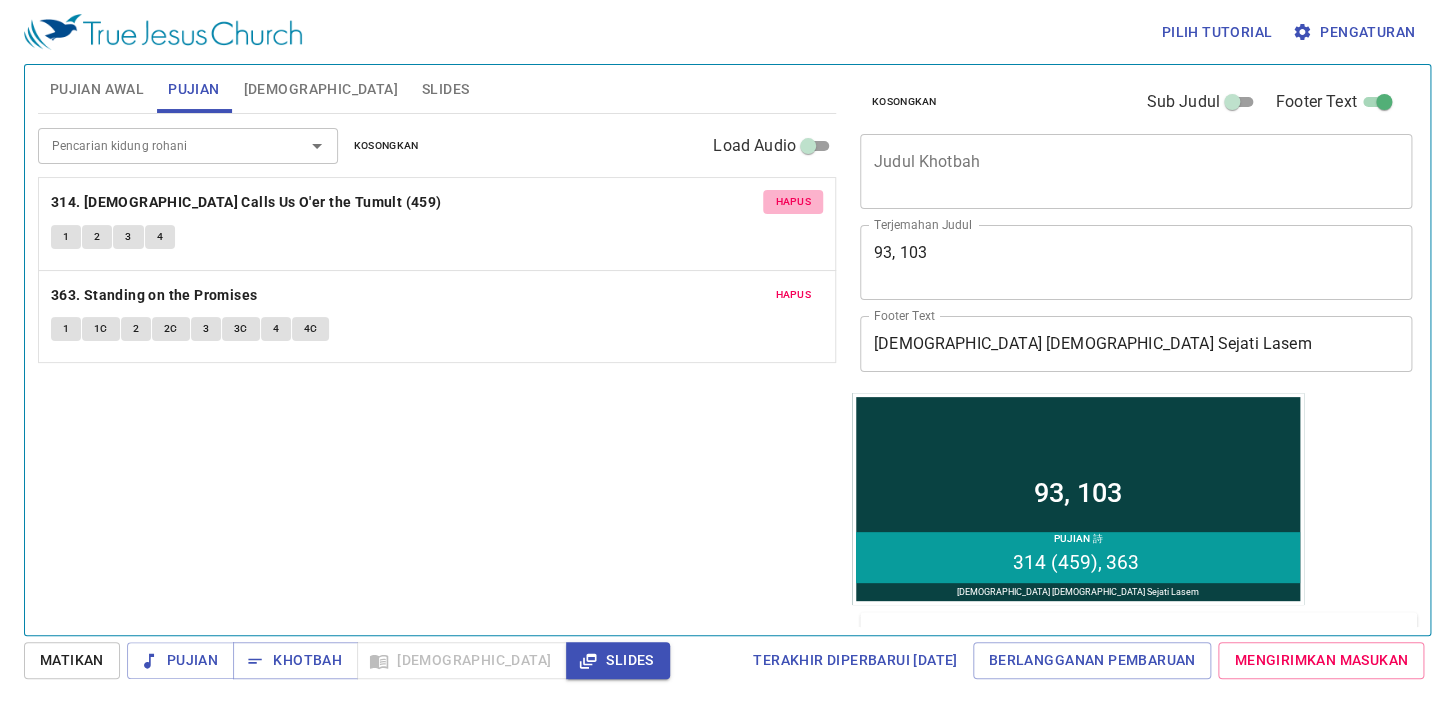 click on "Hapus" at bounding box center (793, 202) 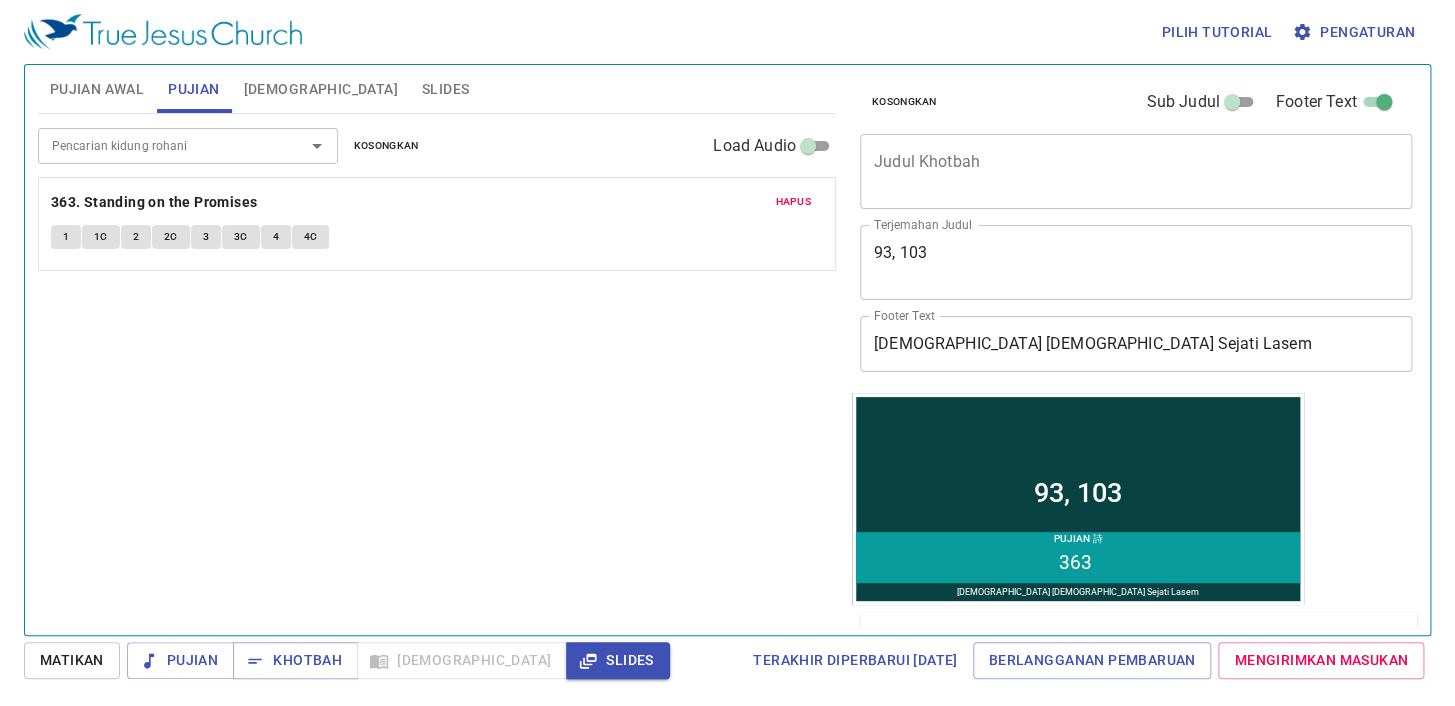 click on "Hapus" at bounding box center (793, 202) 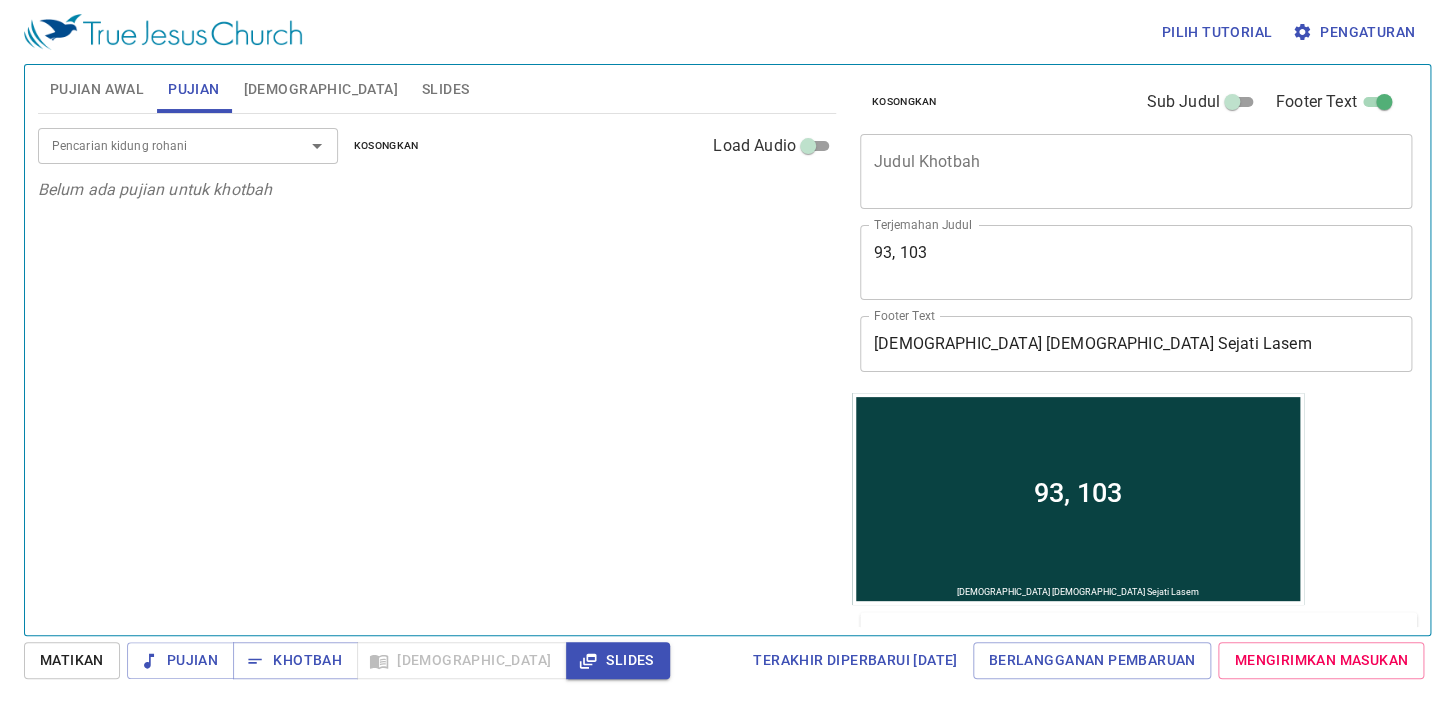 click at bounding box center (303, 146) 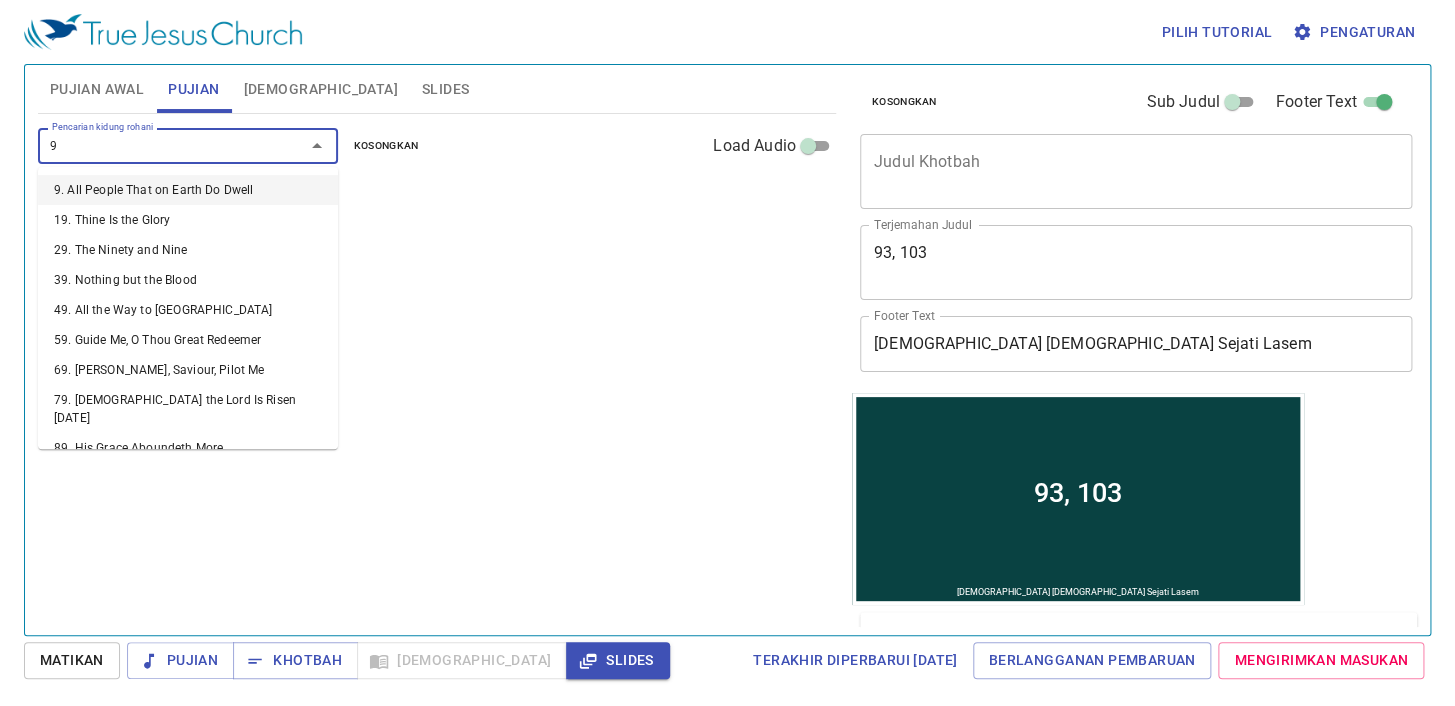type on "93" 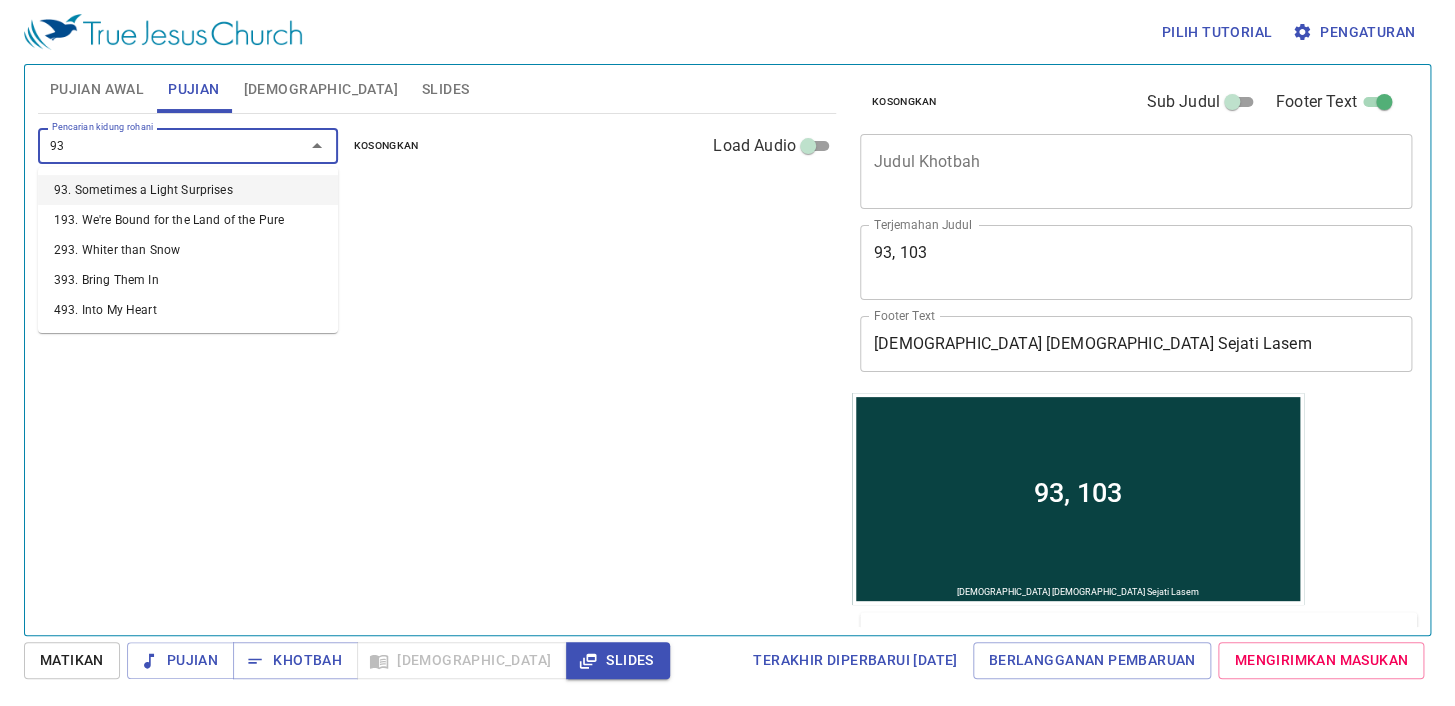 click on "93. Sometimes a Light Surprises" at bounding box center [188, 190] 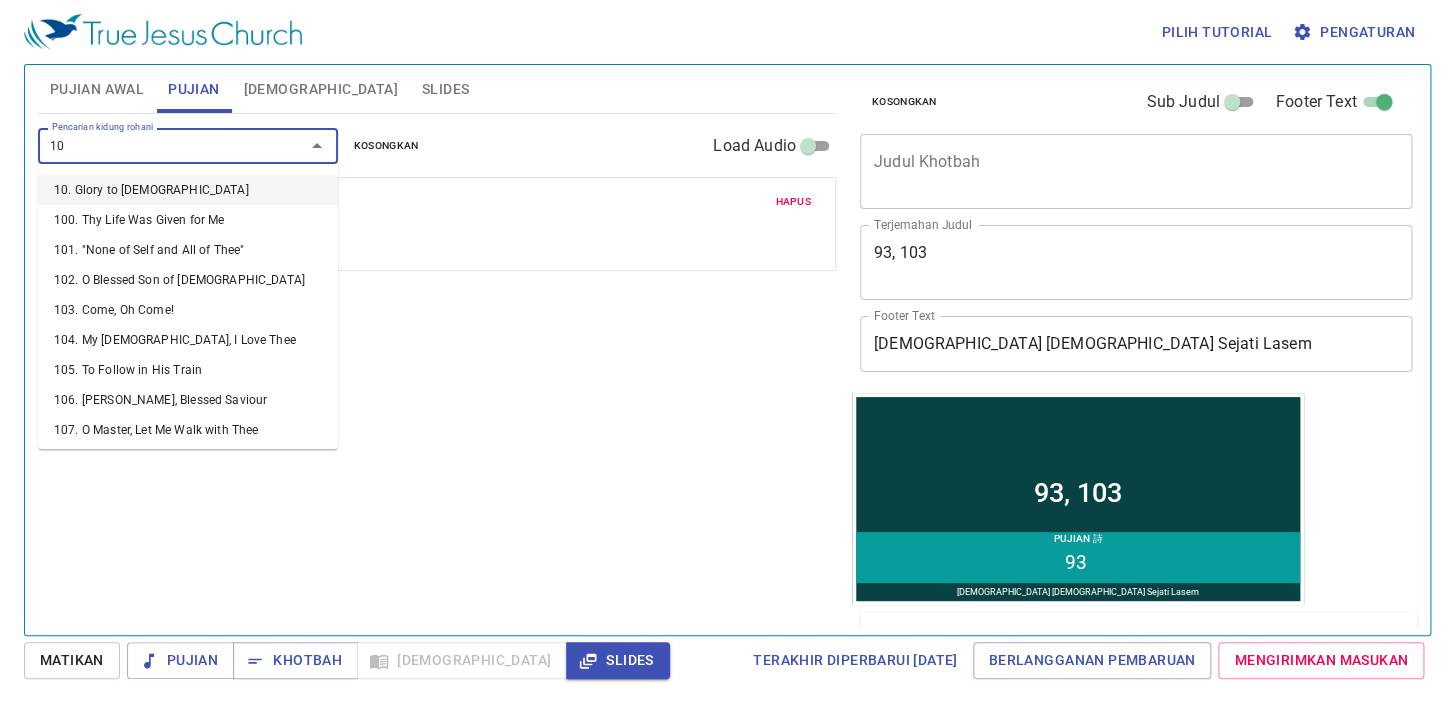 type on "103" 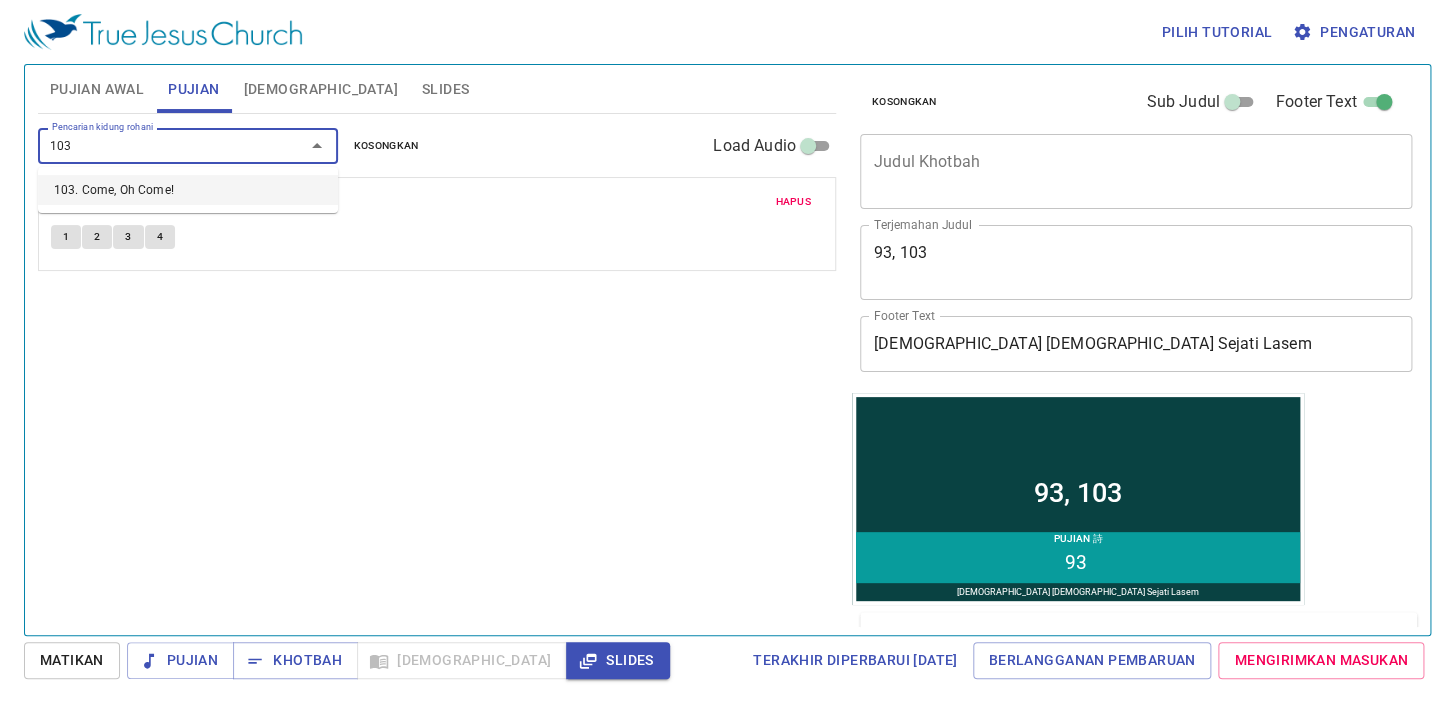 click on "103. Come, Oh Come!" at bounding box center [188, 190] 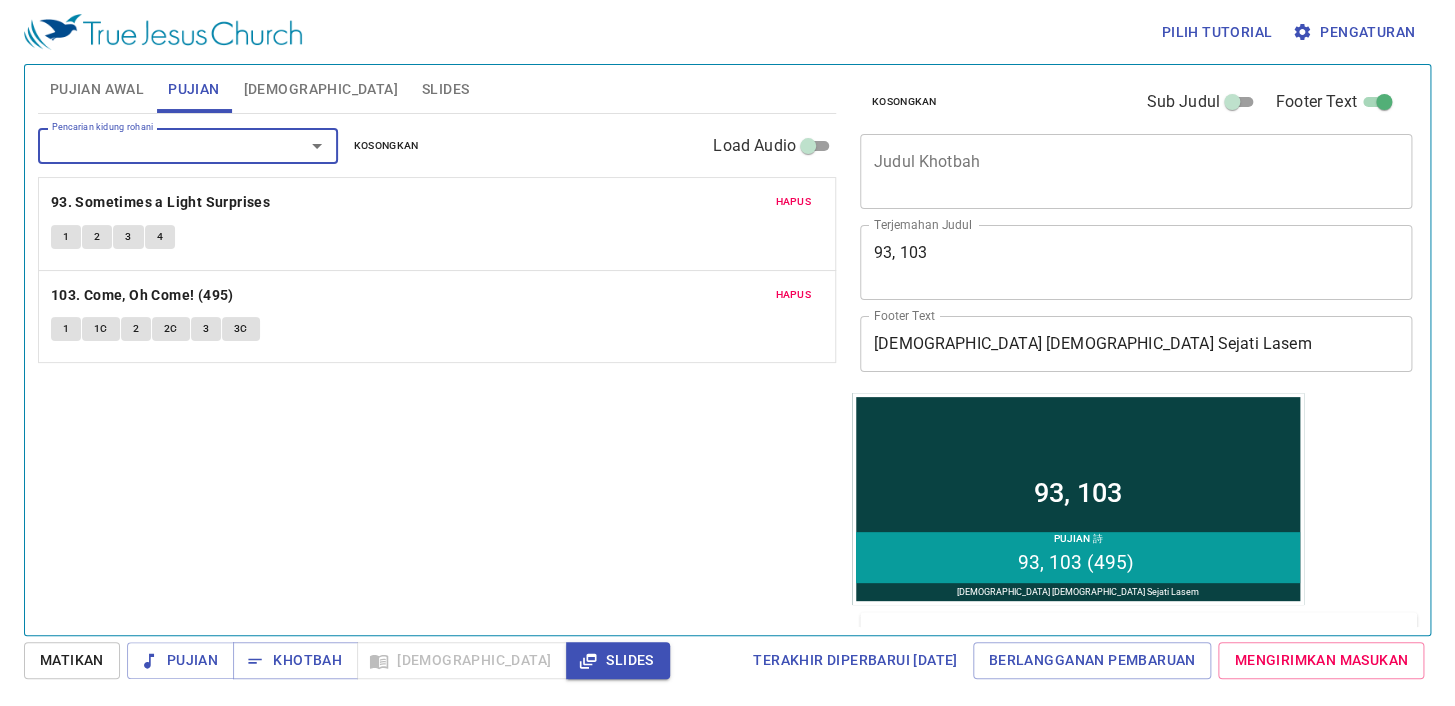 click on "93, 103" at bounding box center [1136, 262] 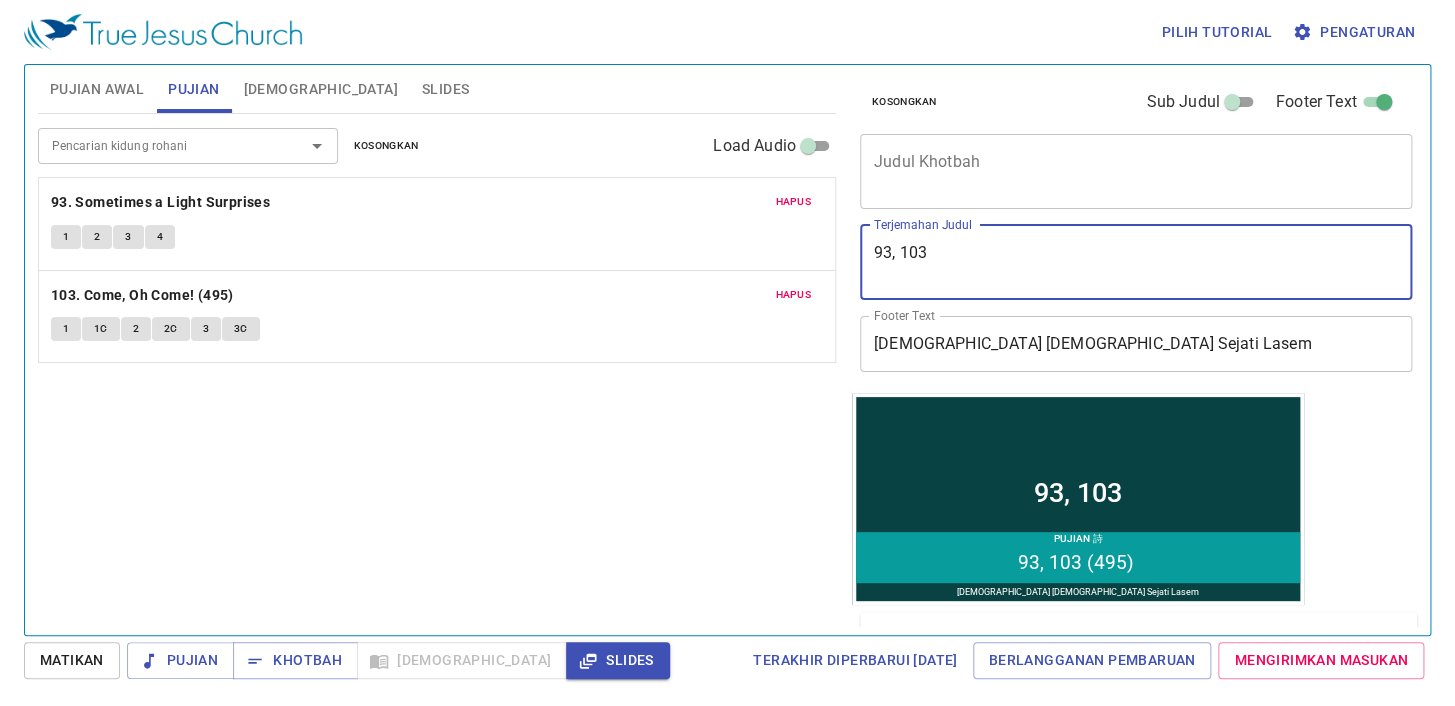 click on "93, 103" at bounding box center [1136, 262] 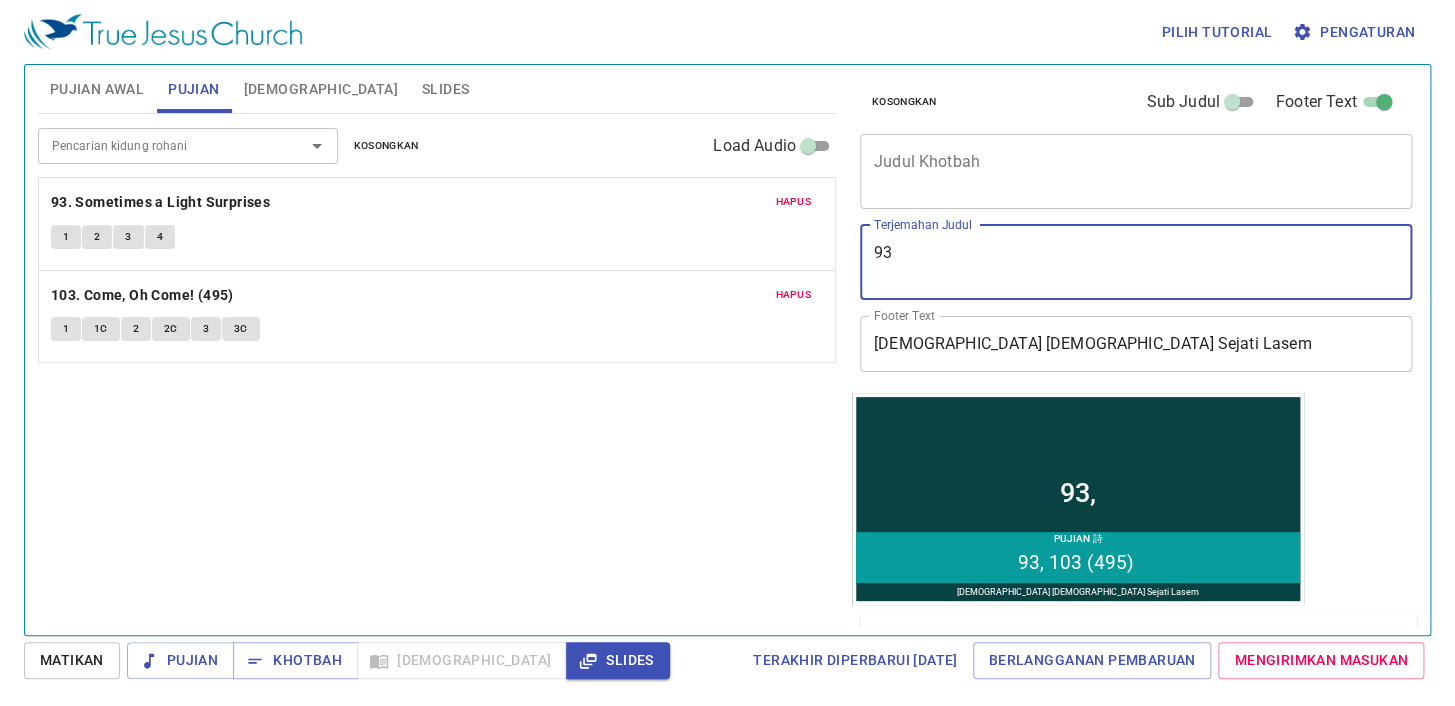 type on "9" 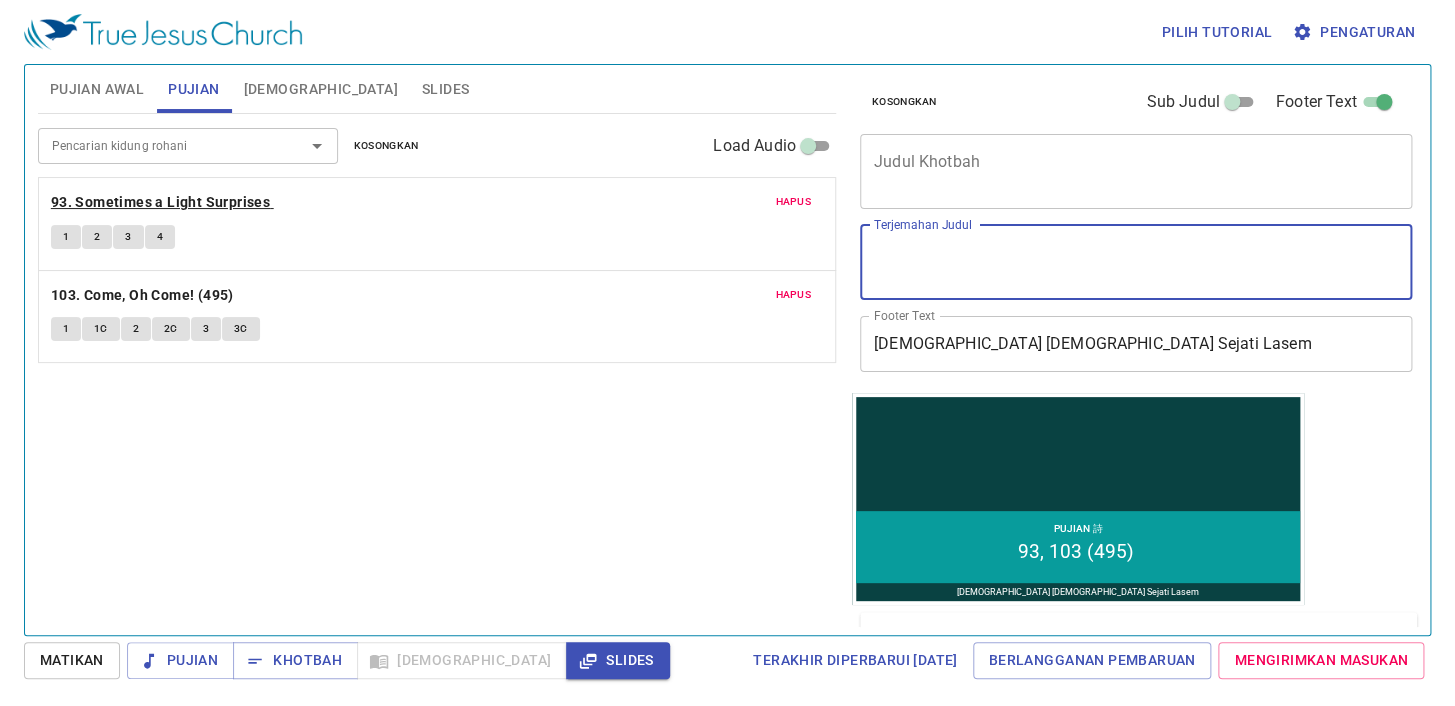 type 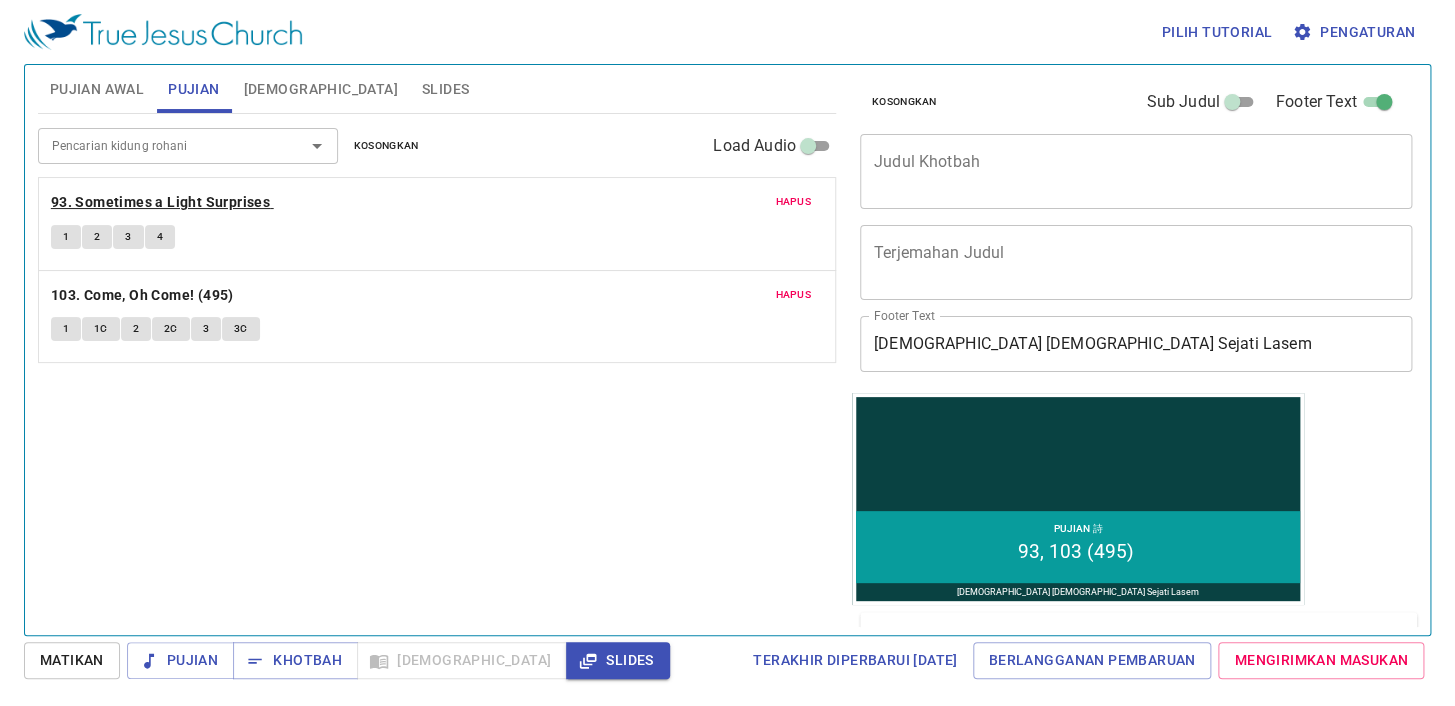 click on "93. Sometimes a Light Surprises" at bounding box center [160, 202] 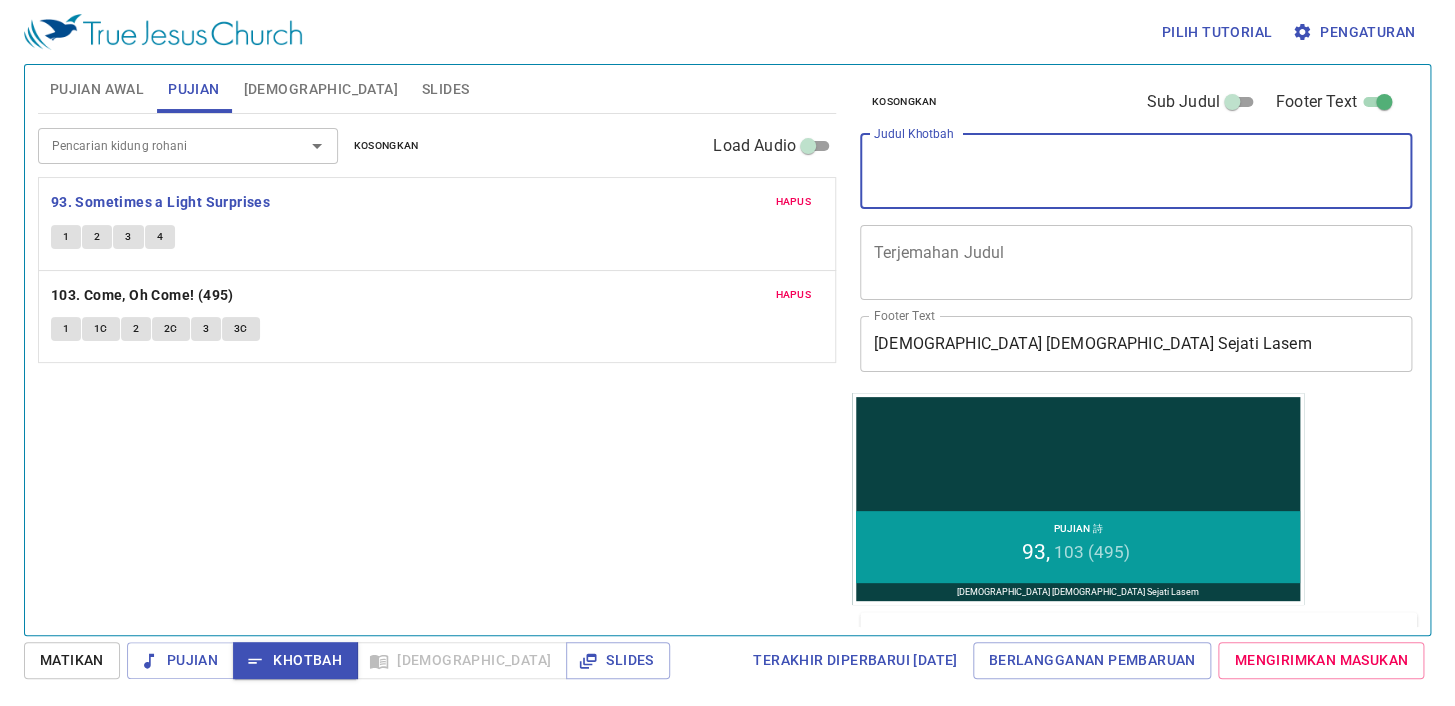 click on "Judul Khotbah" at bounding box center (1136, 171) 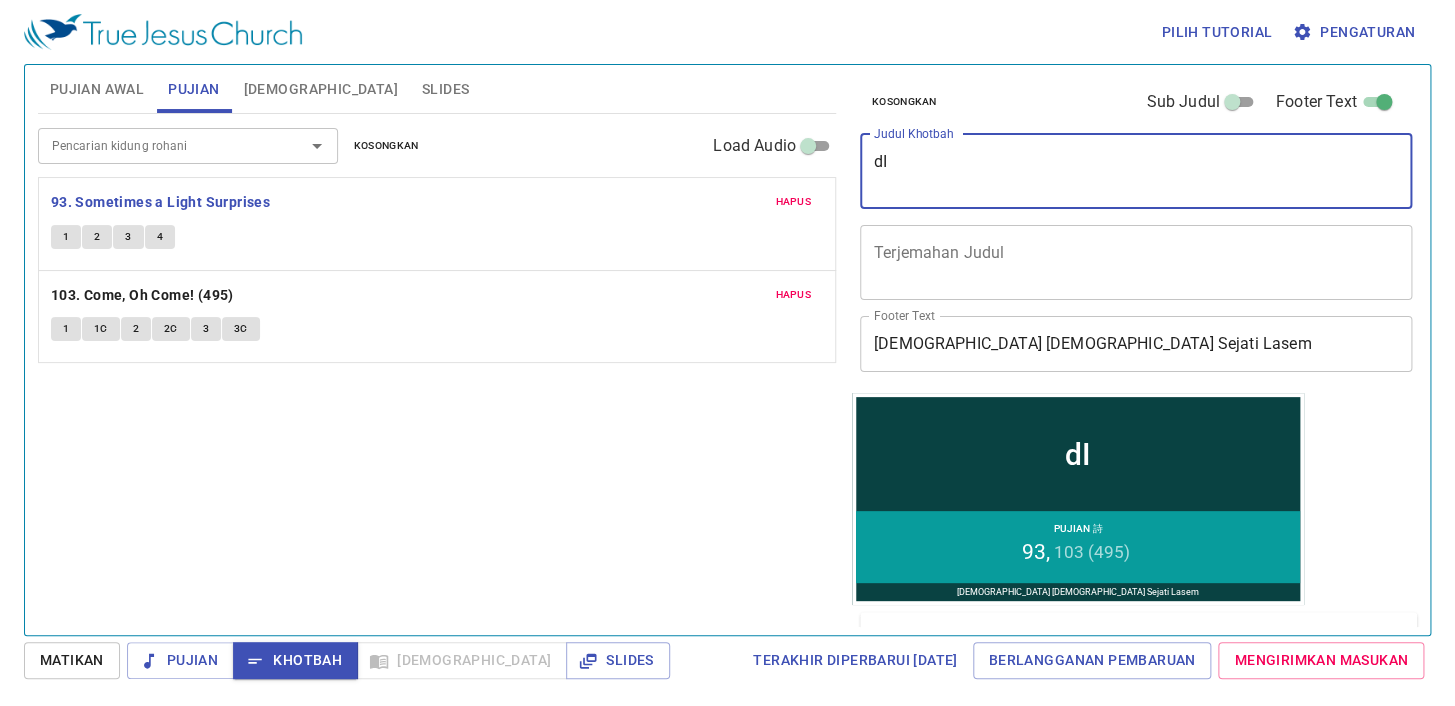 type on "d" 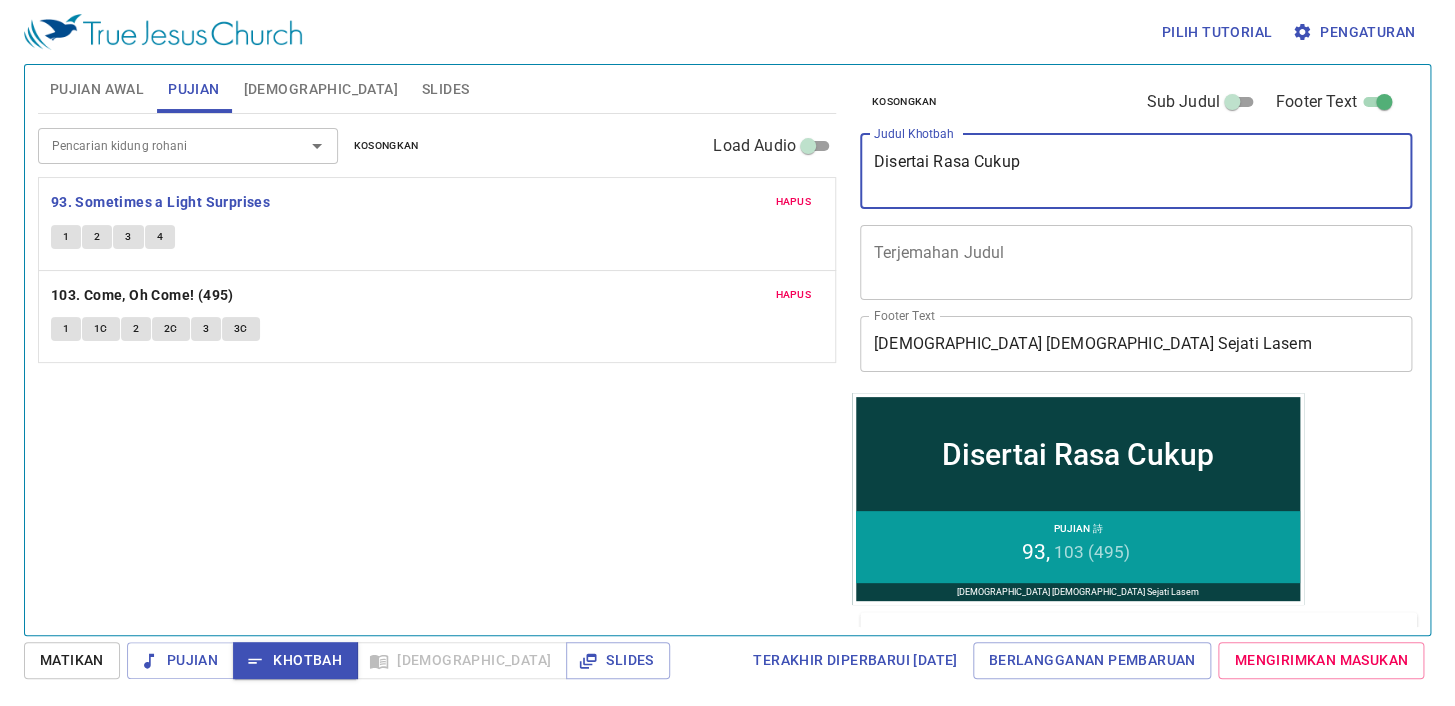 type on "Disertai Rasa Cukup" 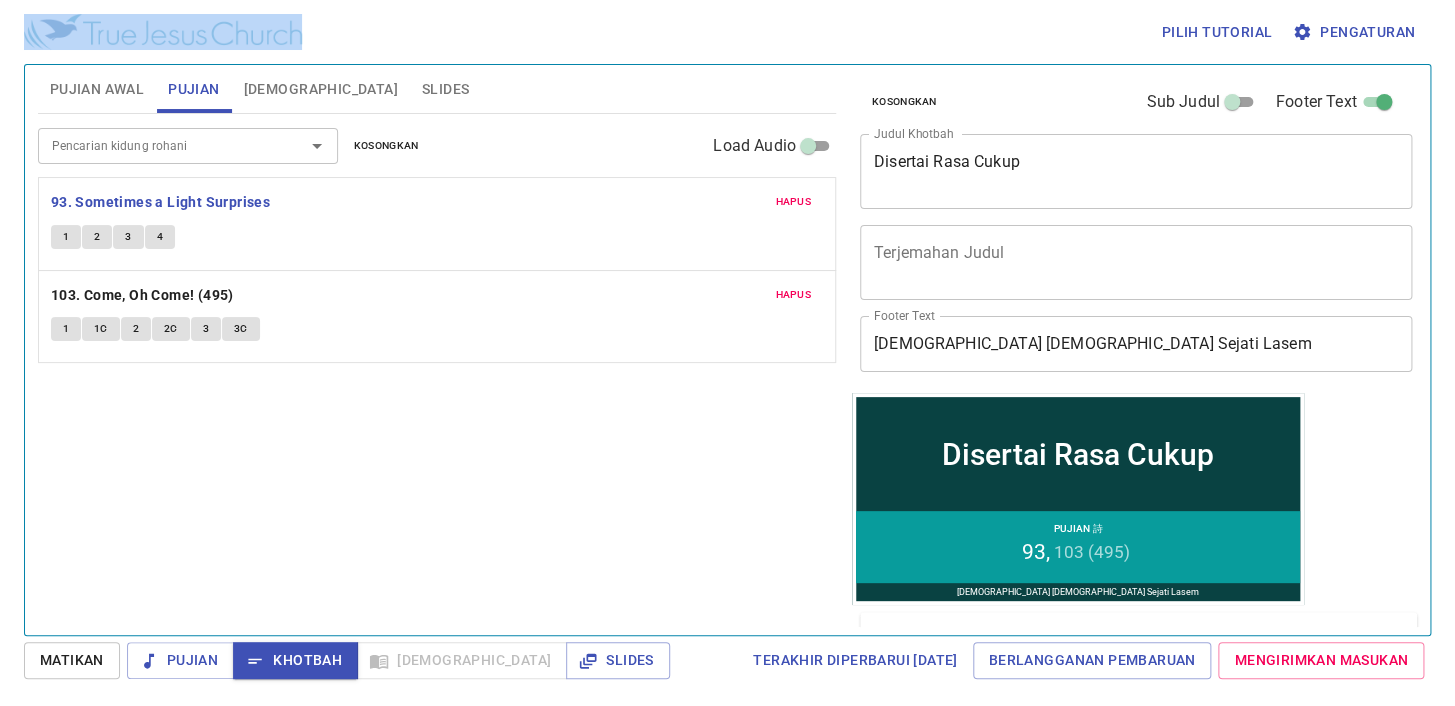 click on "[DEMOGRAPHIC_DATA]" at bounding box center [321, 89] 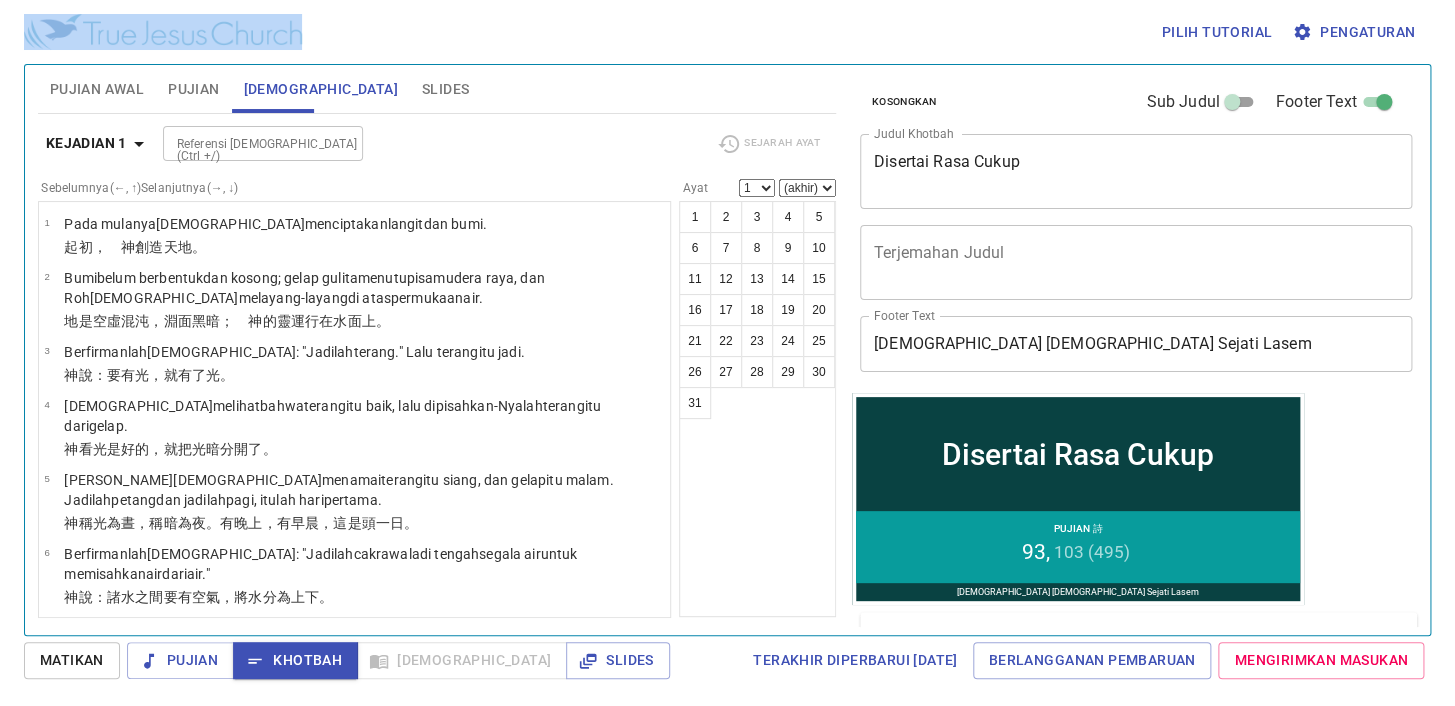 click on "Kejadian 1" at bounding box center (98, 143) 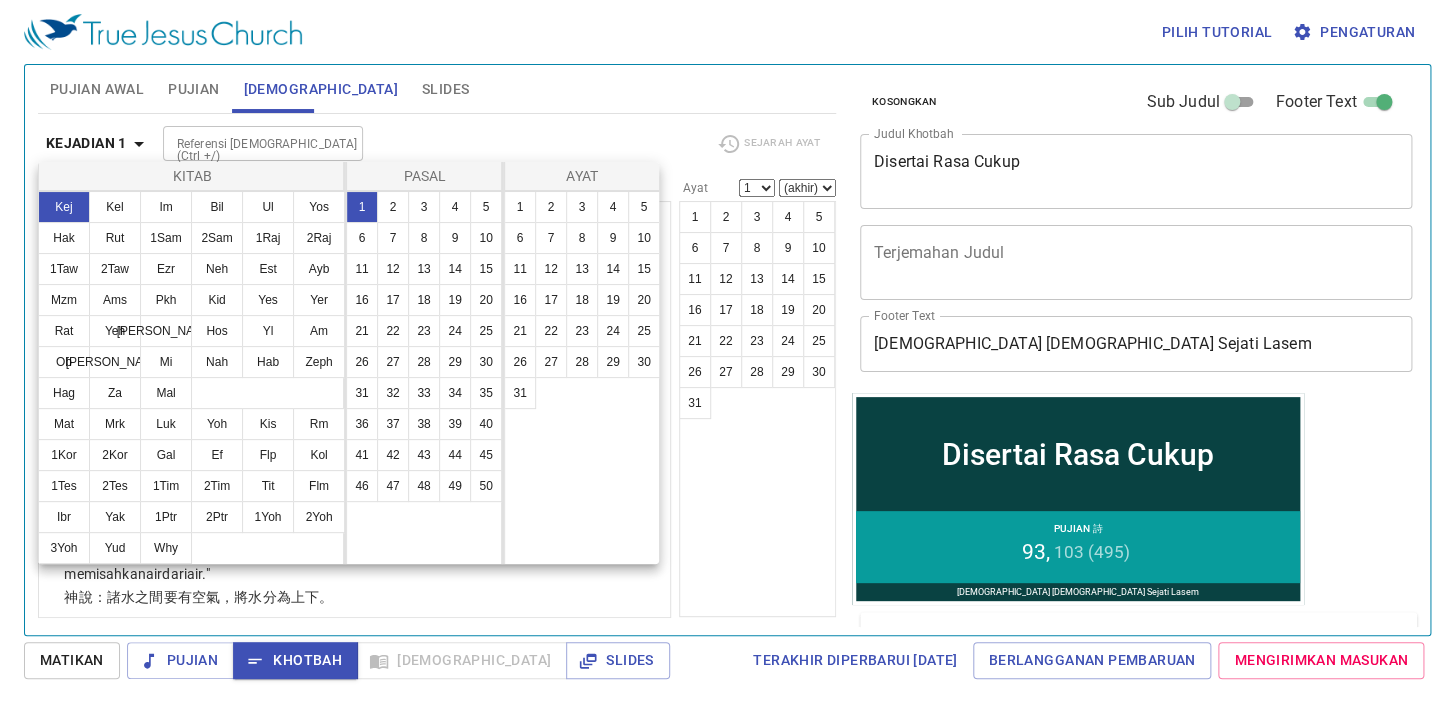 click at bounding box center (727, 353) 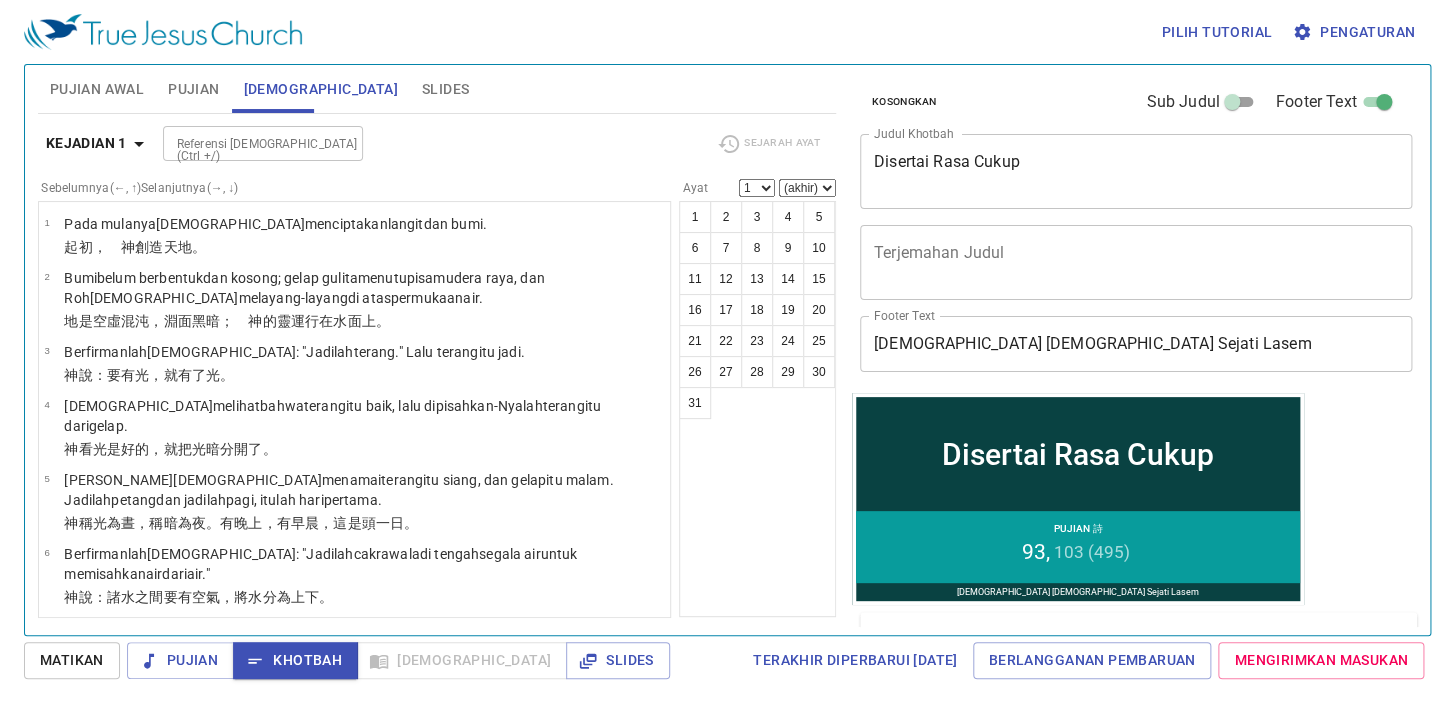 click on "Terjemahan Judul" at bounding box center [1136, 262] 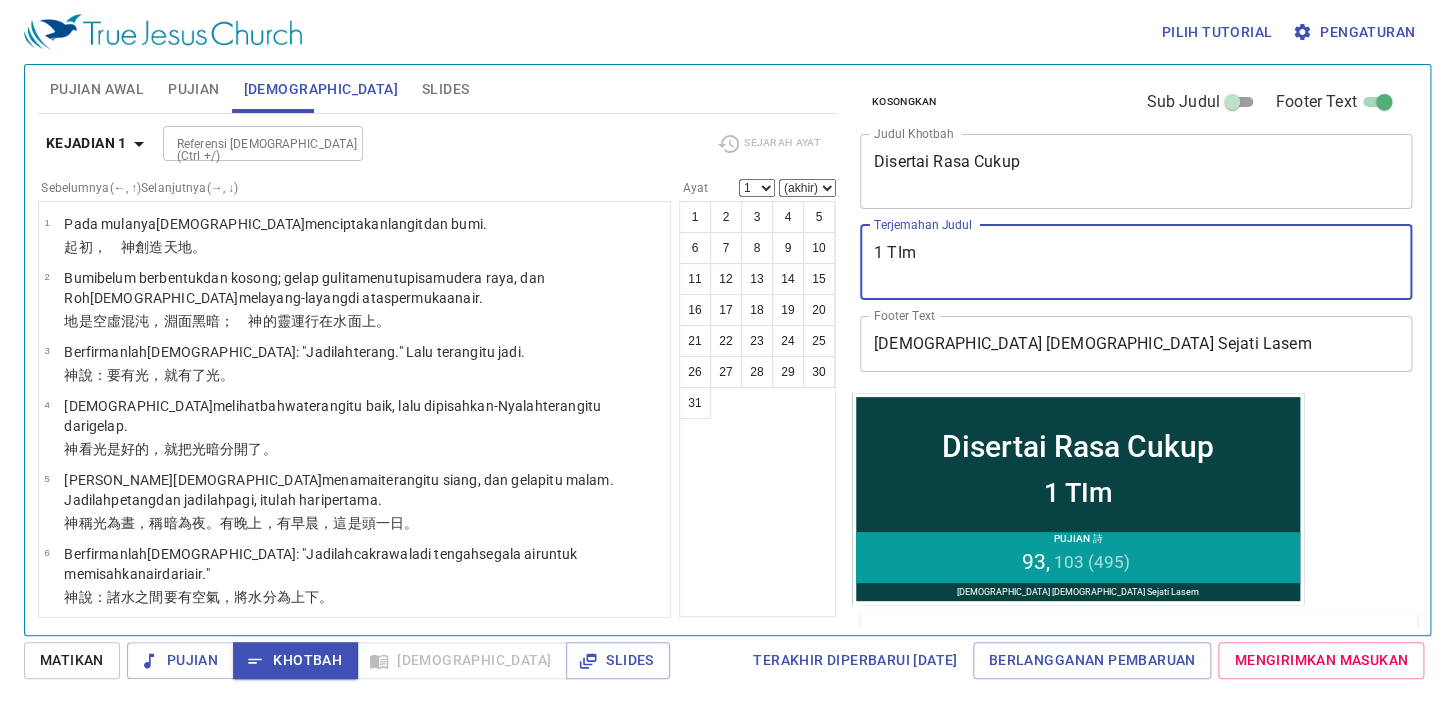type on "1 TIm" 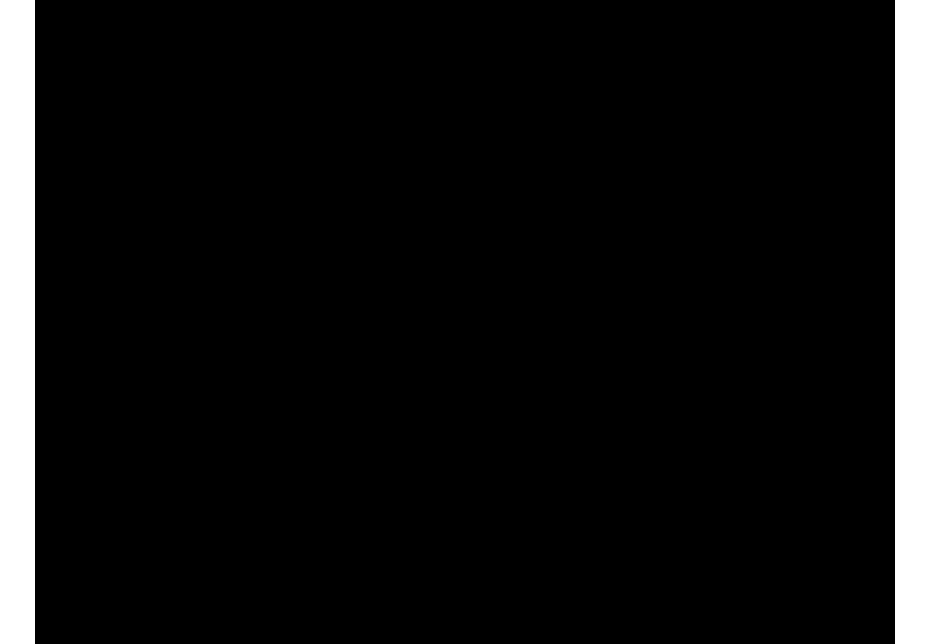 scroll, scrollTop: 0, scrollLeft: 0, axis: both 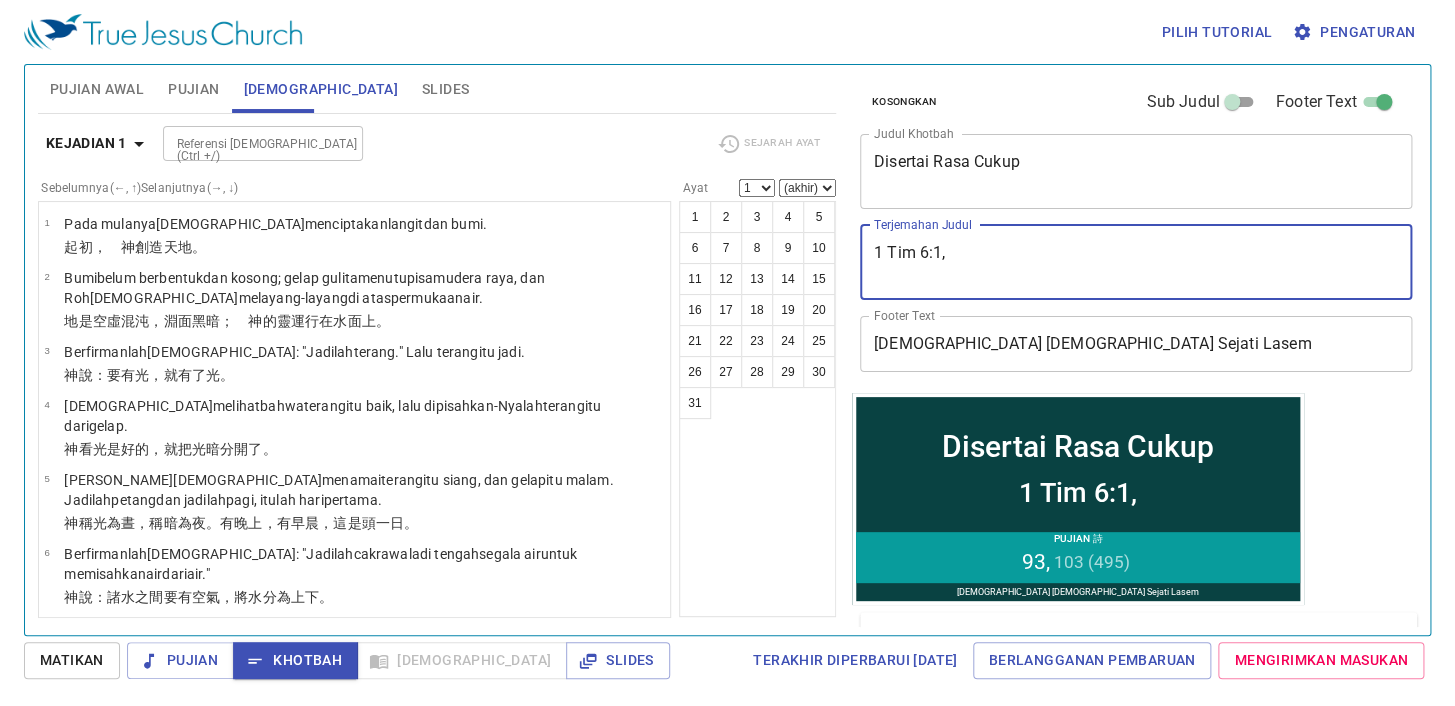 type on "1 Tim 6:1,2" 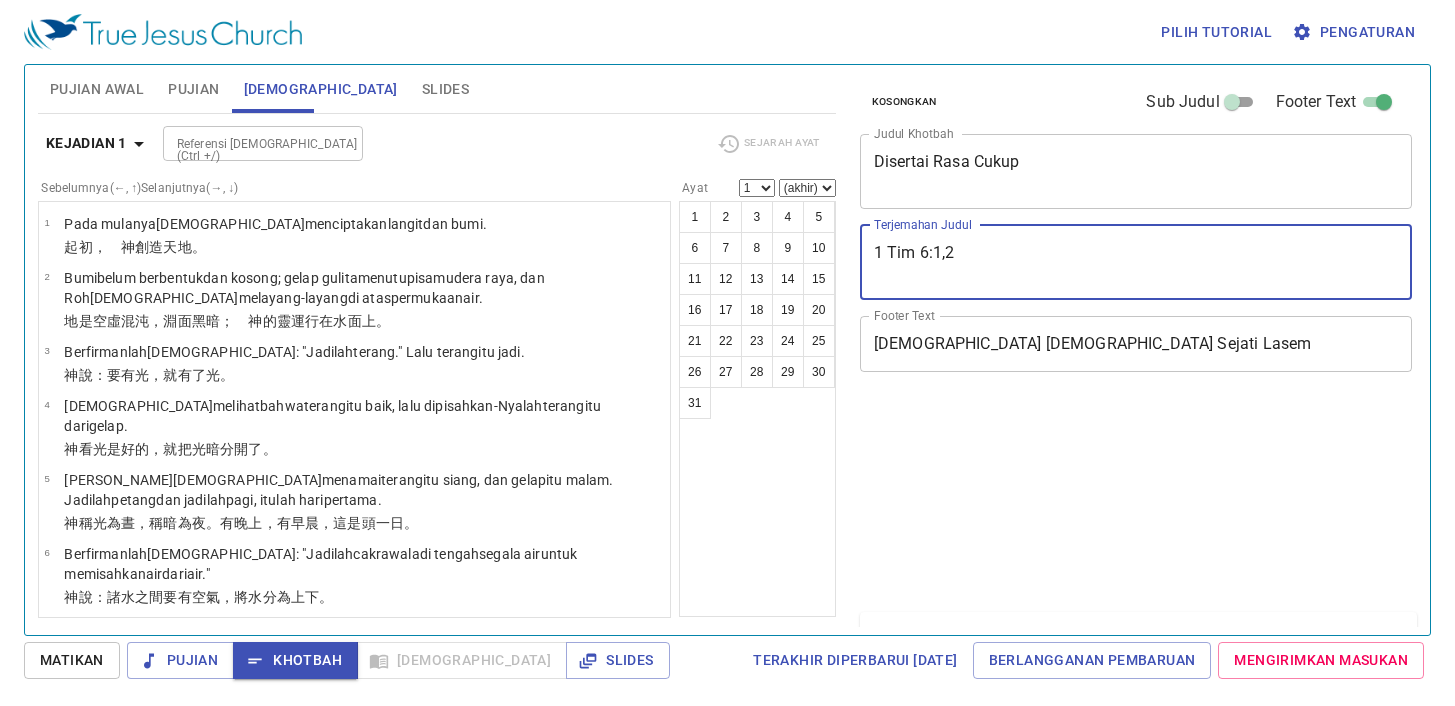 scroll, scrollTop: 0, scrollLeft: 0, axis: both 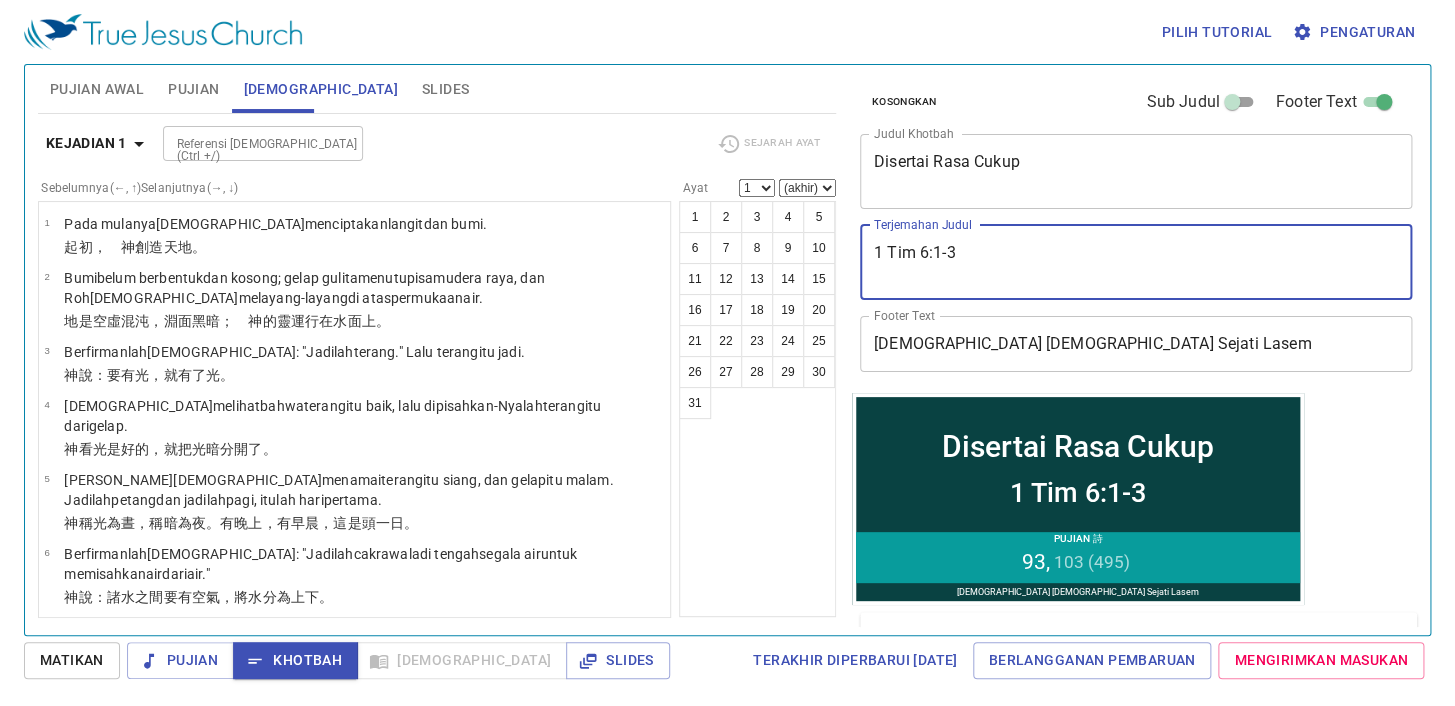 type on "1 Tim 6:1-3" 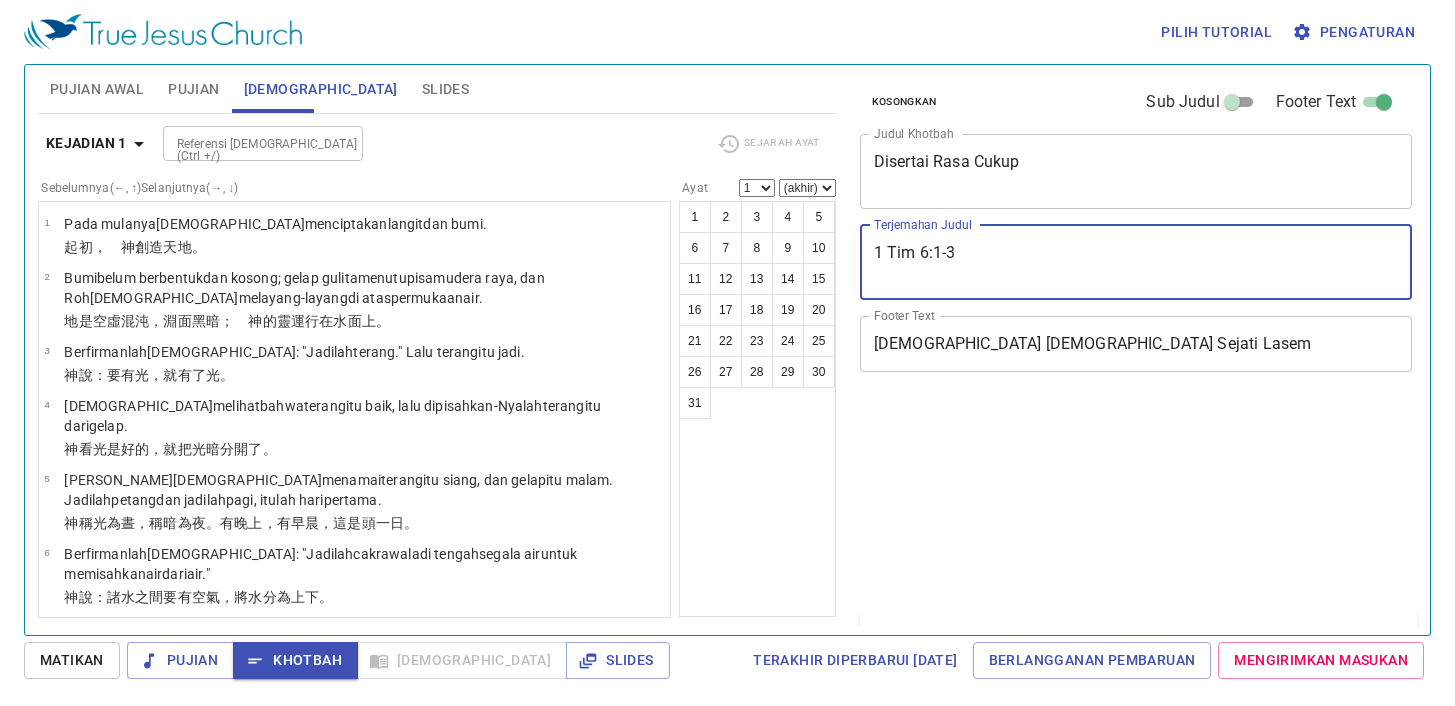 scroll, scrollTop: 0, scrollLeft: 0, axis: both 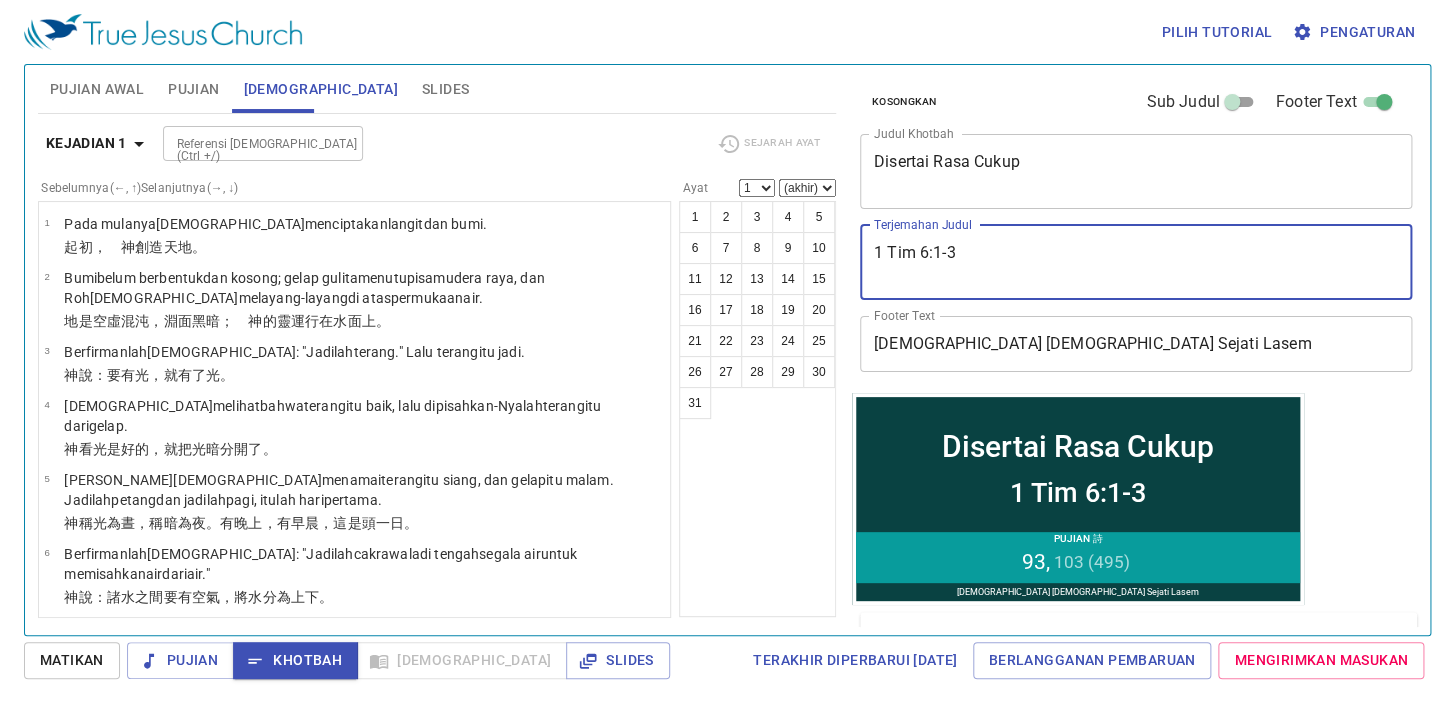 click on "Kejadian 1" at bounding box center [86, 143] 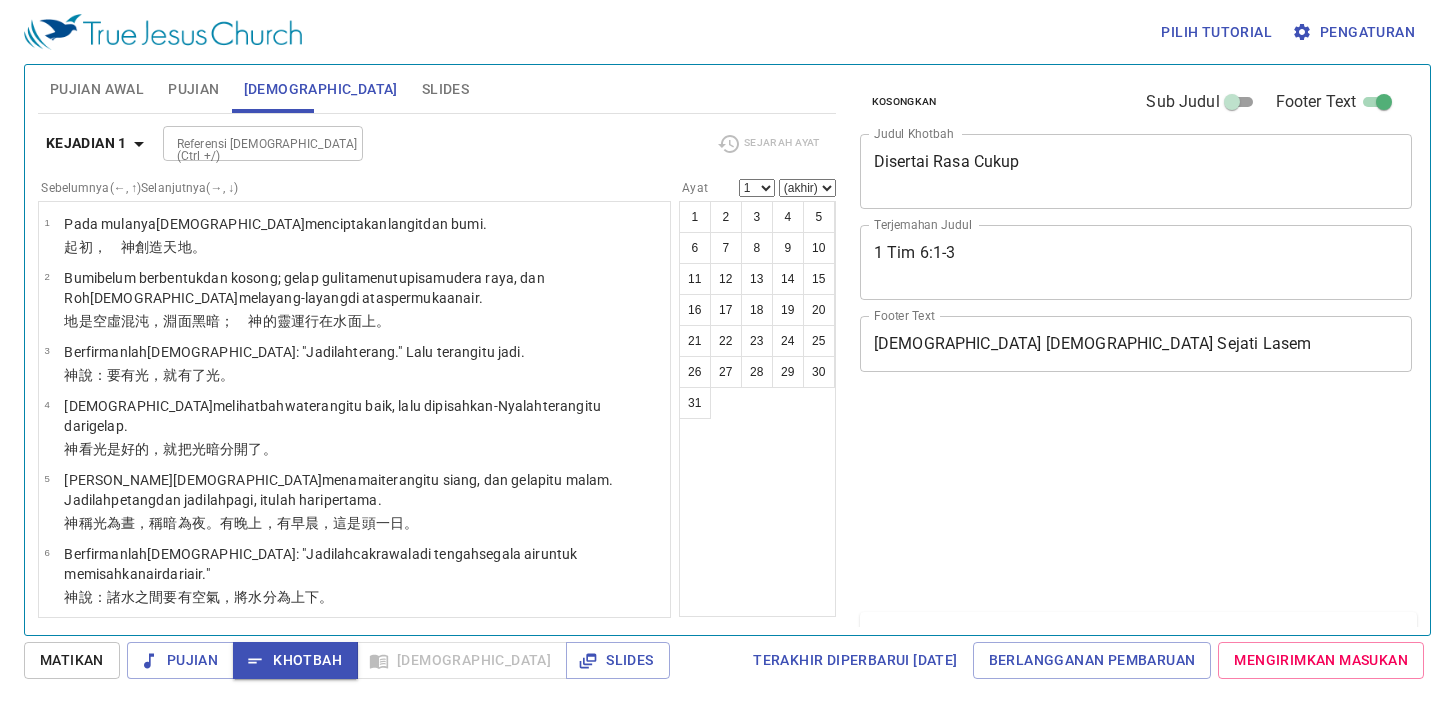 scroll, scrollTop: 0, scrollLeft: 0, axis: both 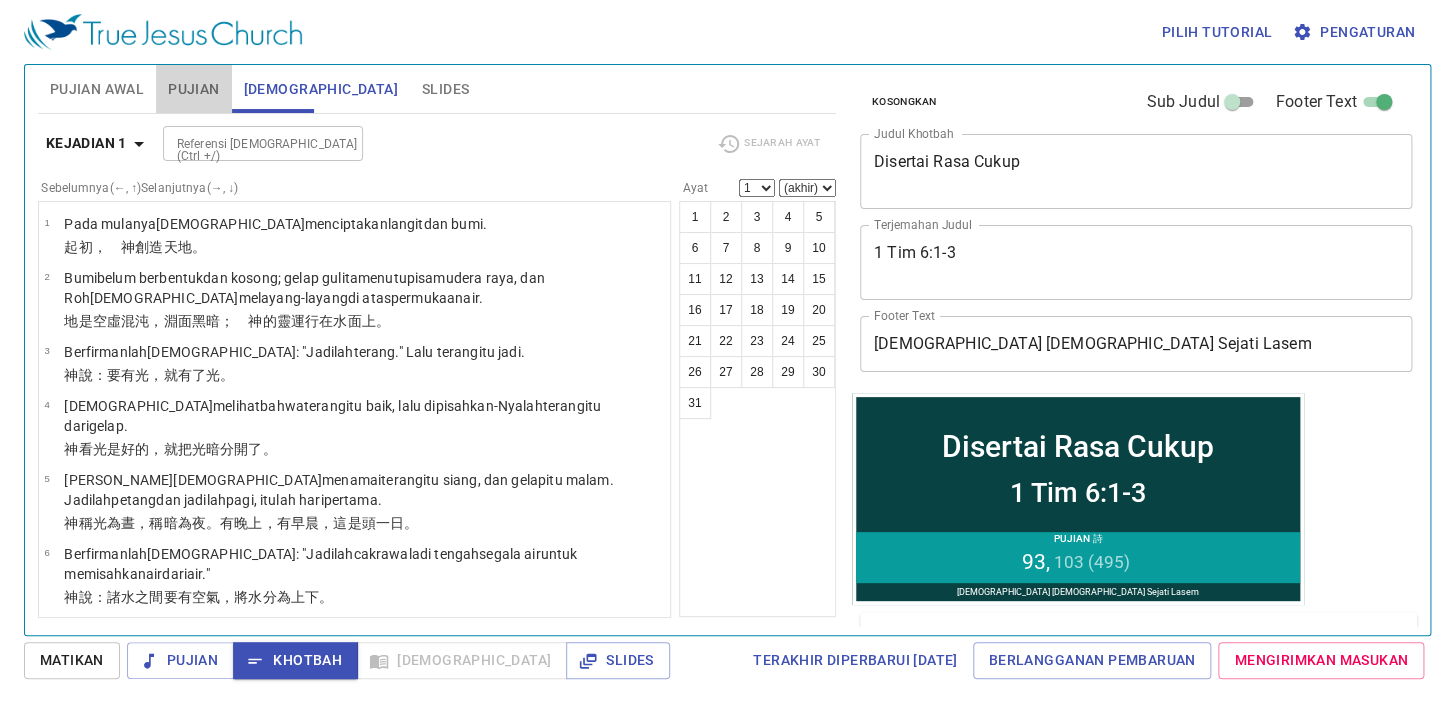 click on "Pujian" at bounding box center [193, 89] 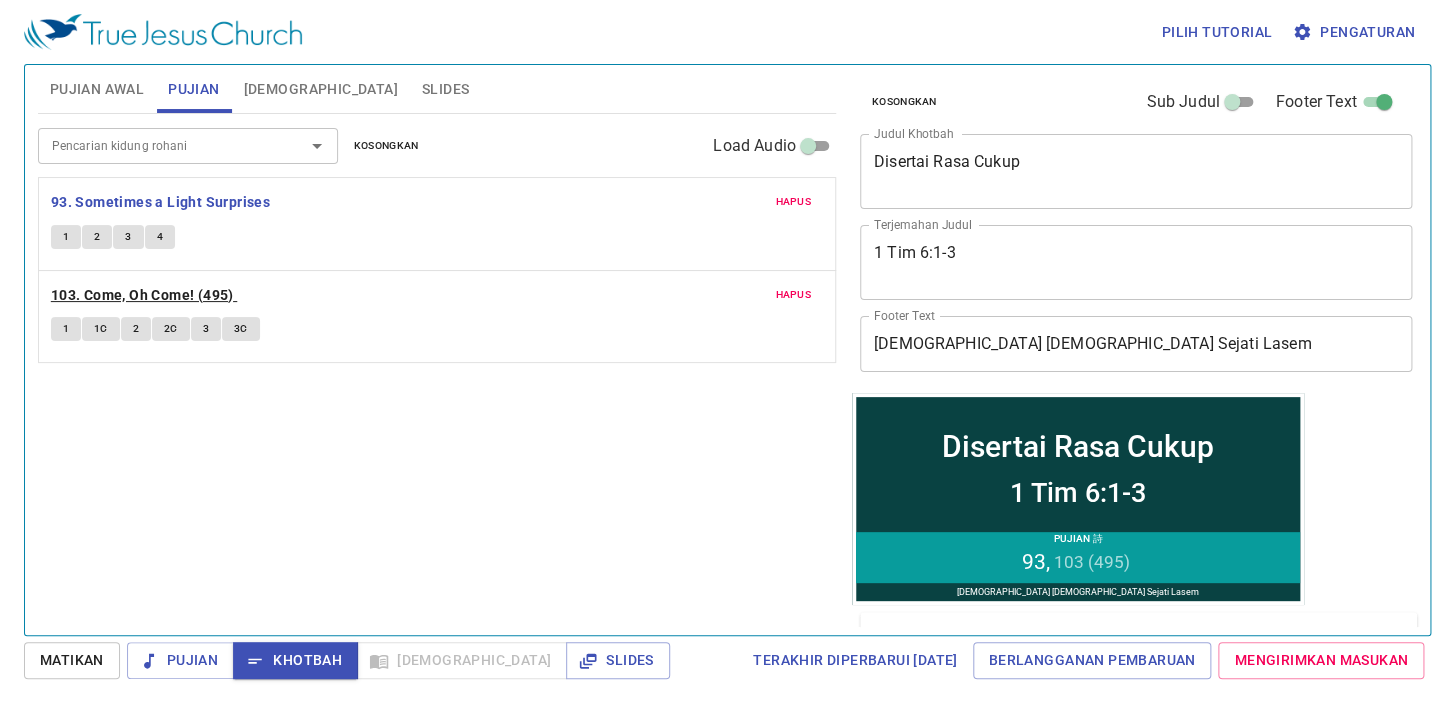 click on "103. Come, Oh Come! (495)" at bounding box center (142, 295) 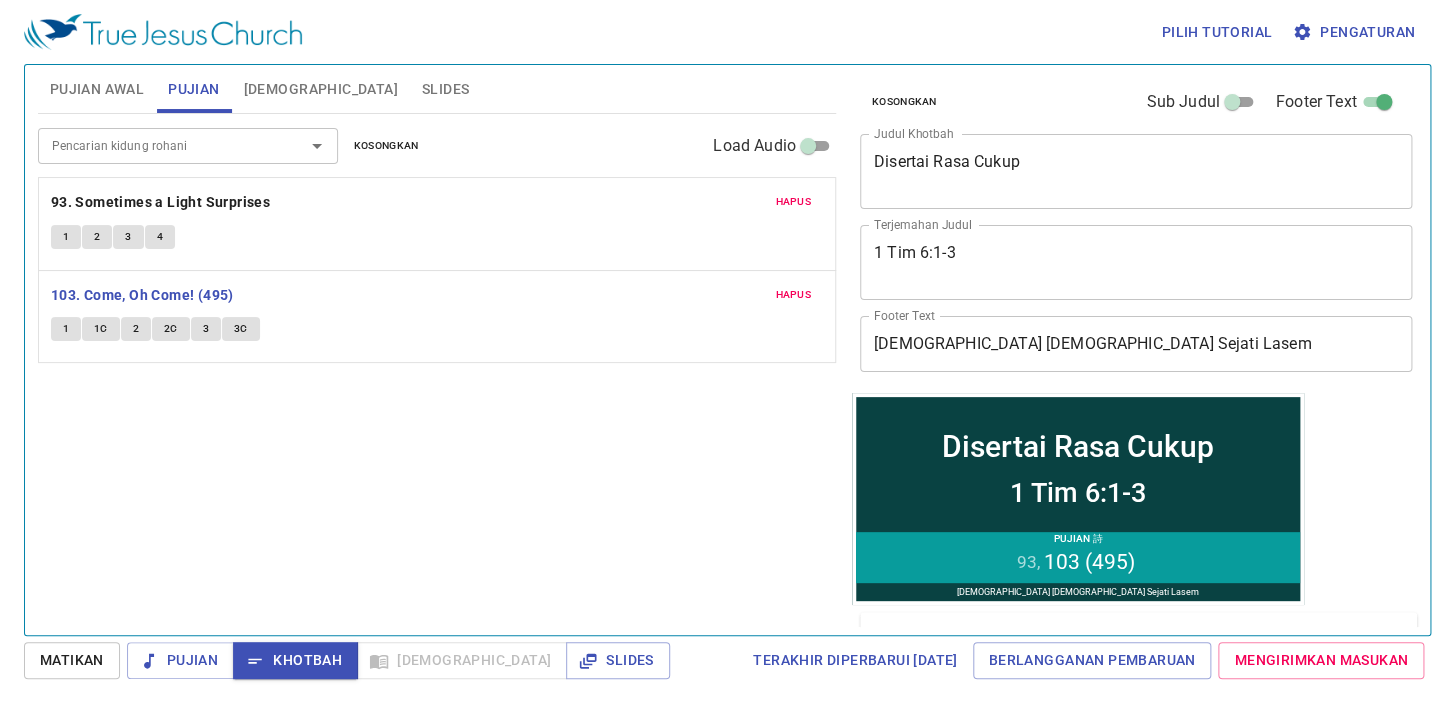 type 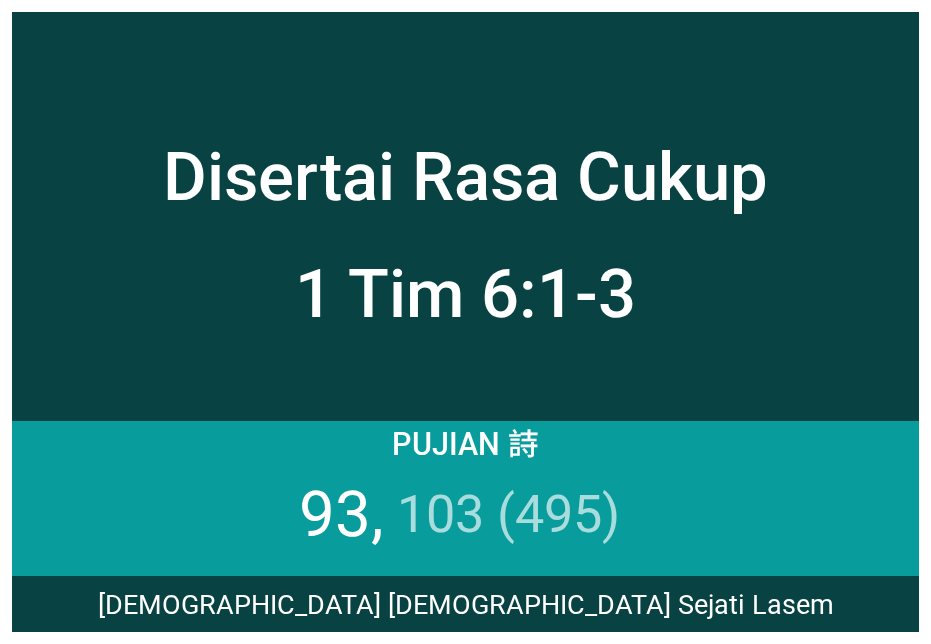 scroll, scrollTop: 0, scrollLeft: 0, axis: both 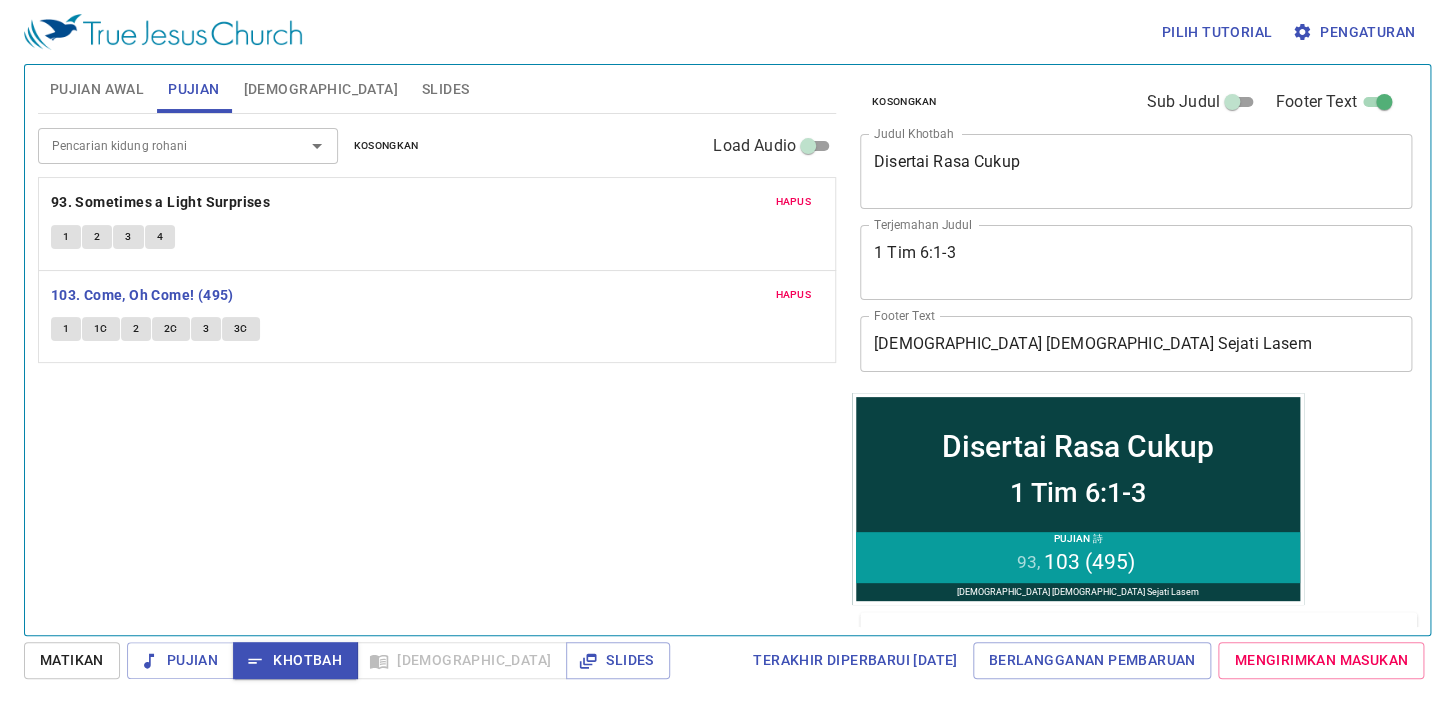 click on "Slides" at bounding box center [445, 89] 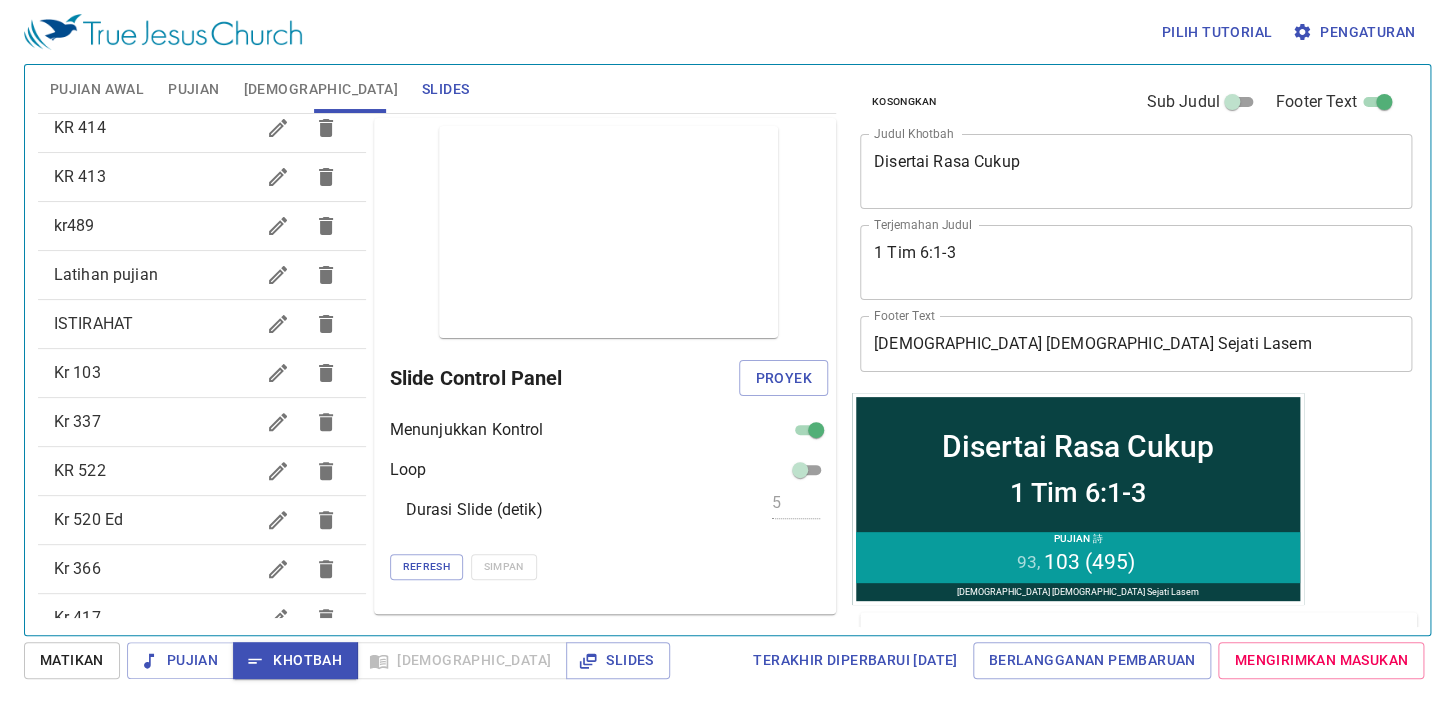 scroll, scrollTop: 1454, scrollLeft: 0, axis: vertical 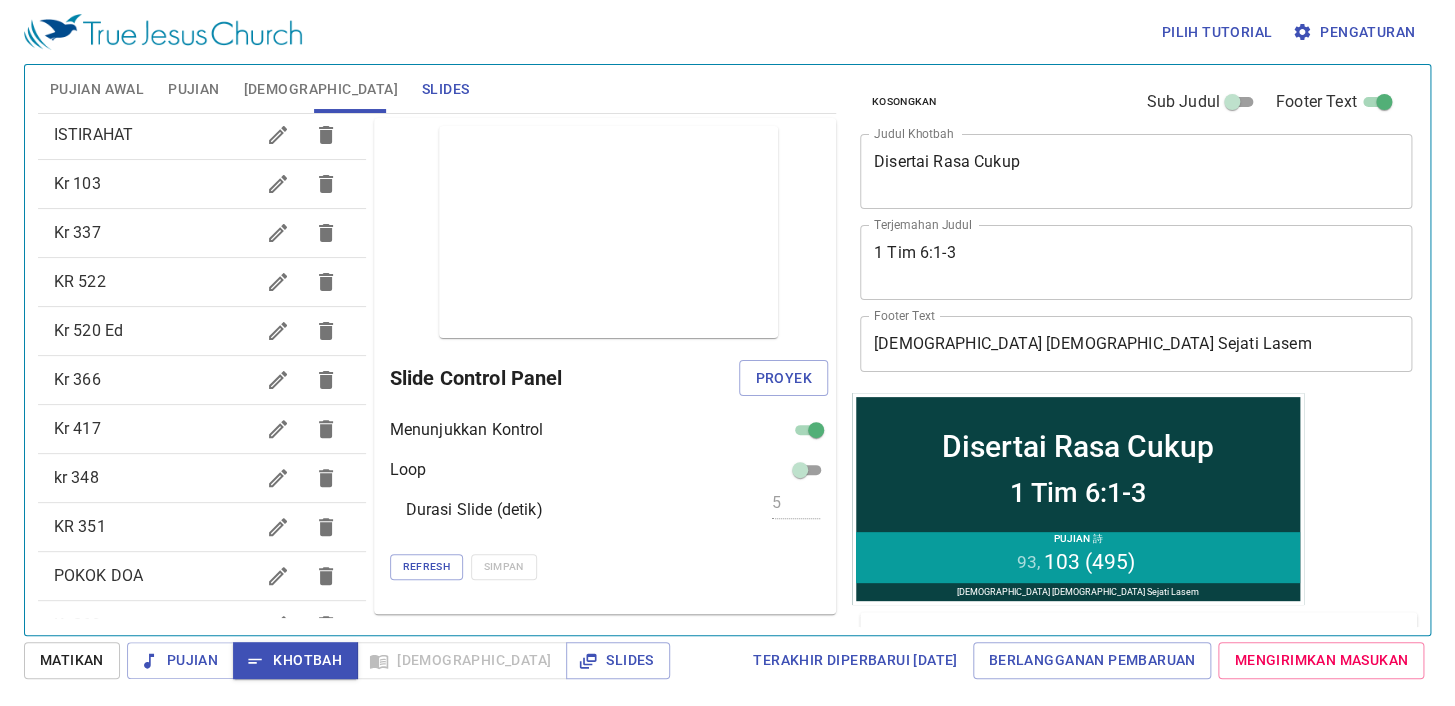 click on "kr 348" at bounding box center [154, 478] 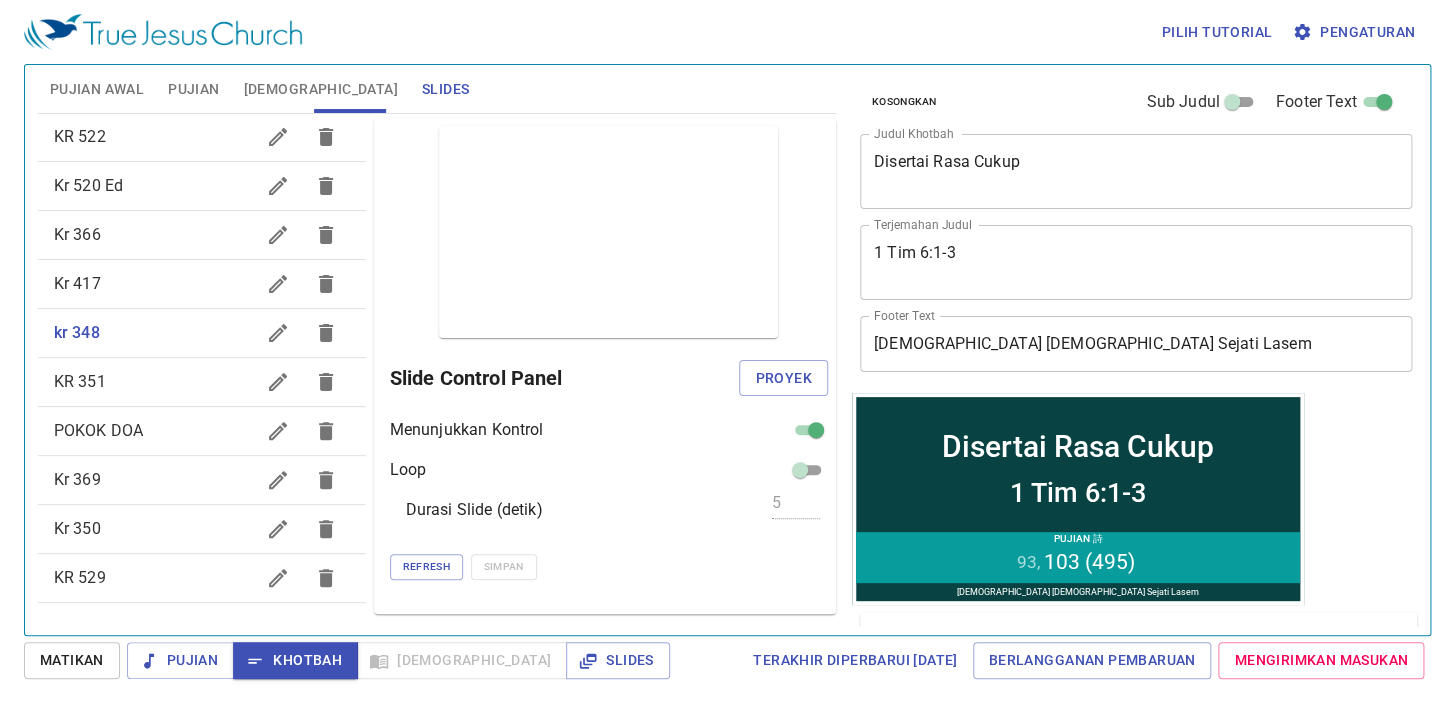 scroll, scrollTop: 1909, scrollLeft: 0, axis: vertical 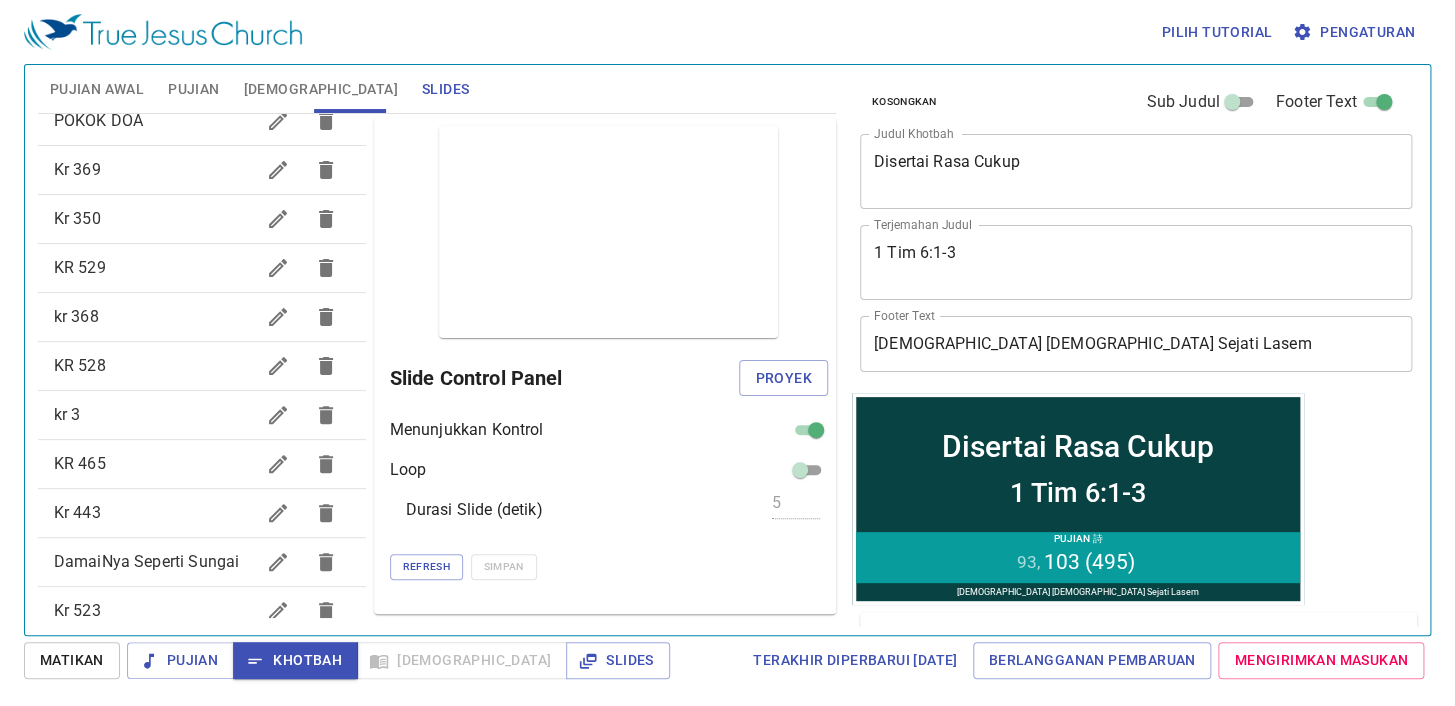 click on "Kr 443" at bounding box center [154, 513] 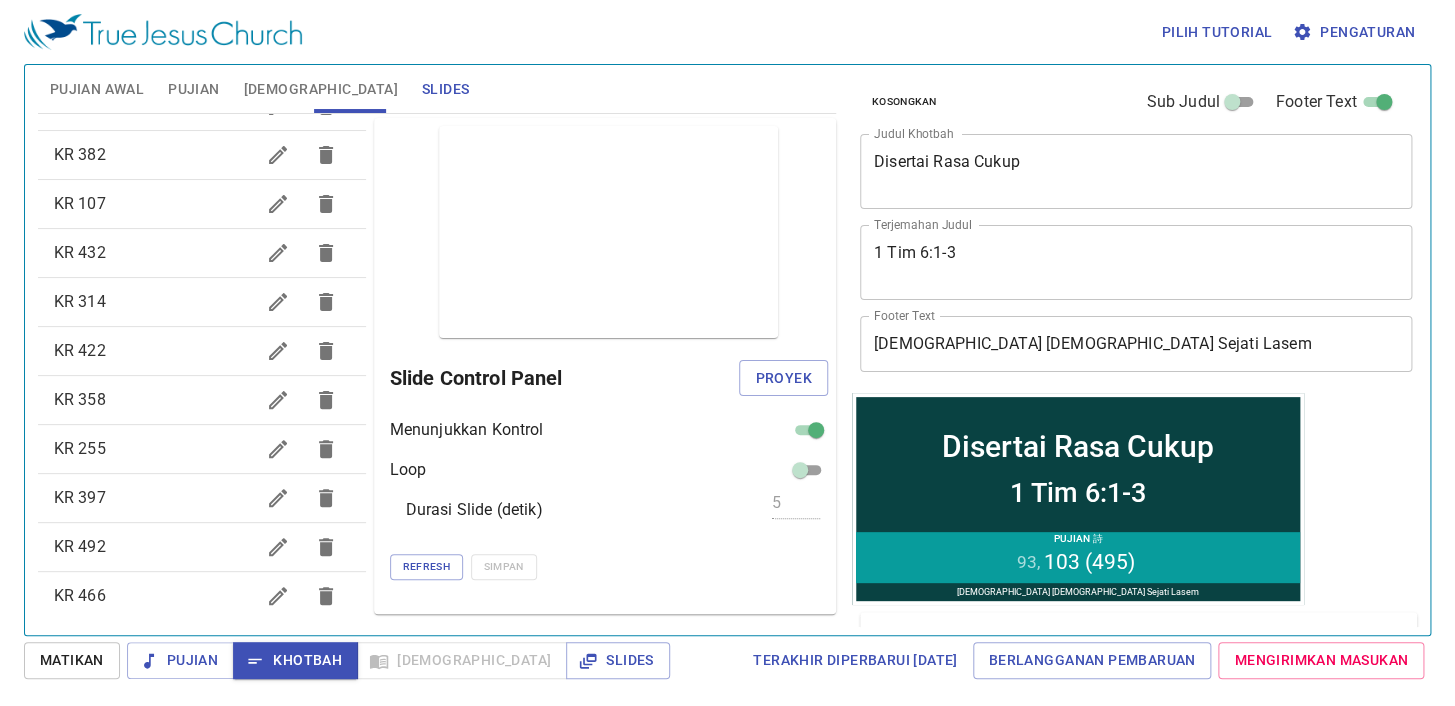 scroll, scrollTop: 0, scrollLeft: 0, axis: both 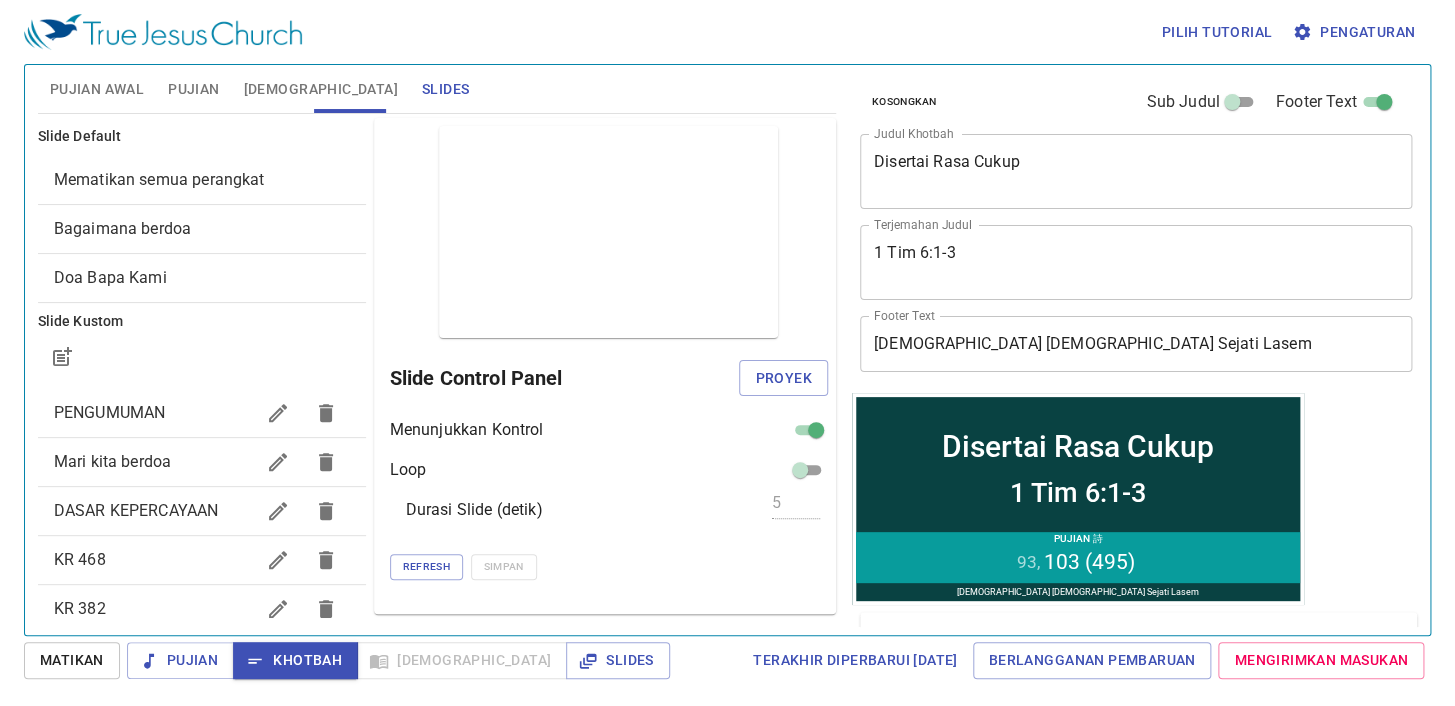 click on "Pujian" at bounding box center [193, 89] 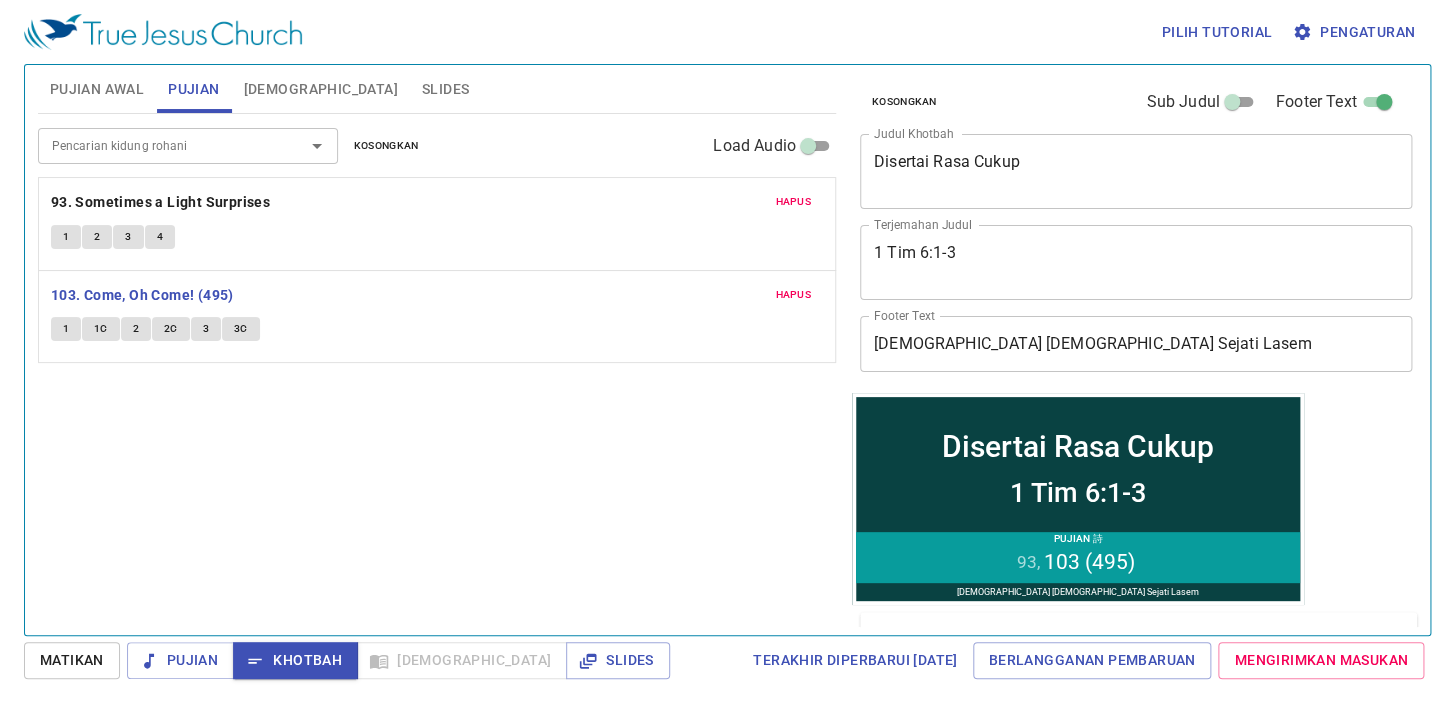 click on "Pencarian kidung rohani Pencarian kidung rohani   Kosongkan Load Audio Hapus 93. Sometimes a Light Surprises   1 2 3 4 Hapus 103. Come, Oh Come! (495)   1 1C 2 2C 3 3C" at bounding box center [437, 366] 